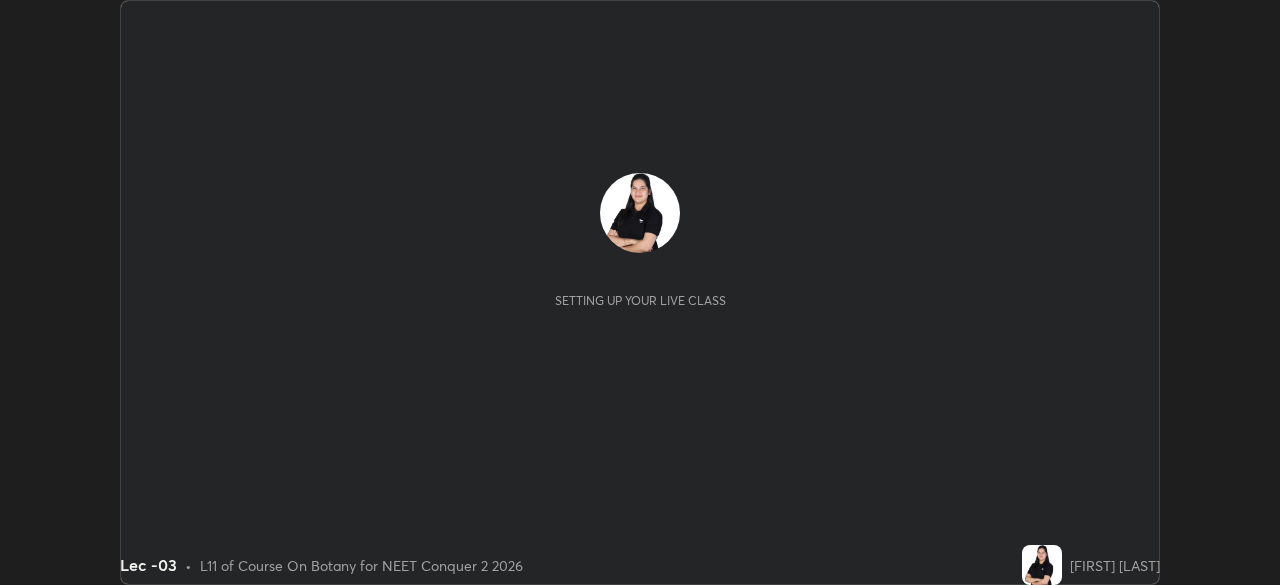 scroll, scrollTop: 0, scrollLeft: 0, axis: both 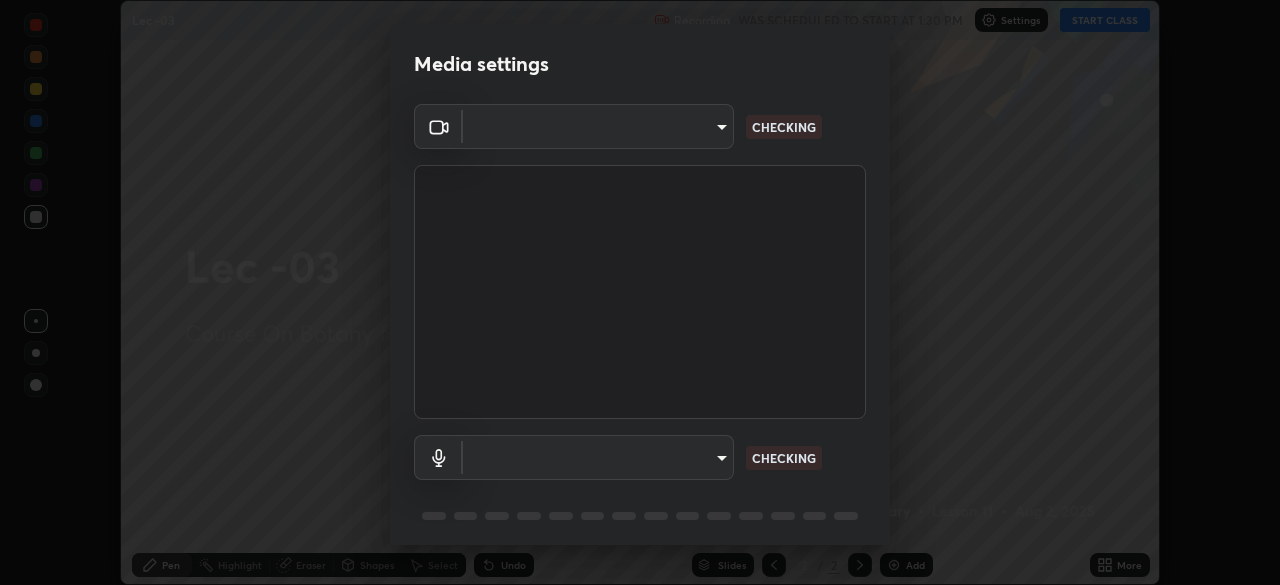 click on "Erase all Lec -03 Recording WAS SCHEDULED TO START AT  1:30 PM Settings START CLASS Setting up your live class Lec -03 • L11 of Course On Botany for NEET Conquer 2 2026 [FIRST] [LAST] Pen Highlight Eraser Shapes Select Undo Slides 2 / 2 Add More No doubts shared Encourage your learners to ask a doubt for better clarity Report an issue Reason for reporting Buffering Chat not working Audio - Video sync issue Educator video quality low ​ Attach an image Report Media settings ​ CHECKING ​ CHECKING 1 / 5 Next" at bounding box center (640, 292) 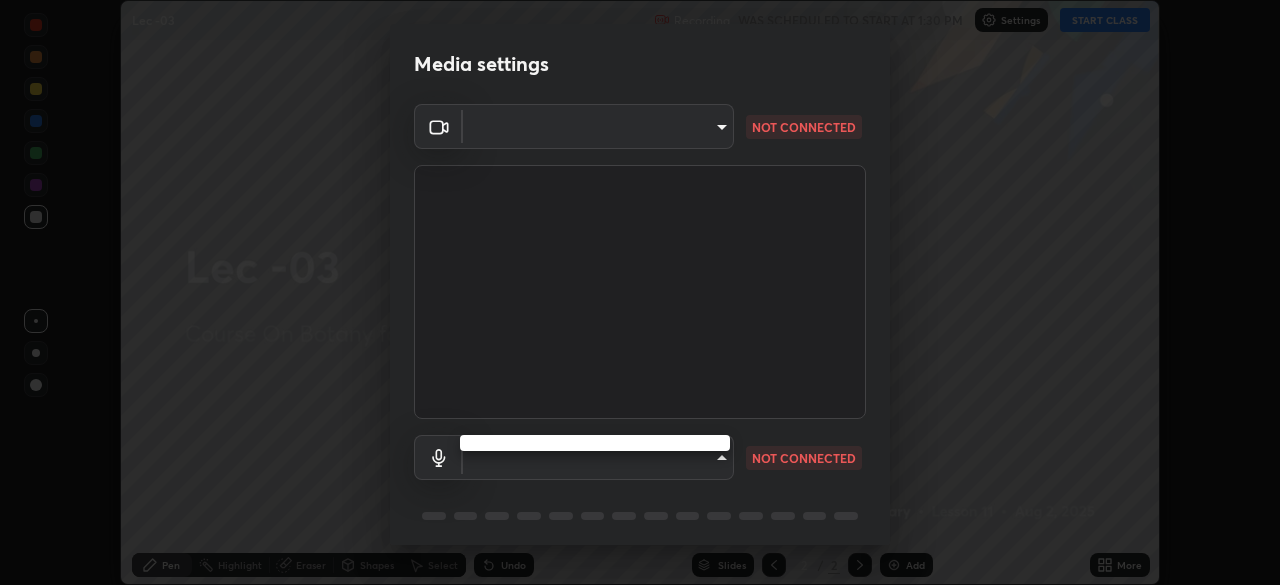 type on "bba66c41345857dcc9a6d4c580dc01eb5c8f13e357e582705132971b55534d29" 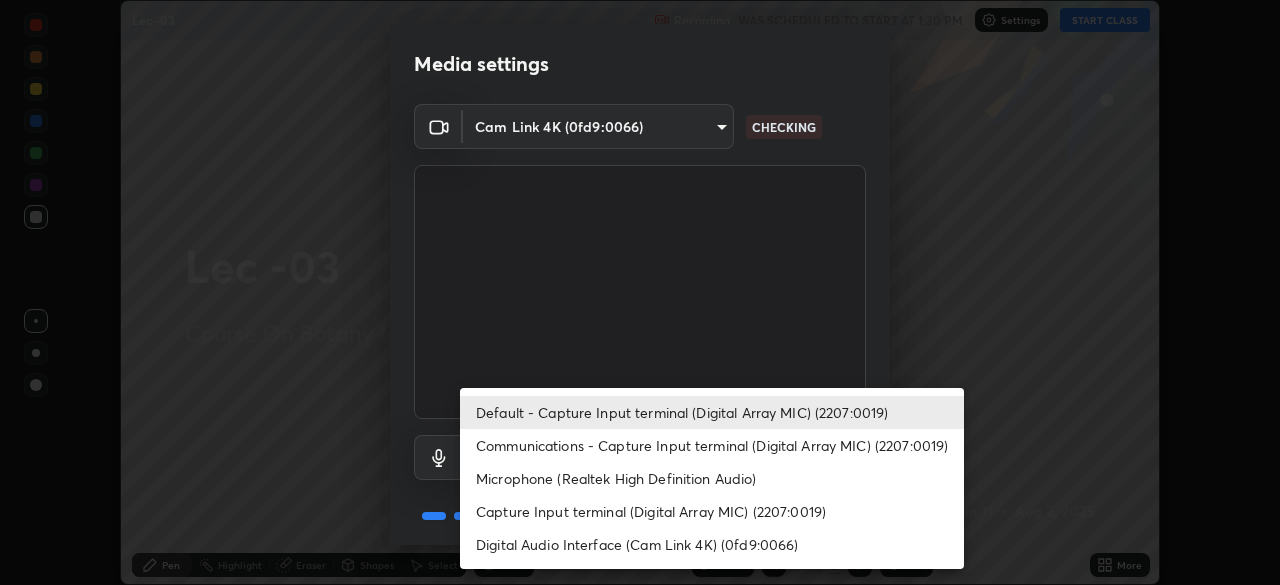 click on "Communications - Capture Input terminal (Digital Array MIC) (2207:0019)" at bounding box center (712, 445) 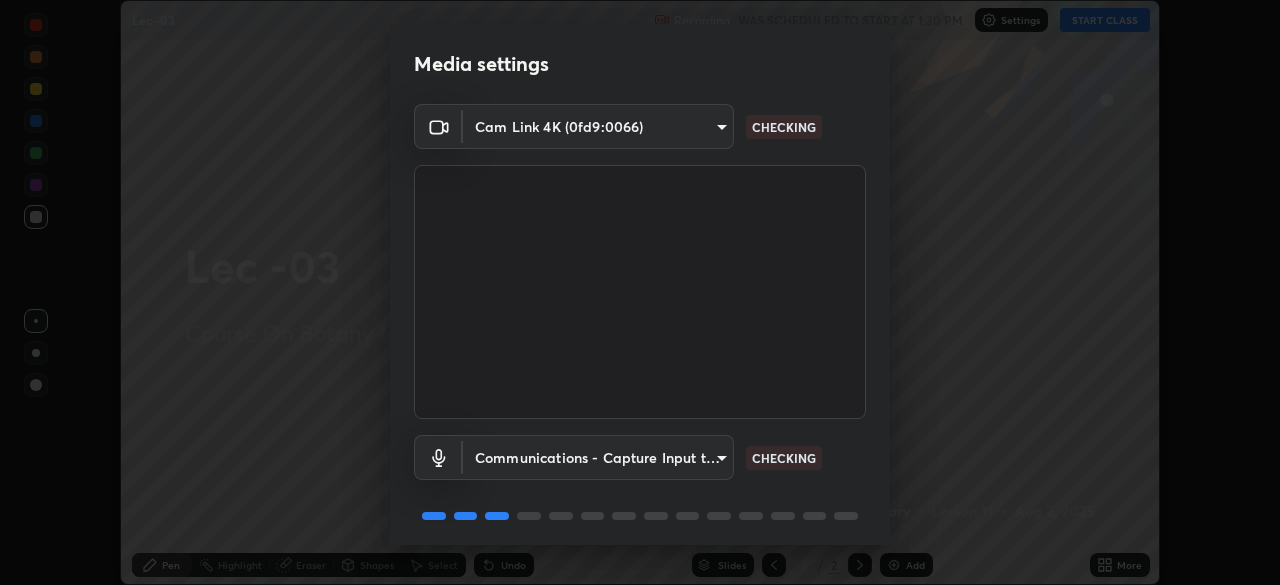 click on "Erase all Lec -03 Recording WAS SCHEDULED TO START AT  1:30 PM Settings START CLASS Setting up your live class Lec -03 • L11 of Course On Botany for NEET Conquer 2 2026 [FIRST] [LAST] Pen Highlight Eraser Shapes Select Undo Slides 2 / 2 Add More No doubts shared Encourage your learners to ask a doubt for better clarity Report an issue Reason for reporting Buffering Chat not working Audio - Video sync issue Educator video quality low ​ Attach an image Report Media settings Cam Link 4K (0fd9:0066) bba66c41345857dcc9a6d4c580dc01eb5c8f13e357e582705132971b55534d29 CHECKING Communications - Capture Input terminal (Digital Array MIC) (2207:0019) communications CHECKING 1 / 5 Next" at bounding box center [640, 292] 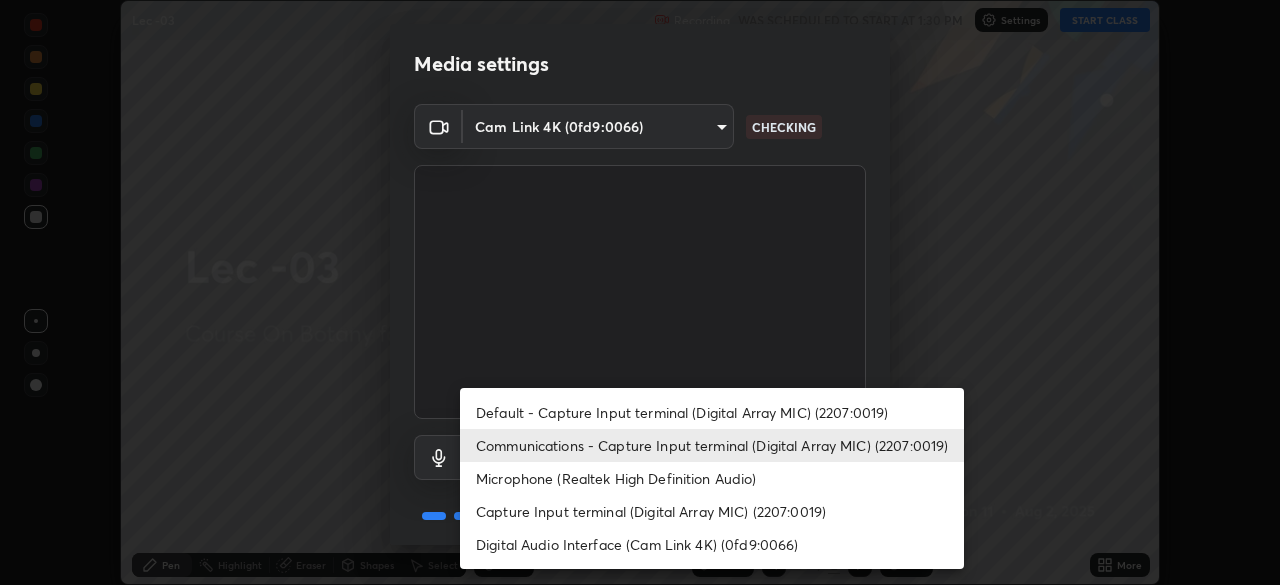 click on "Default - Capture Input terminal (Digital Array MIC) (2207:0019)" at bounding box center [712, 412] 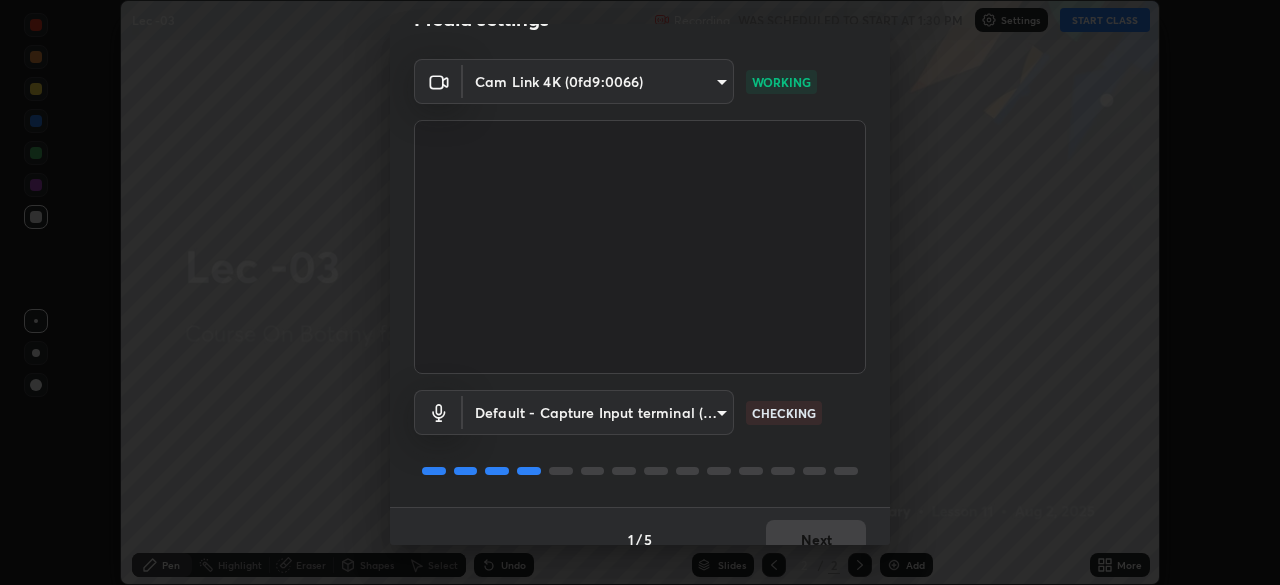 scroll, scrollTop: 71, scrollLeft: 0, axis: vertical 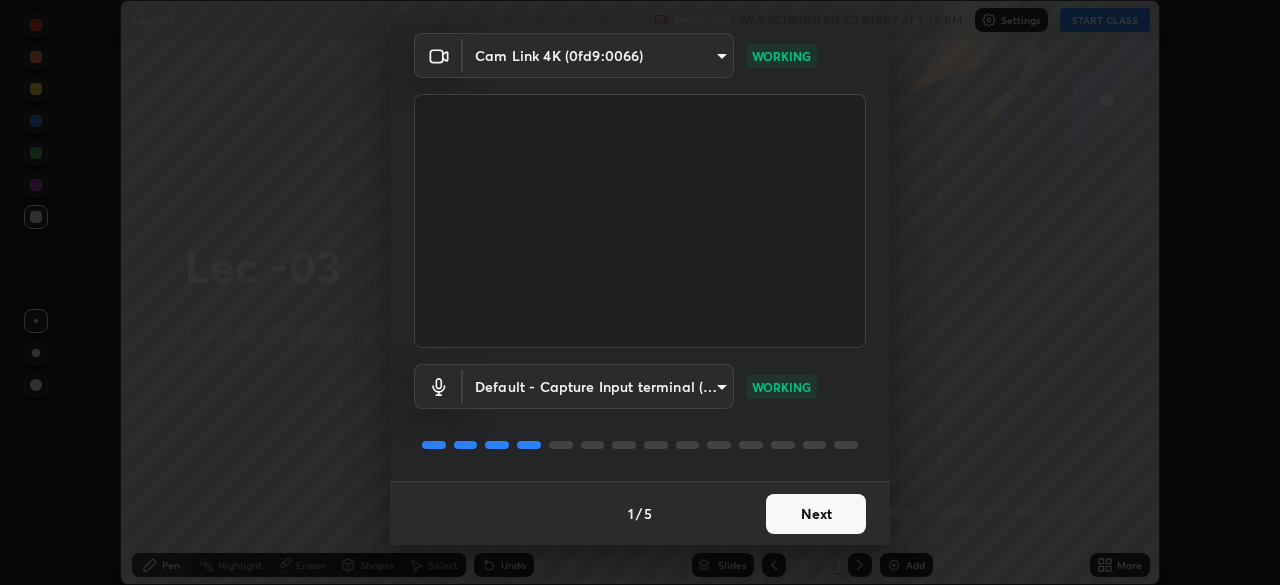 click on "Next" at bounding box center [816, 514] 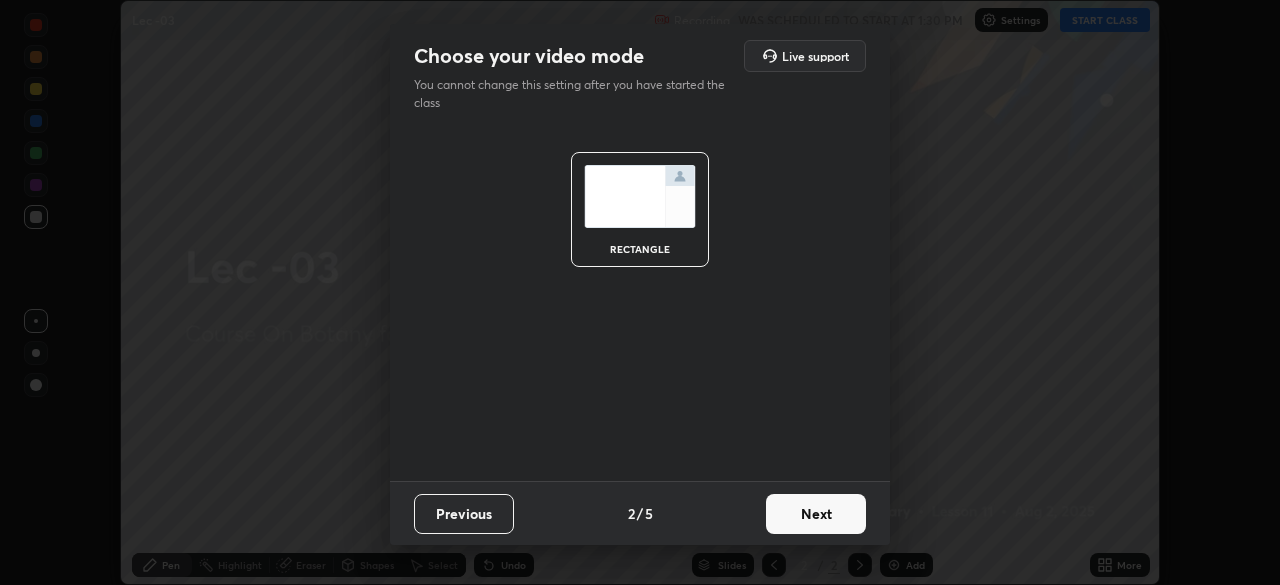 scroll, scrollTop: 0, scrollLeft: 0, axis: both 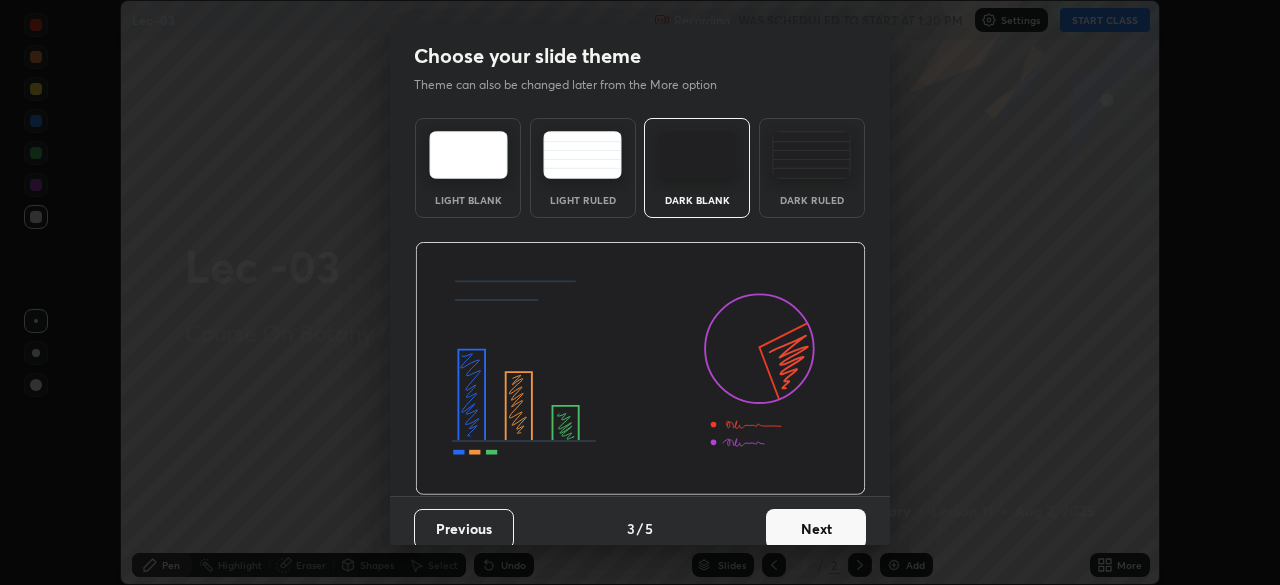 click on "Next" at bounding box center [816, 529] 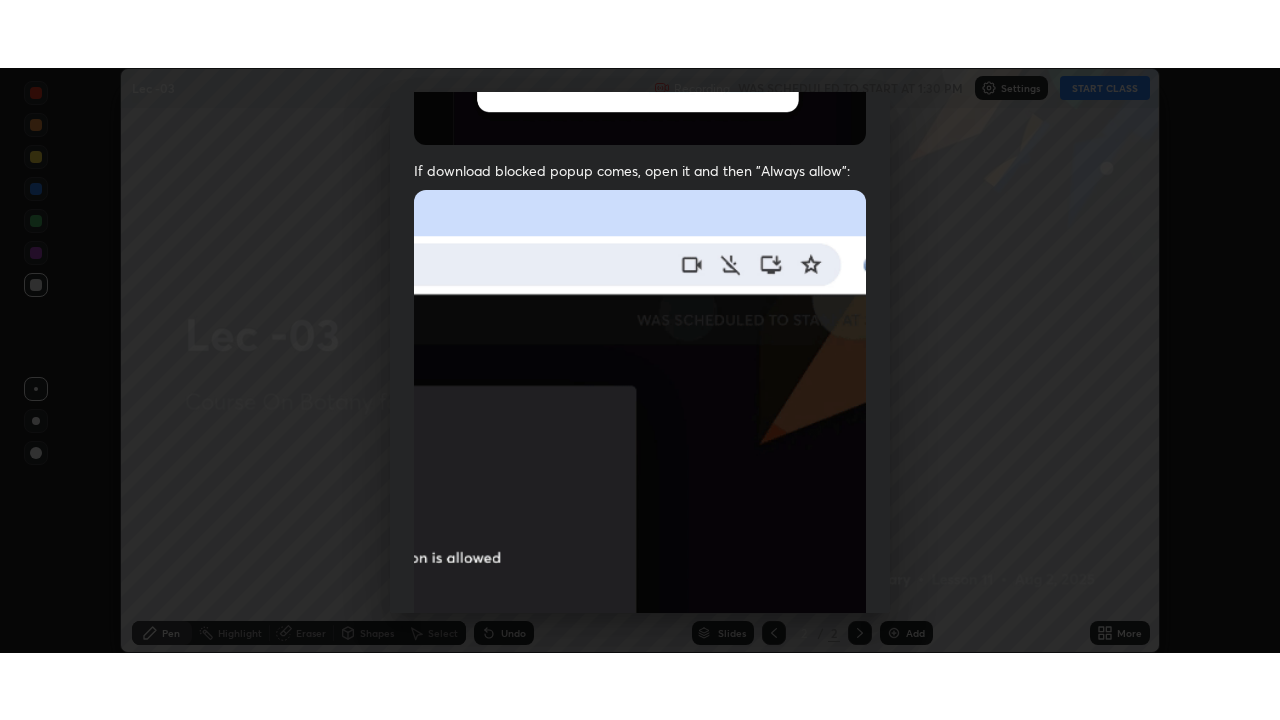 scroll, scrollTop: 479, scrollLeft: 0, axis: vertical 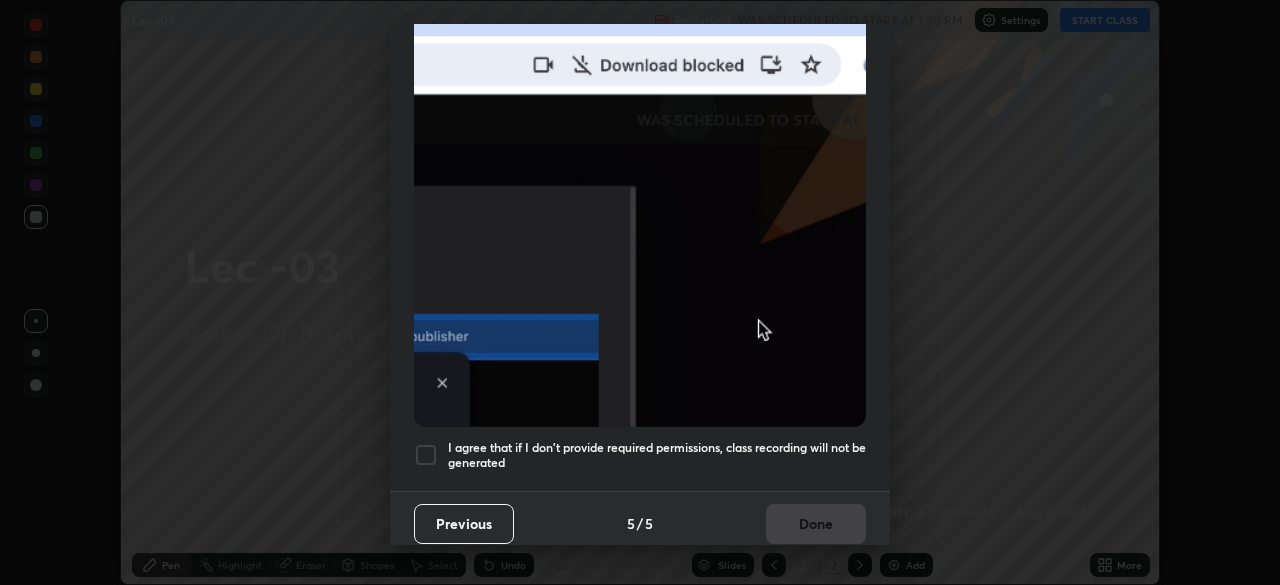 click at bounding box center (426, 455) 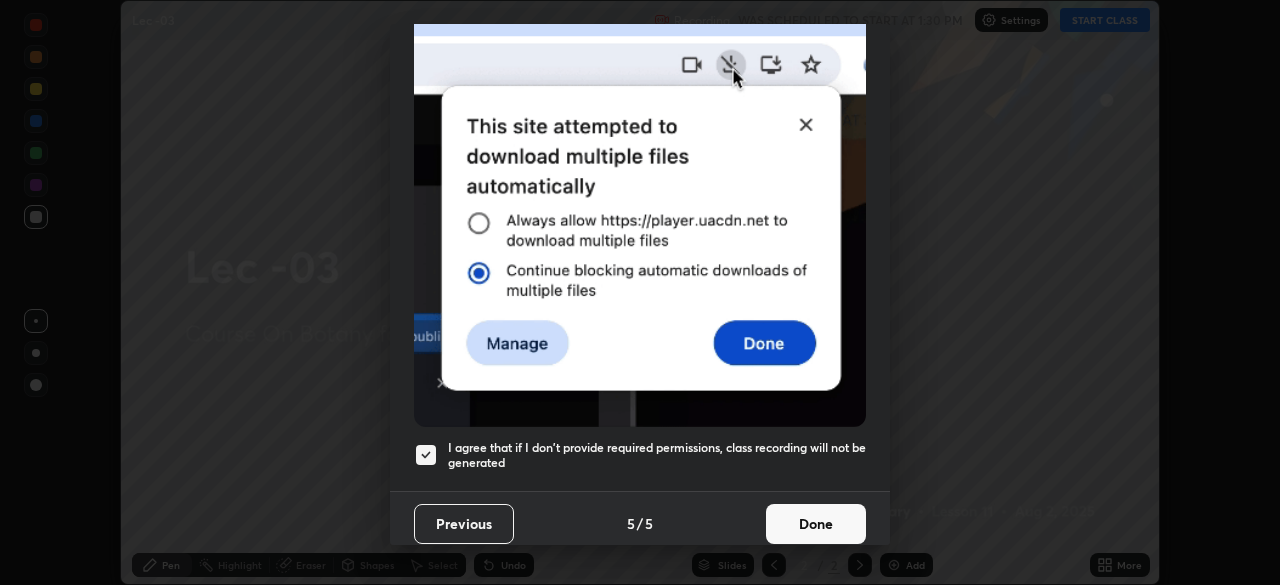 click on "Done" at bounding box center [816, 524] 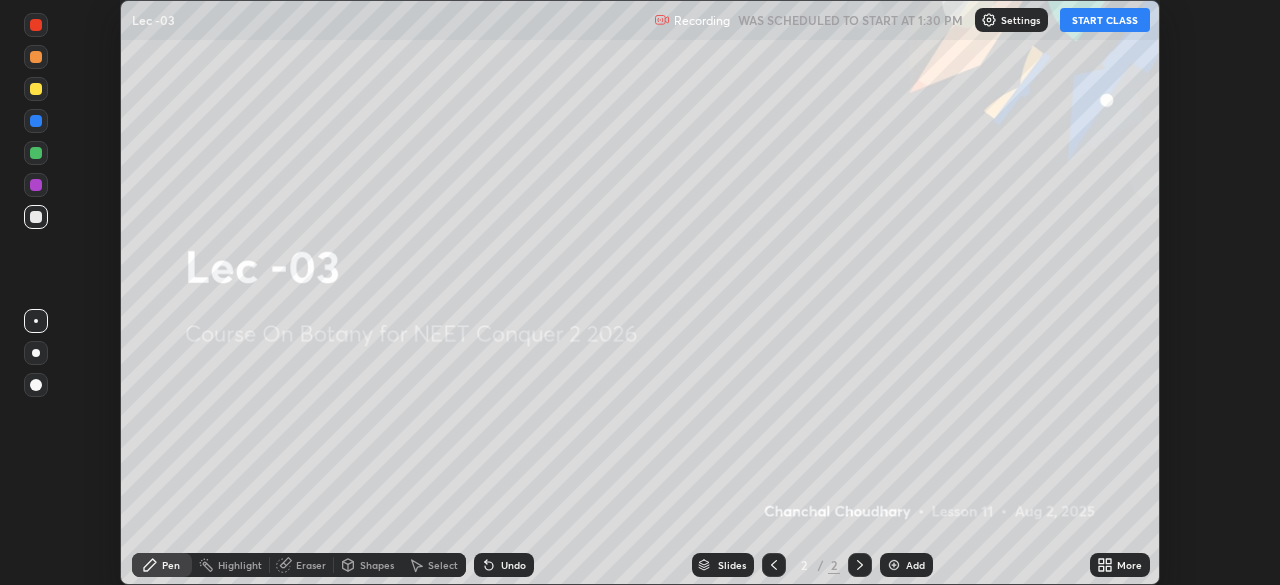 click on "START CLASS" at bounding box center [1105, 20] 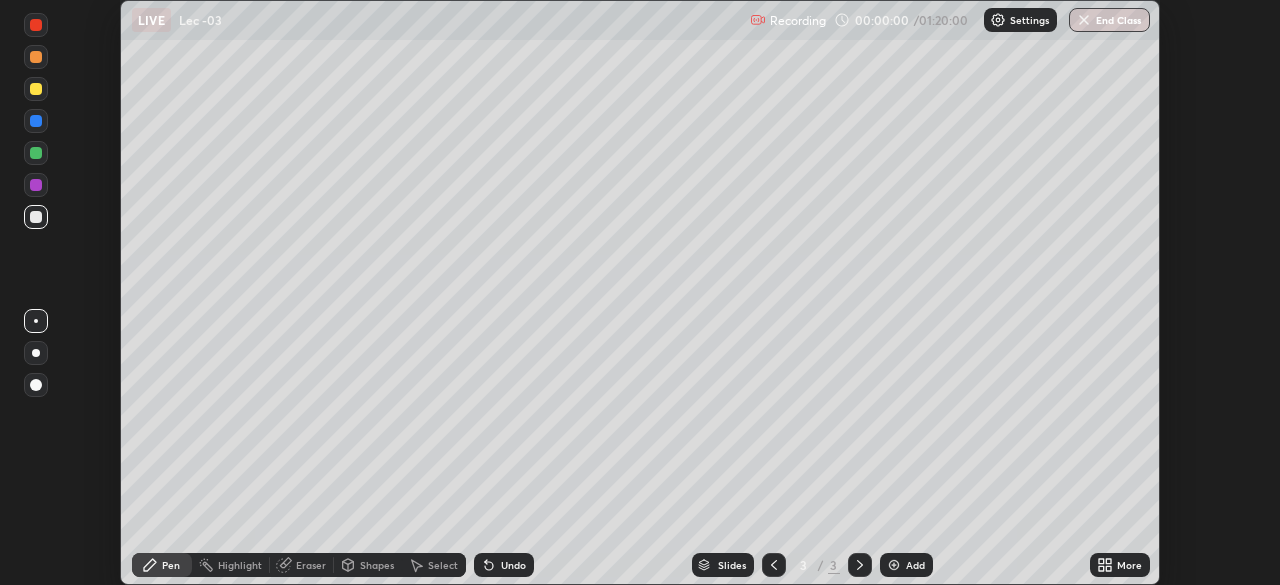 click 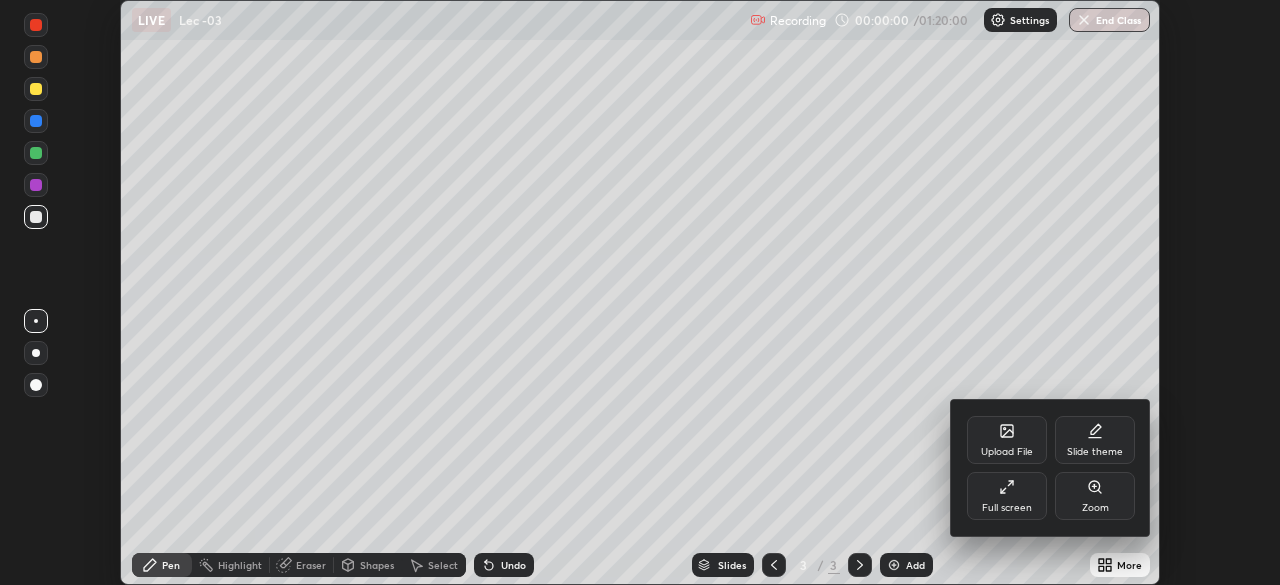 click on "Full screen" at bounding box center (1007, 496) 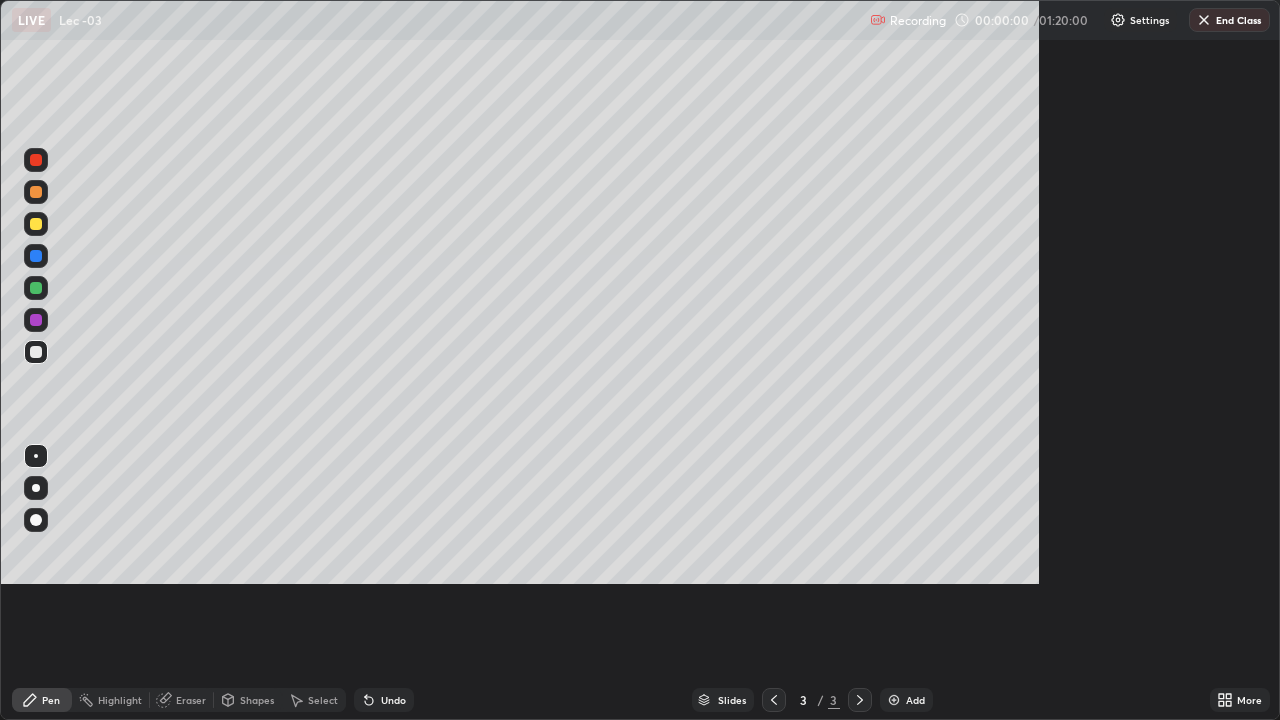 scroll, scrollTop: 99280, scrollLeft: 98720, axis: both 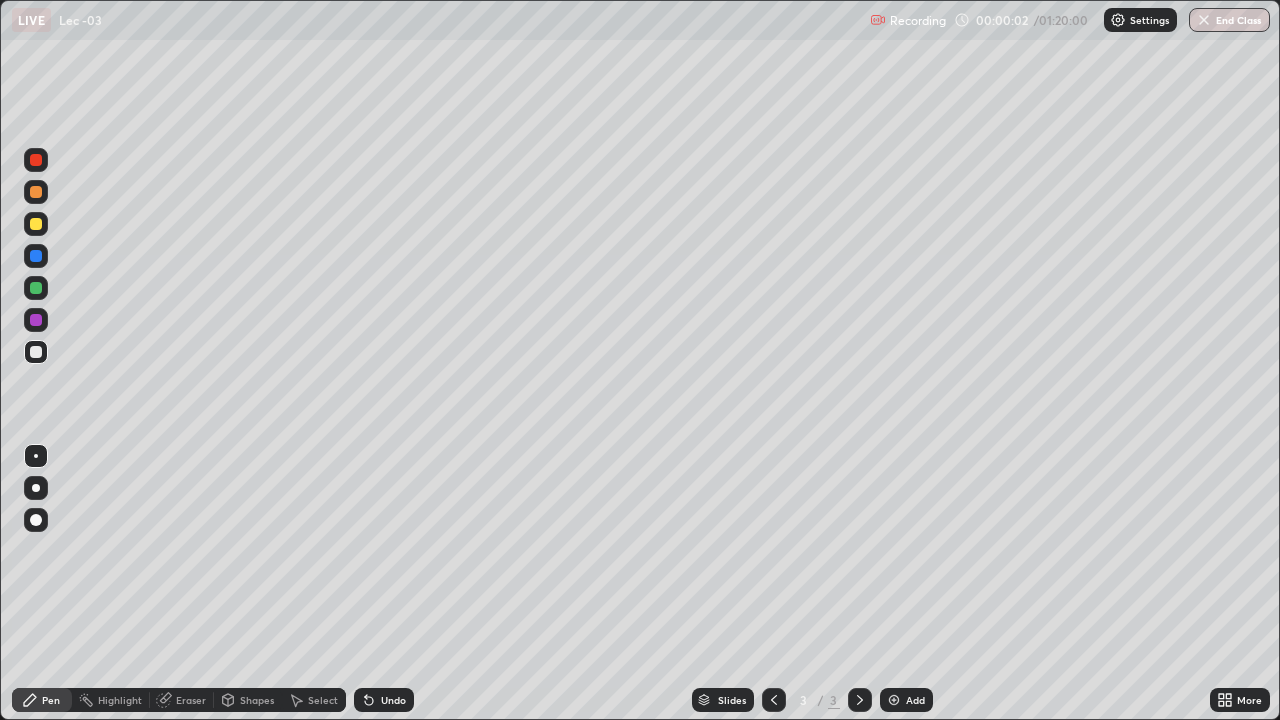 click on "More" at bounding box center (1240, 700) 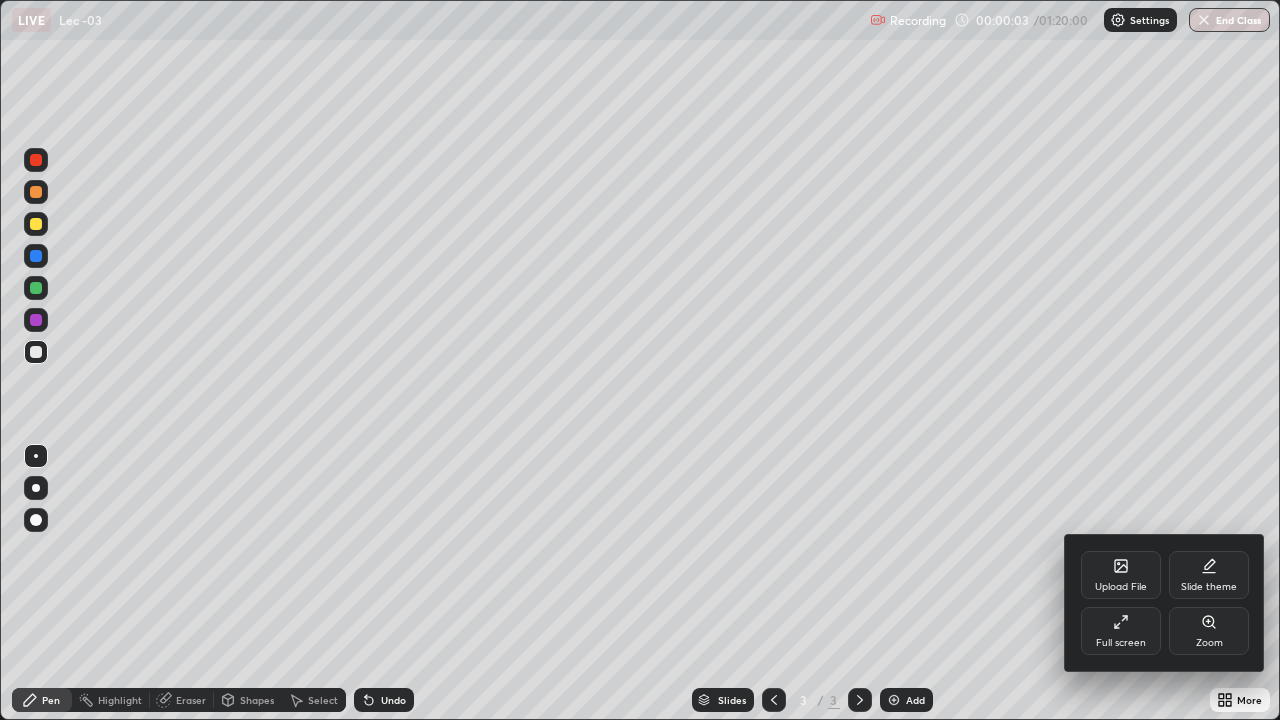 click on "Upload File" at bounding box center [1121, 587] 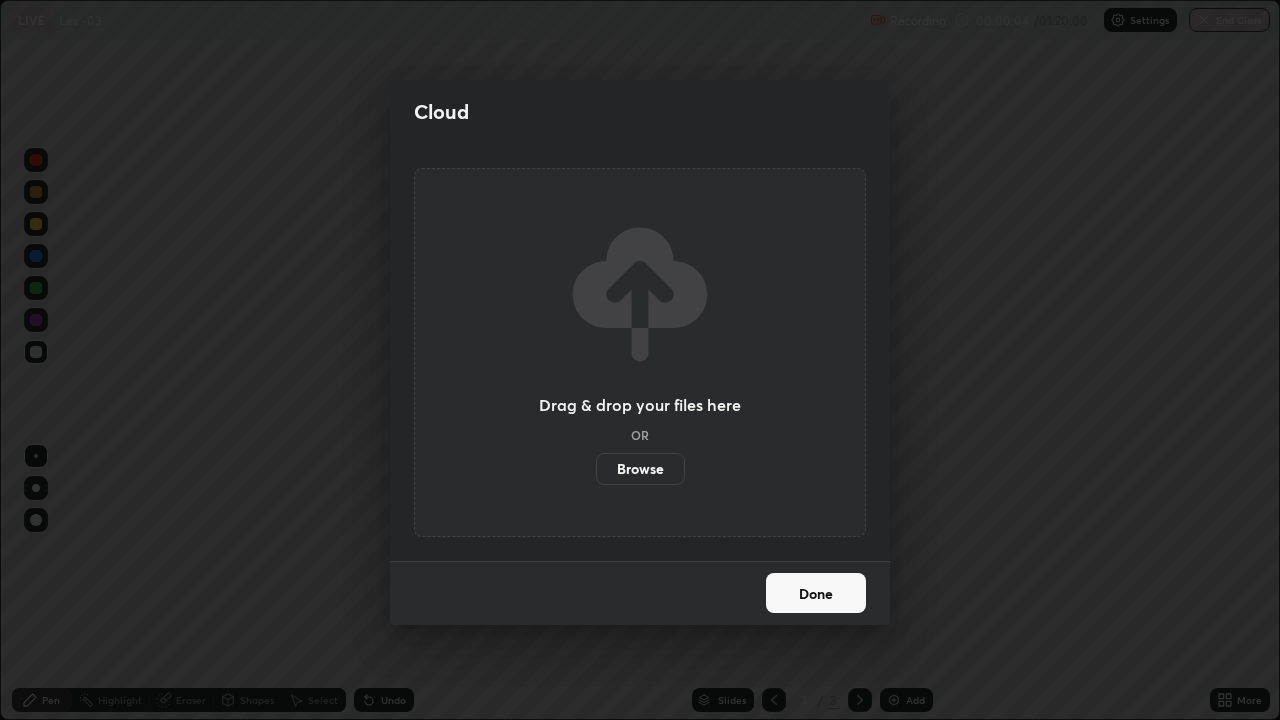 click on "Browse" at bounding box center (640, 469) 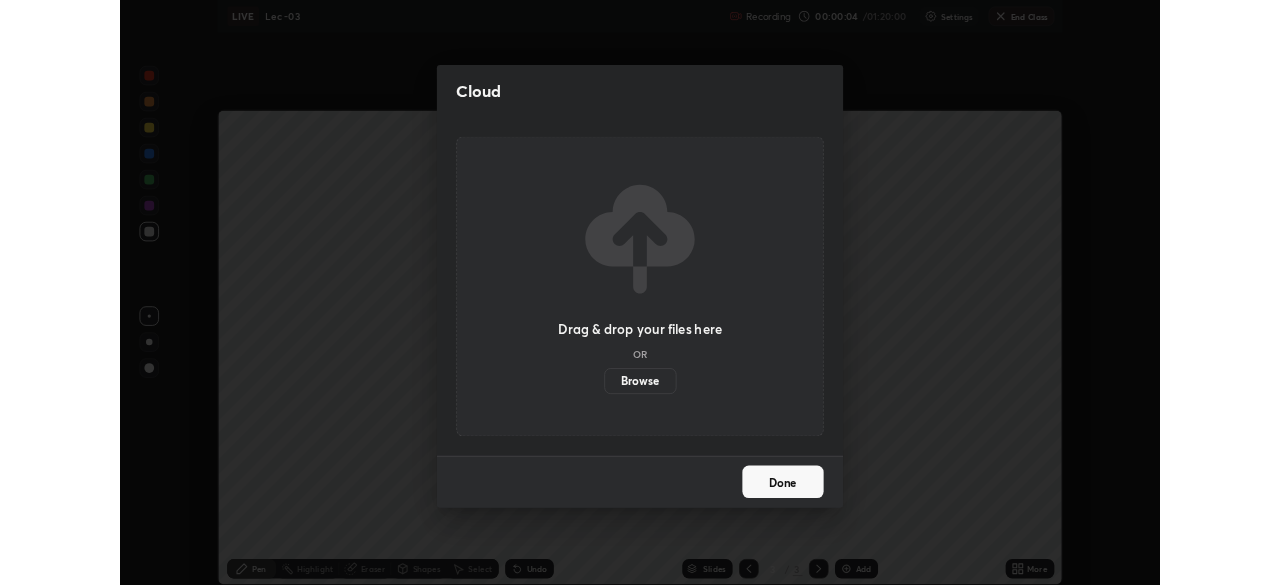 scroll, scrollTop: 585, scrollLeft: 1280, axis: both 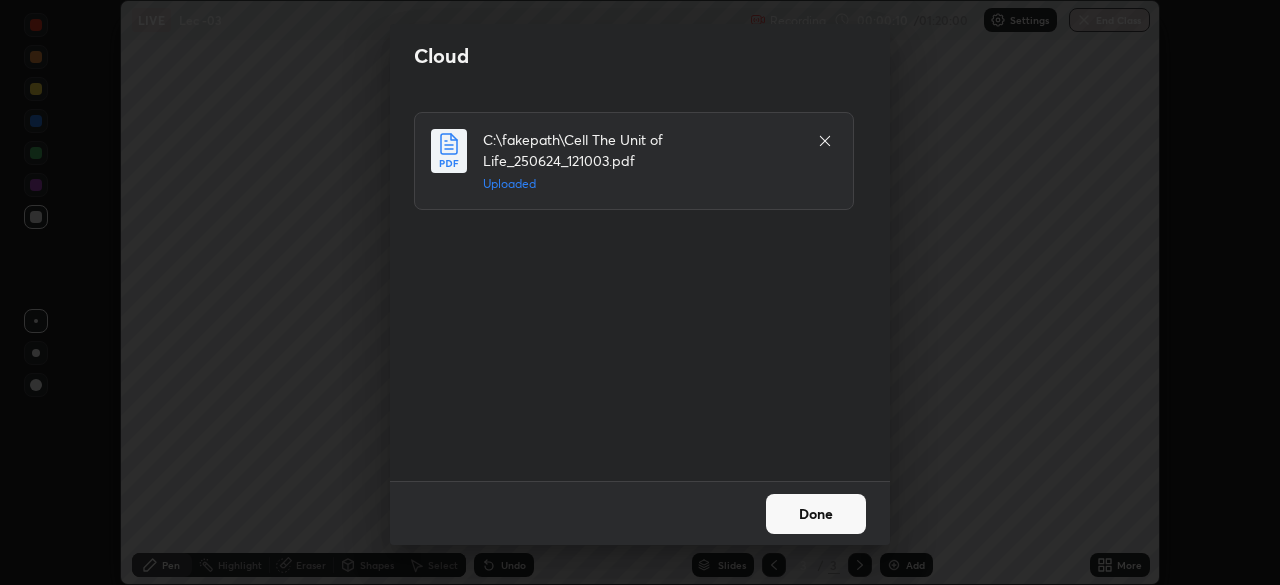 click on "Done" at bounding box center (816, 514) 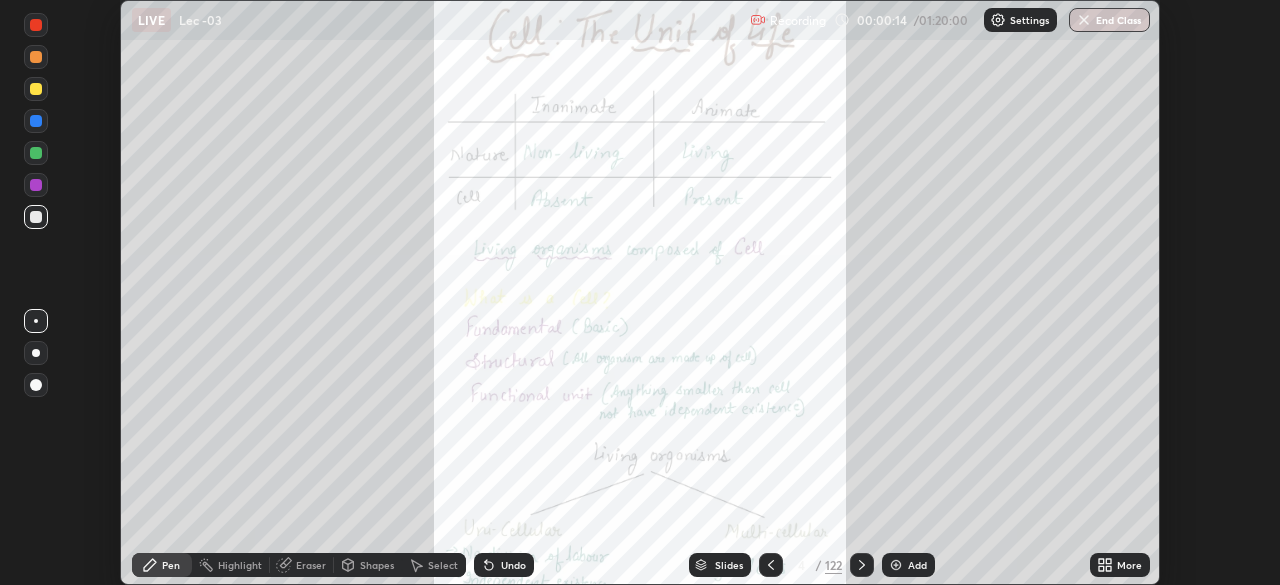 click on "Slides" at bounding box center (720, 565) 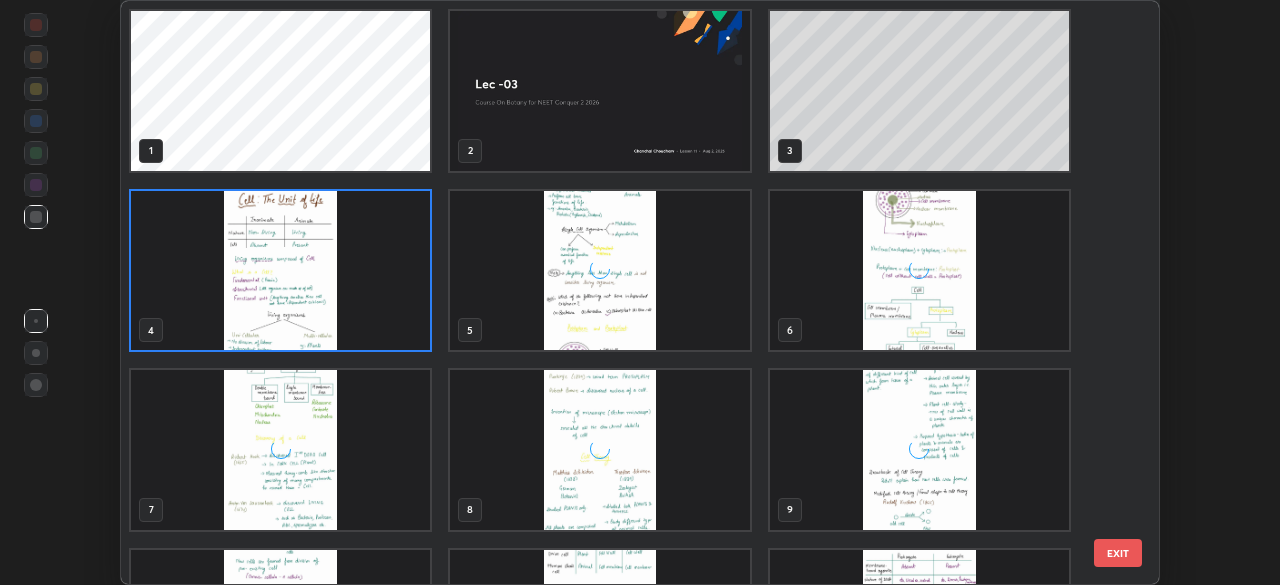 scroll, scrollTop: 7, scrollLeft: 11, axis: both 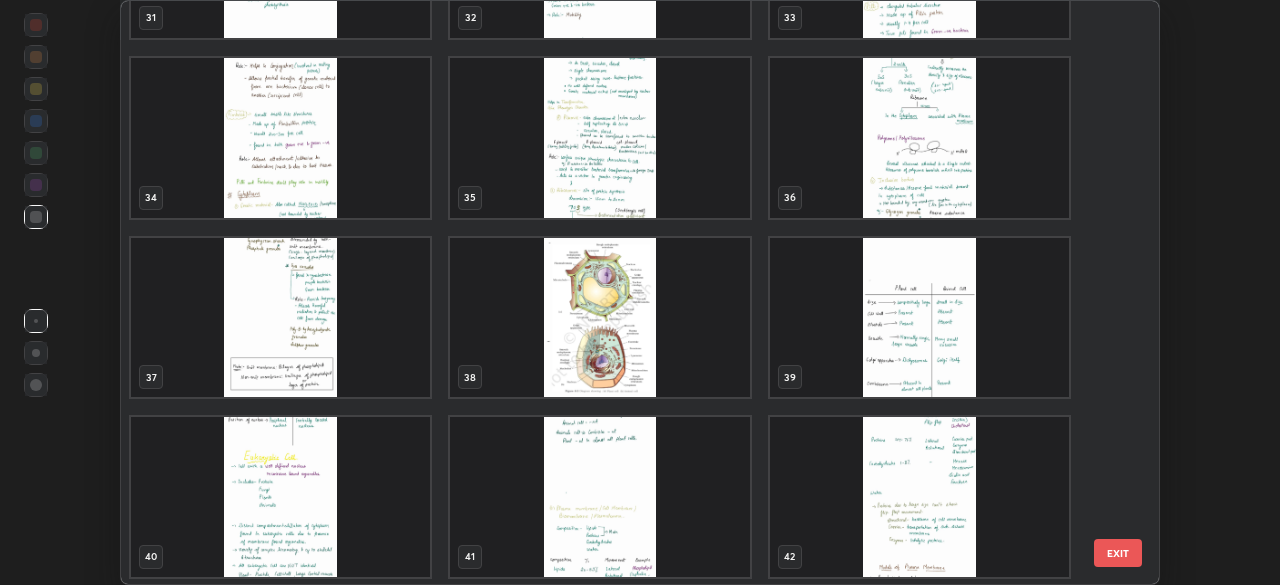 click at bounding box center (919, 318) 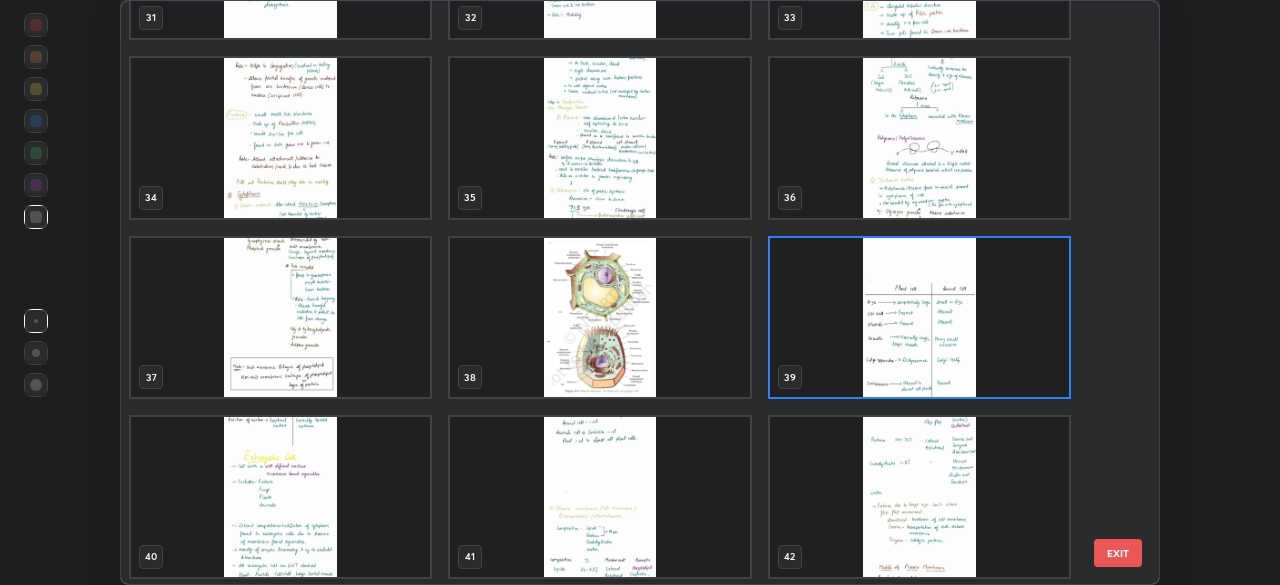 click at bounding box center [919, 318] 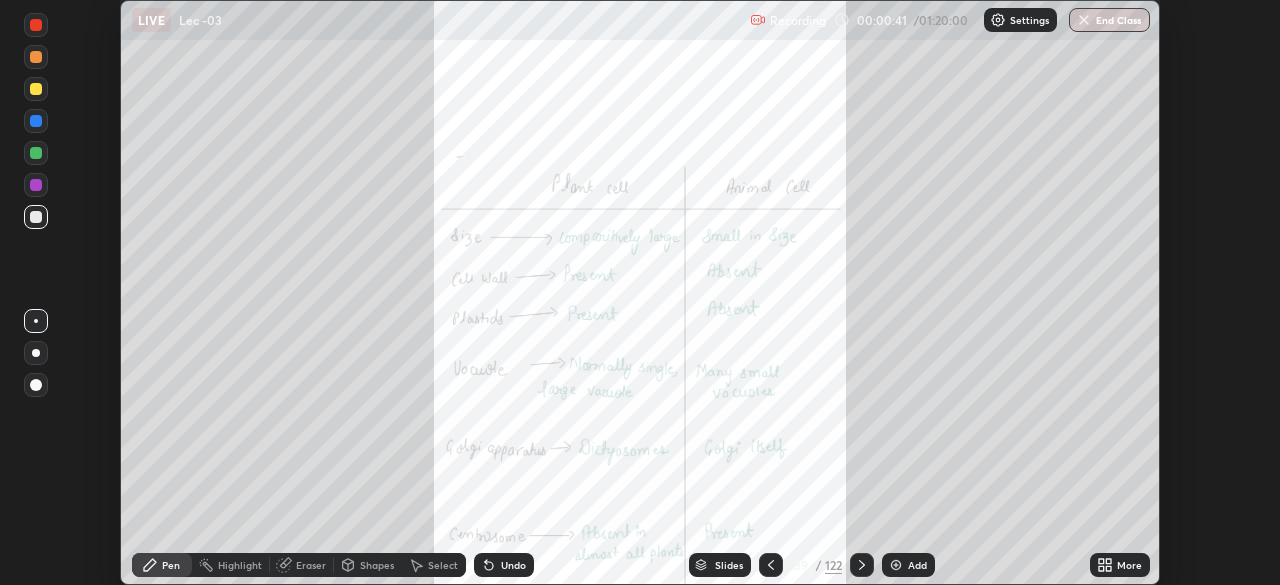 click 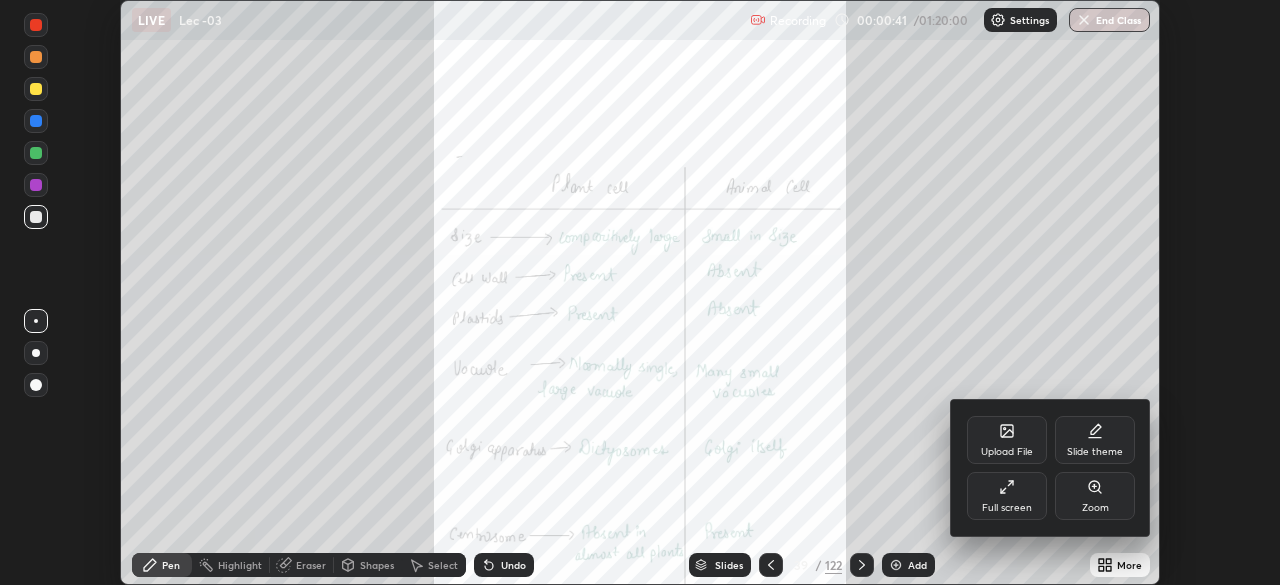 click on "Full screen" at bounding box center [1007, 508] 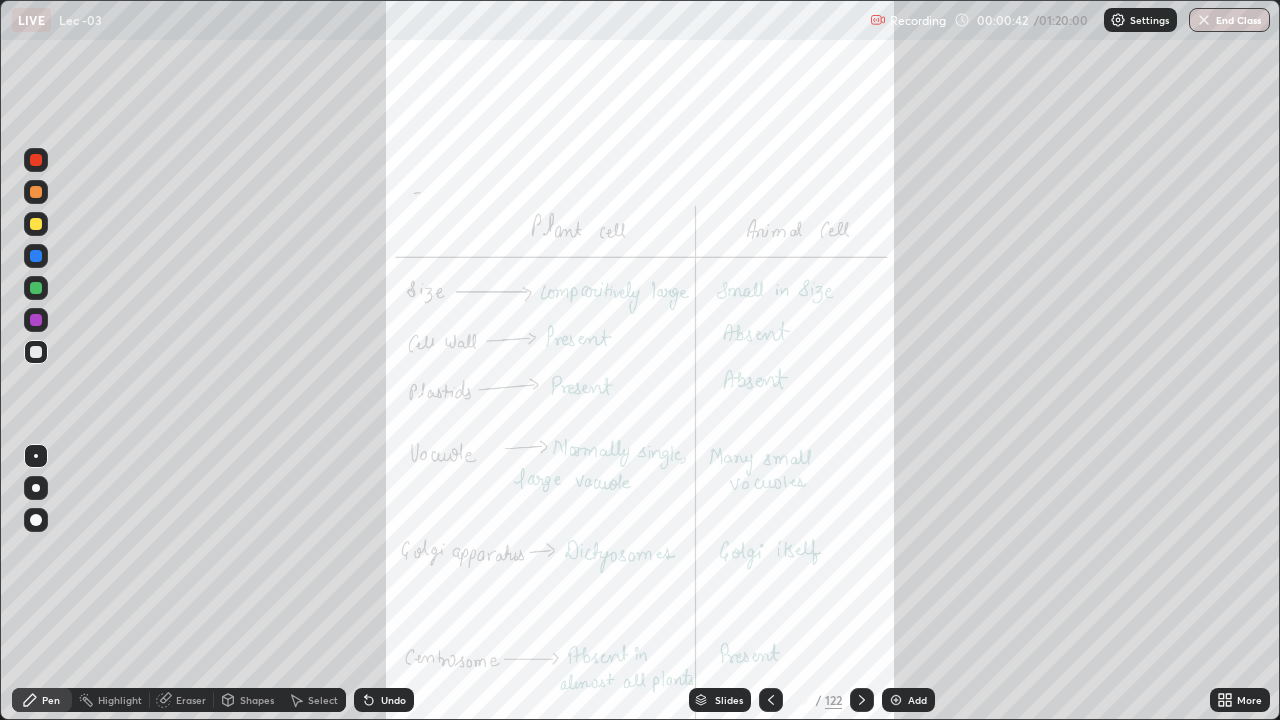 scroll, scrollTop: 99280, scrollLeft: 98720, axis: both 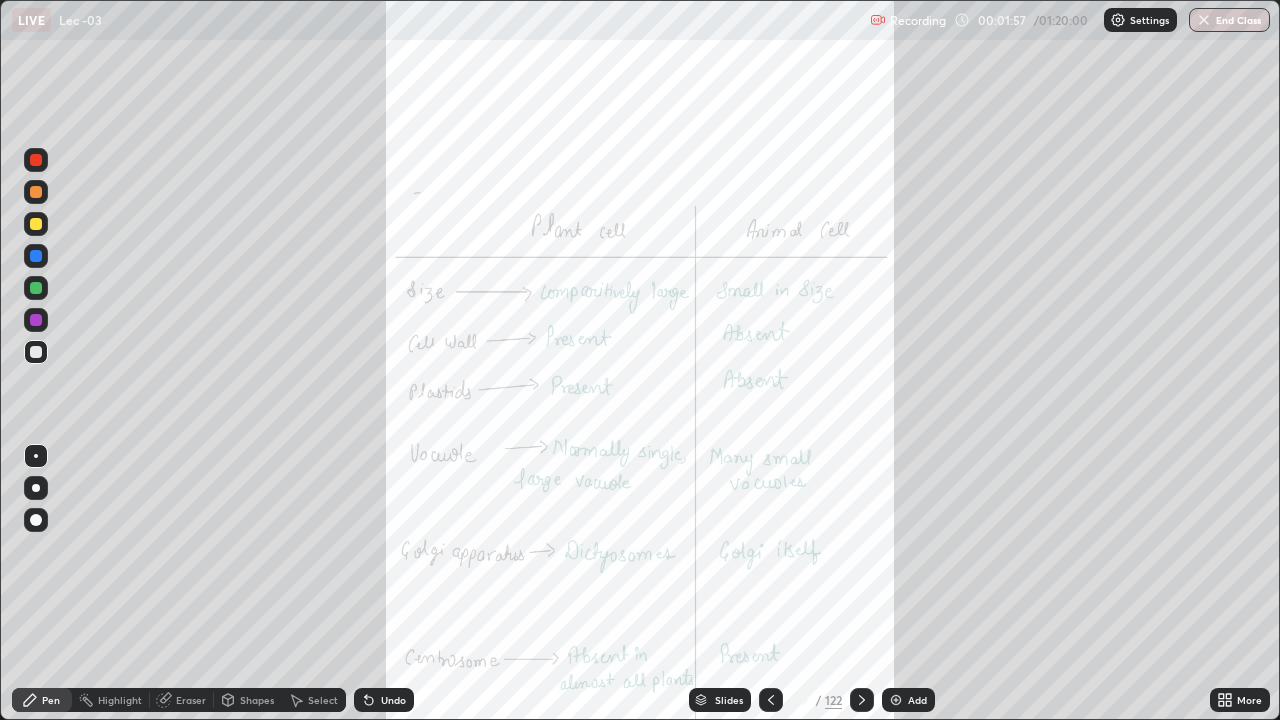 click on "More" at bounding box center (1249, 700) 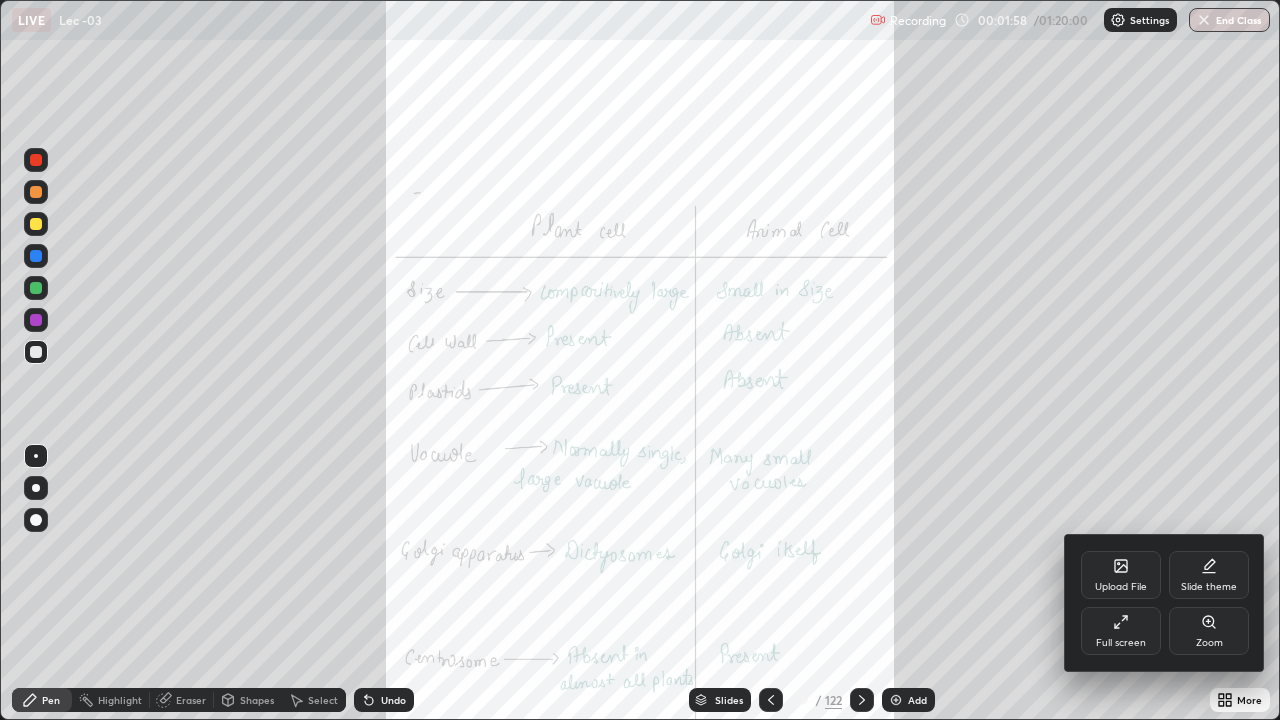 click on "Full screen" at bounding box center (1121, 631) 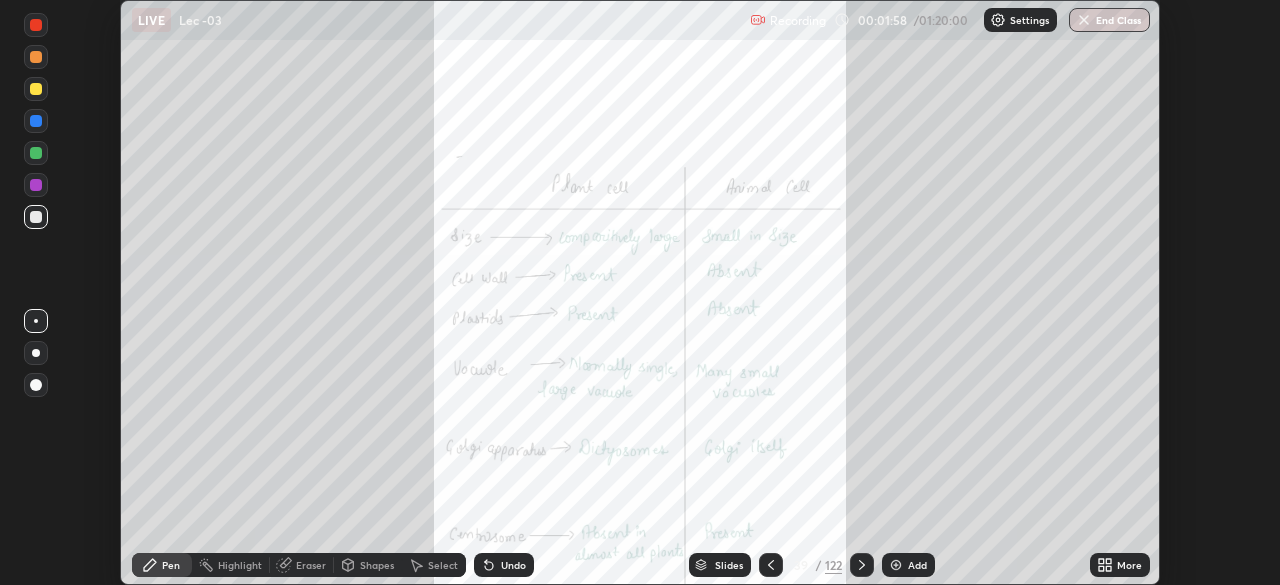 scroll, scrollTop: 585, scrollLeft: 1280, axis: both 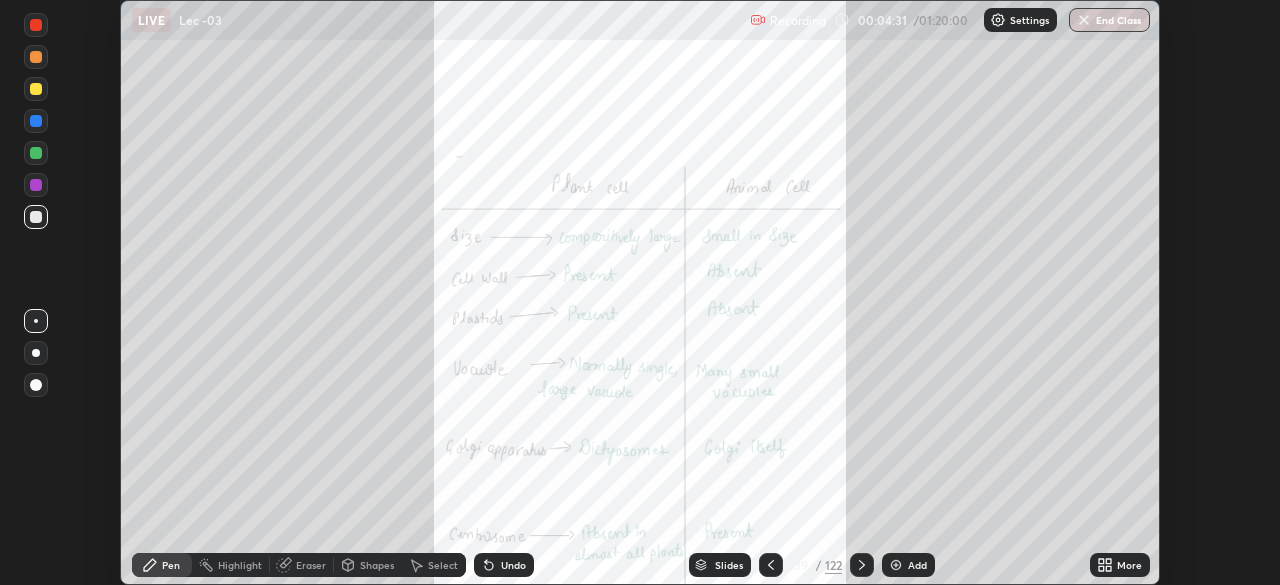 click on "More" at bounding box center [1129, 565] 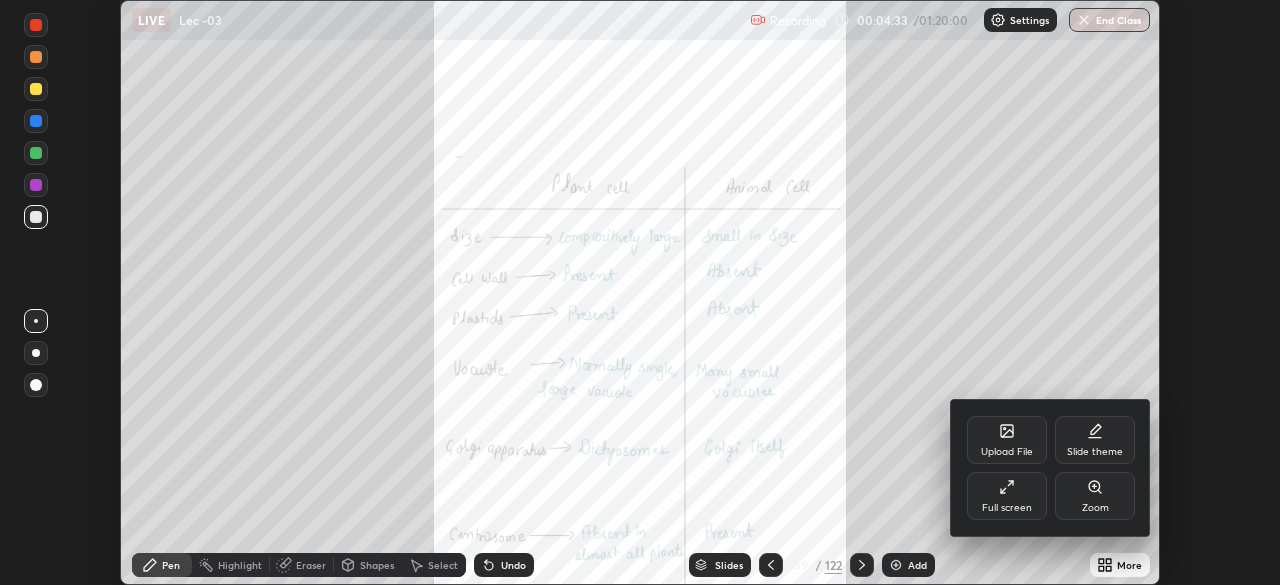 click on "Full screen" at bounding box center (1007, 508) 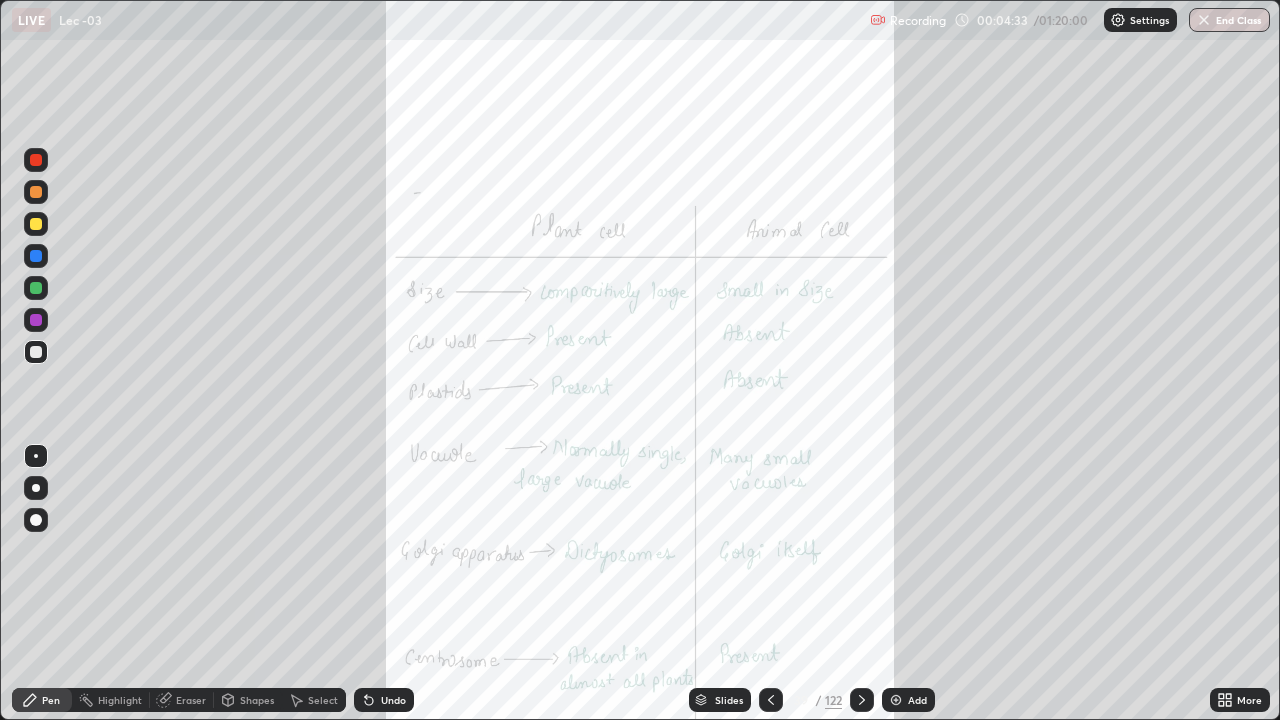 scroll, scrollTop: 99280, scrollLeft: 98720, axis: both 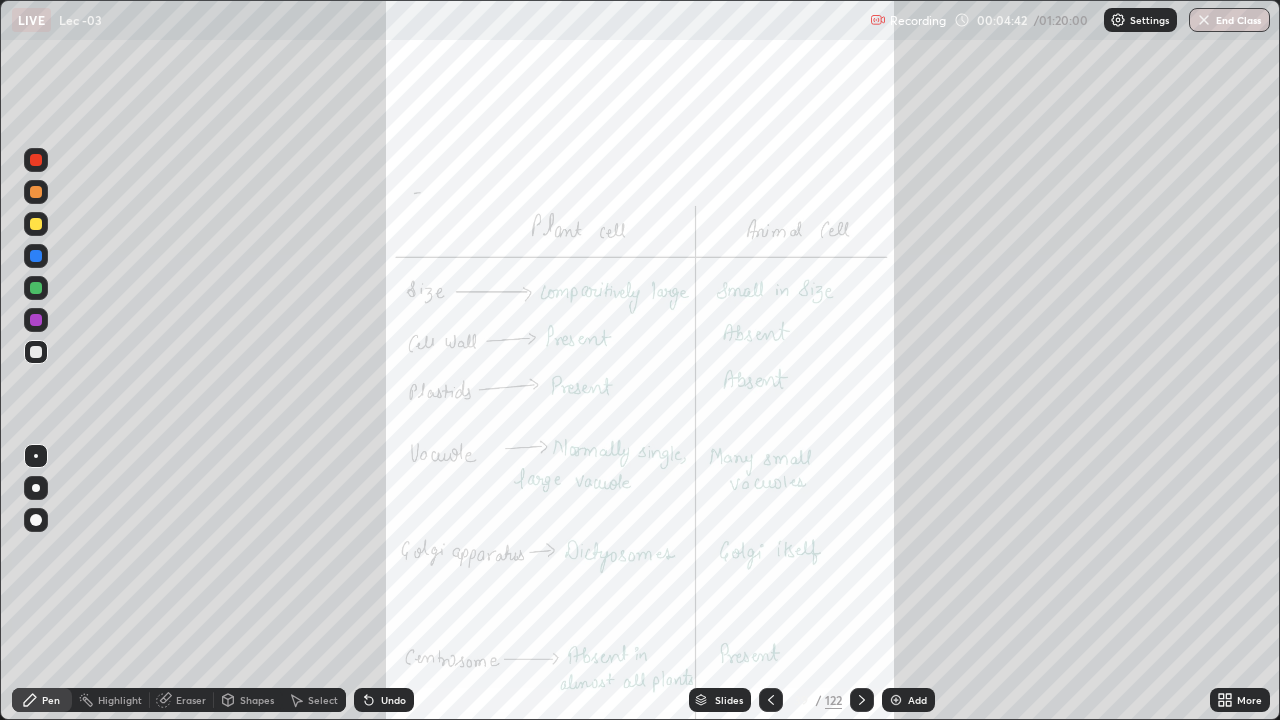 click on "Highlight" at bounding box center [120, 700] 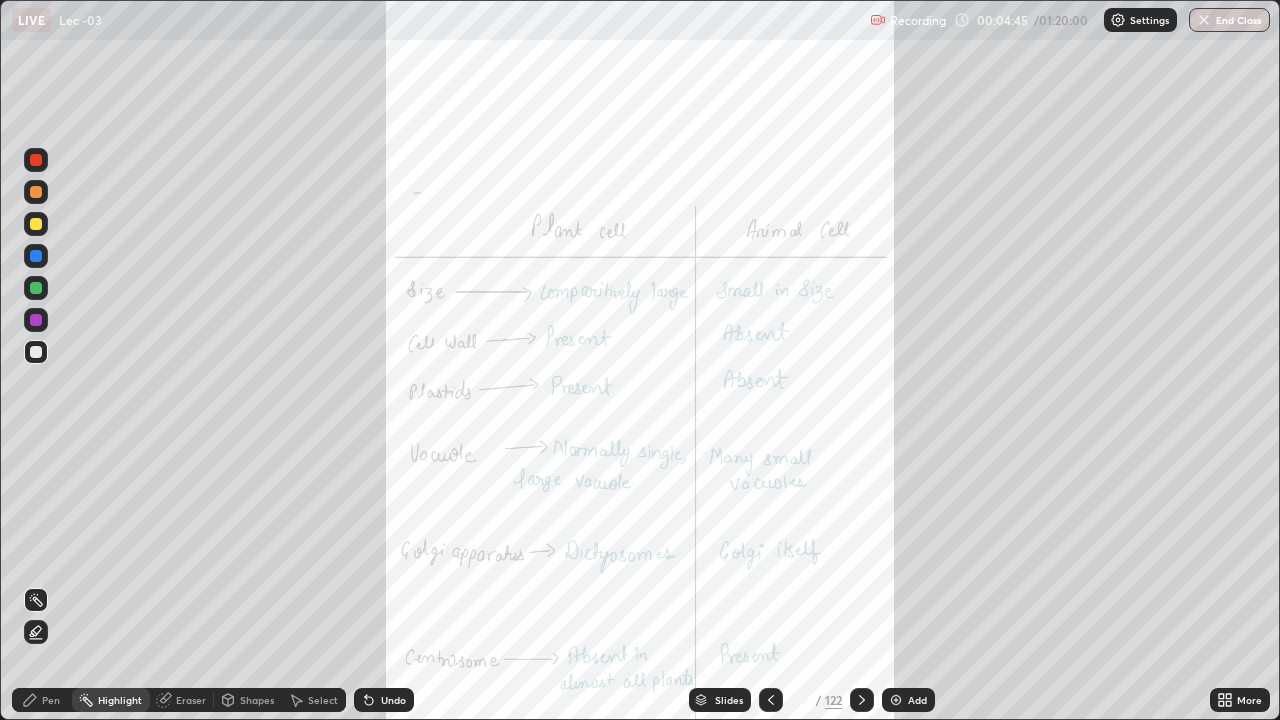 click at bounding box center (36, 224) 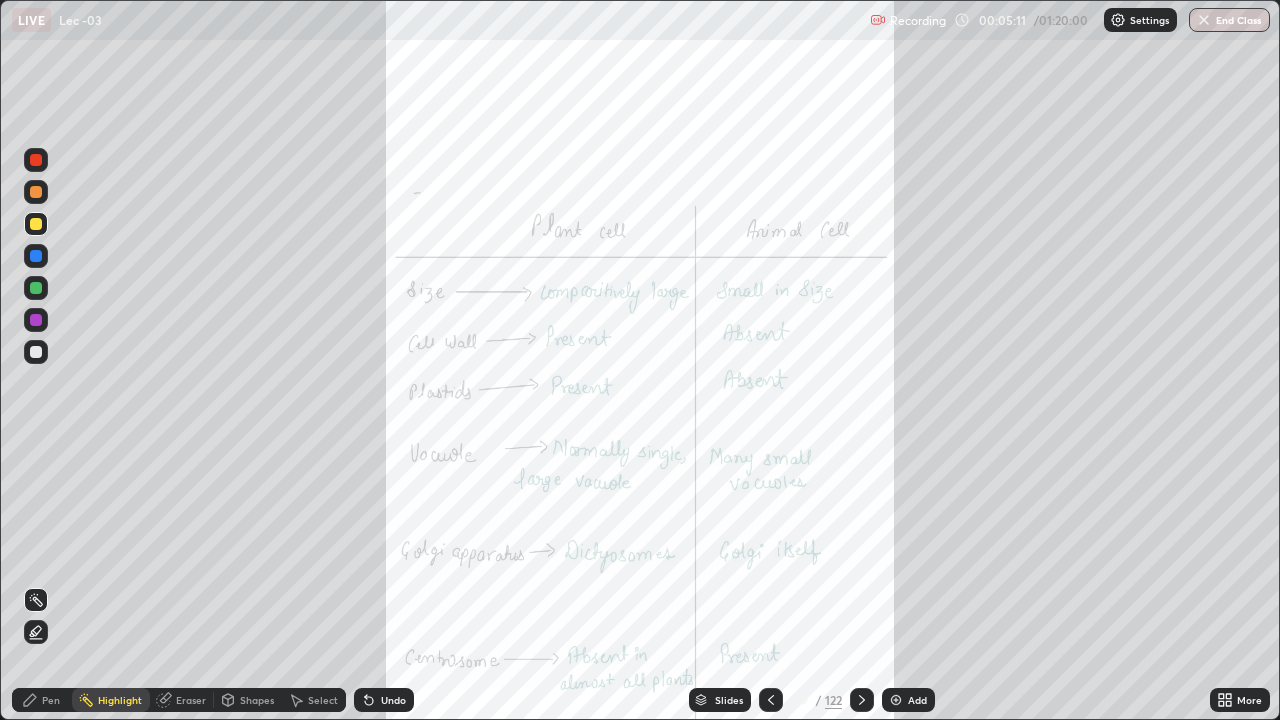 click on "Pen" at bounding box center [51, 700] 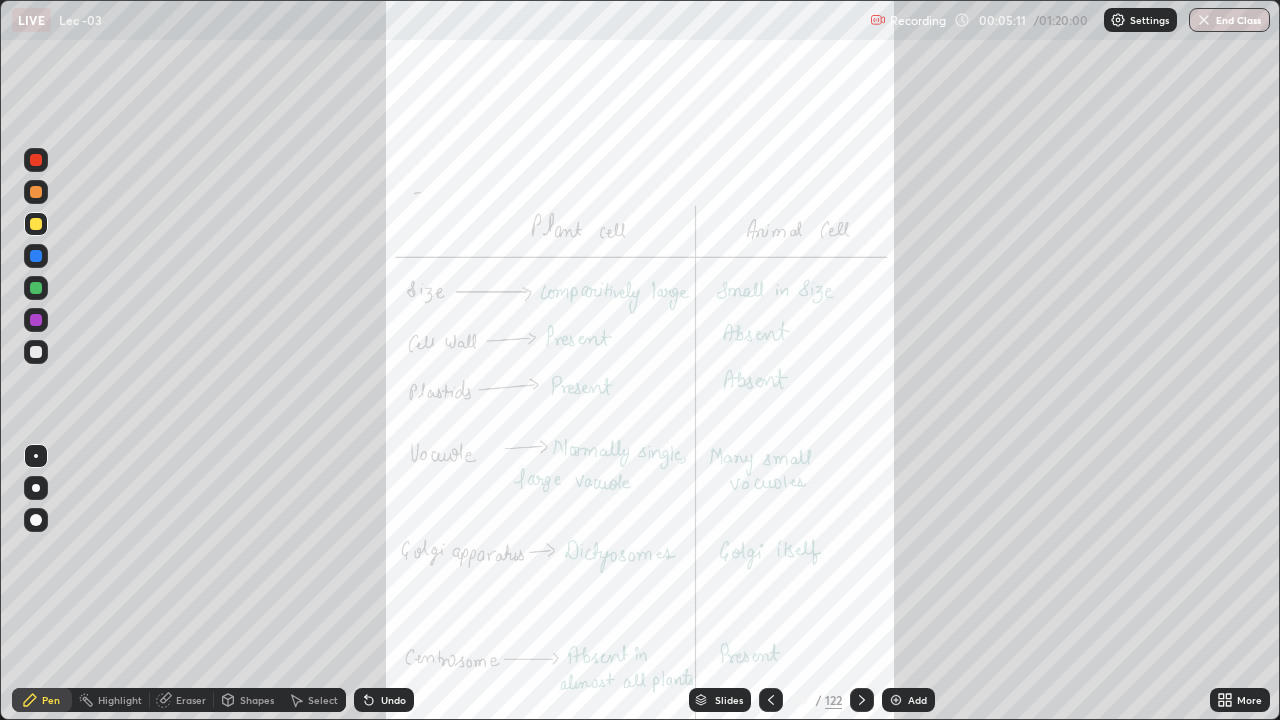 click at bounding box center (36, 352) 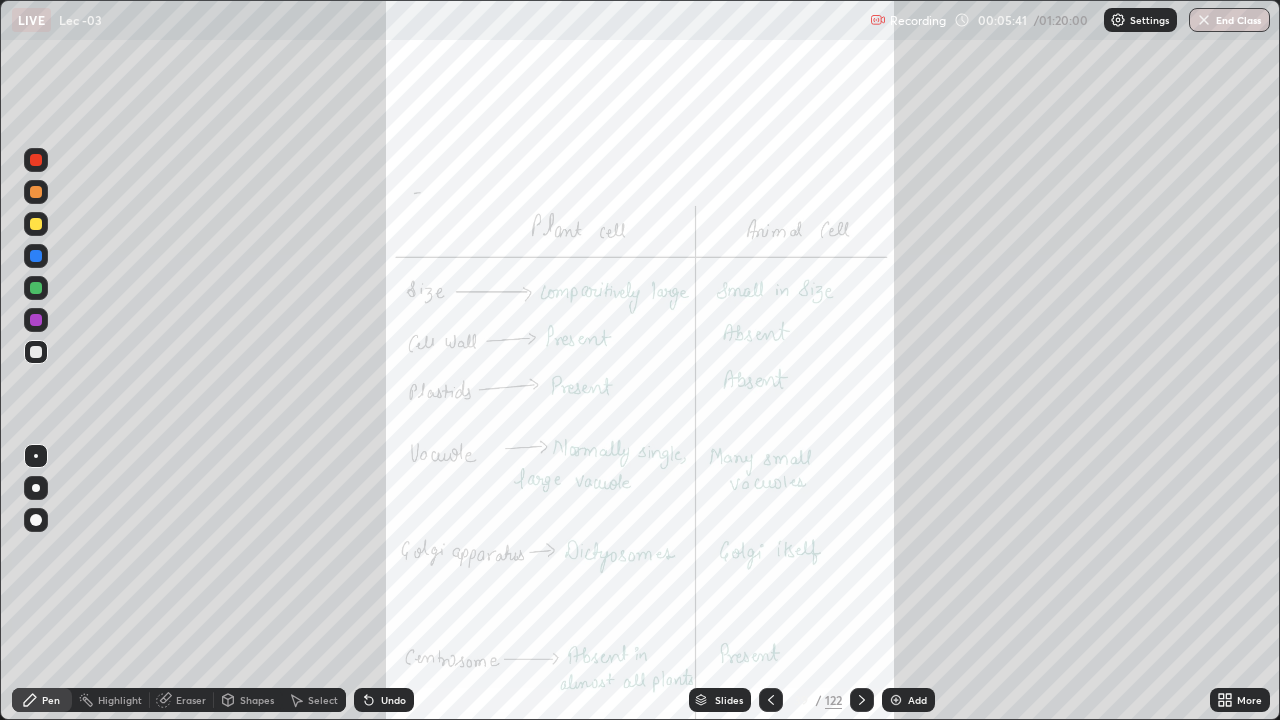 click on "Highlight" at bounding box center [111, 700] 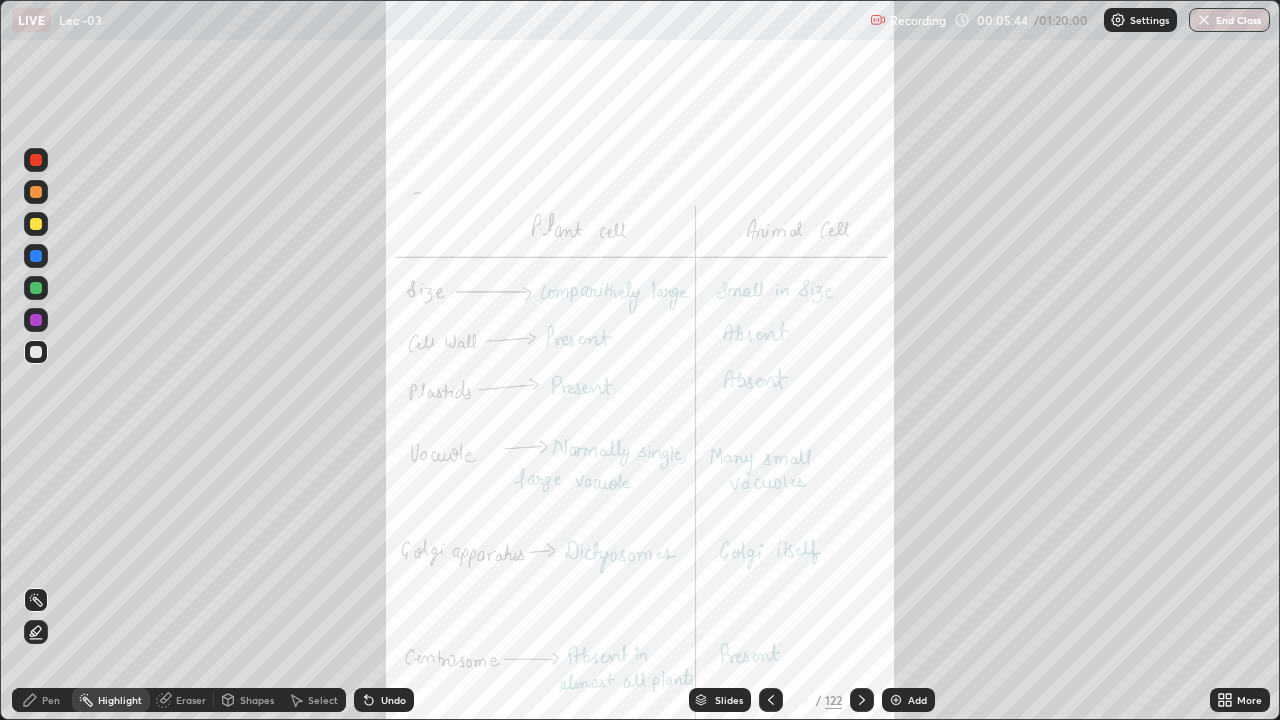 click at bounding box center [36, 224] 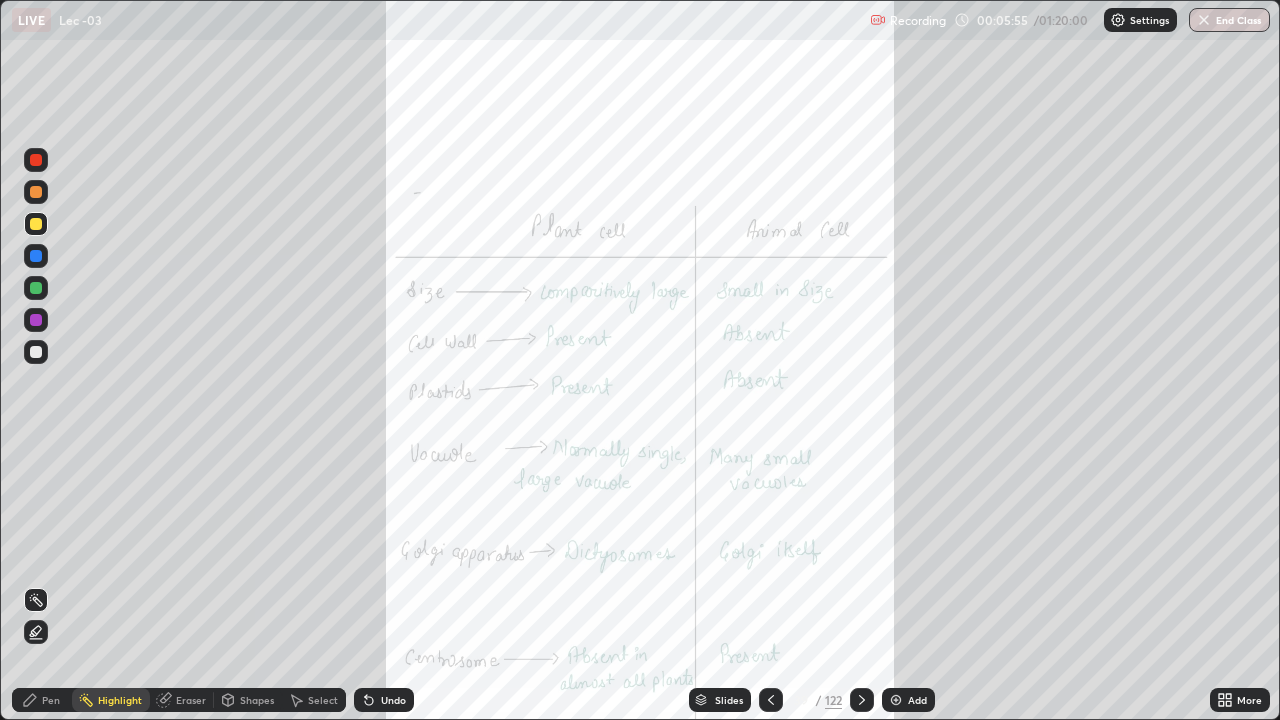 click at bounding box center (36, 320) 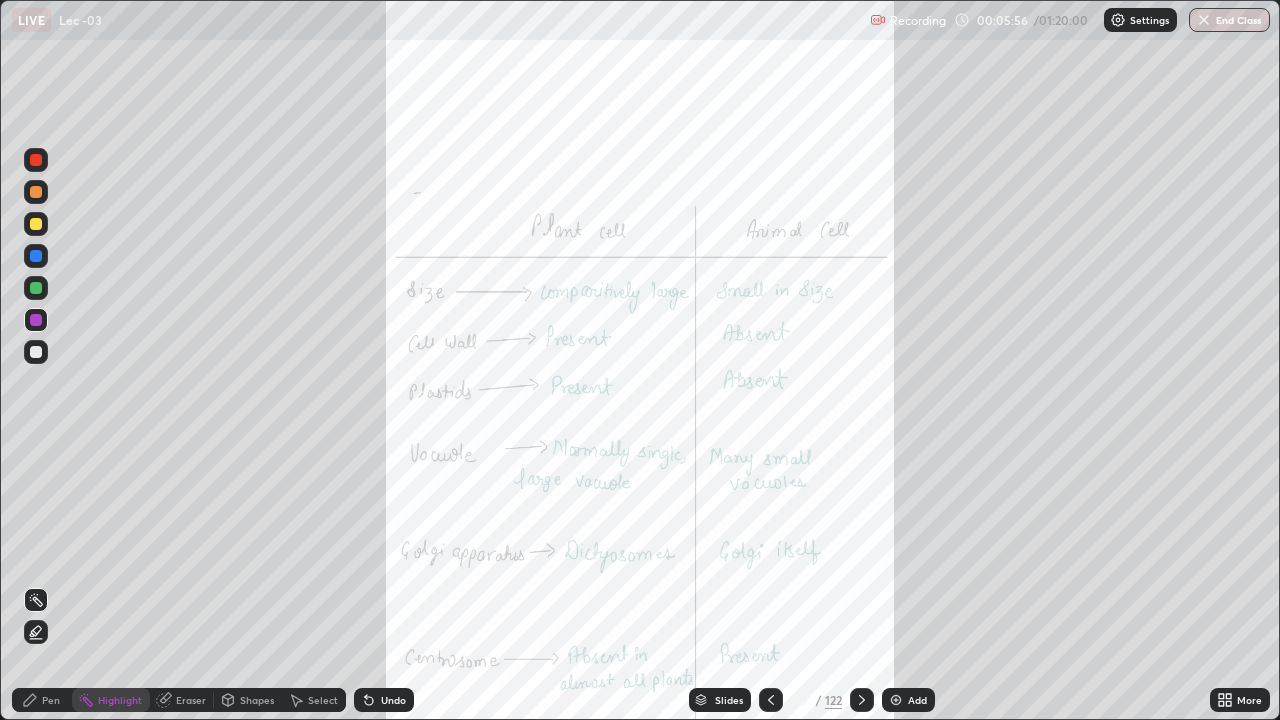 click on "Pen" at bounding box center [51, 700] 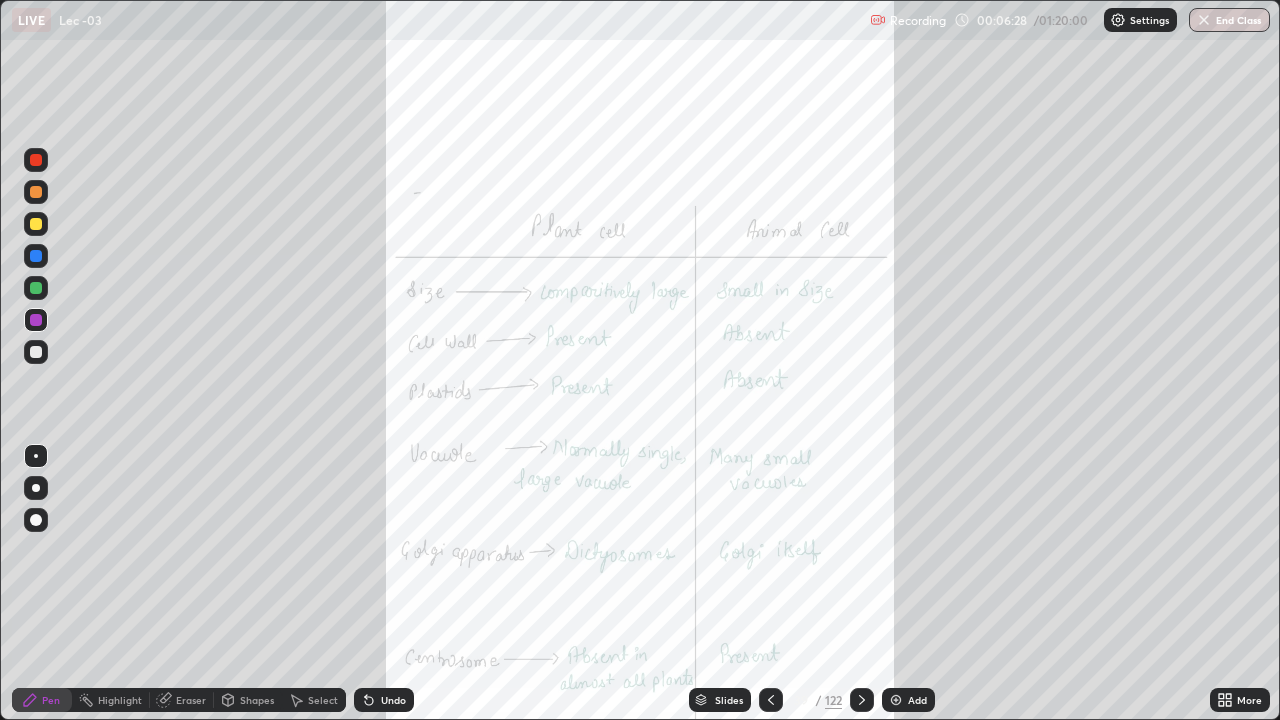 click on "Highlight" at bounding box center (120, 700) 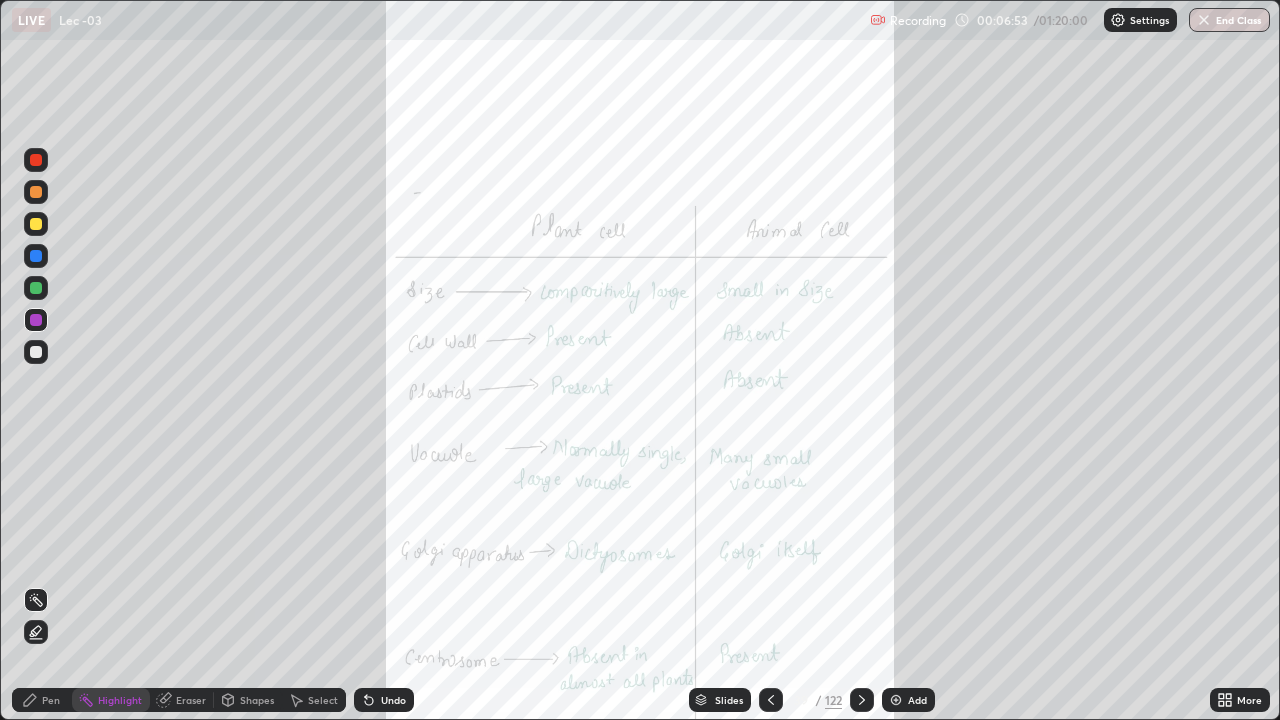 click on "Pen" at bounding box center (51, 700) 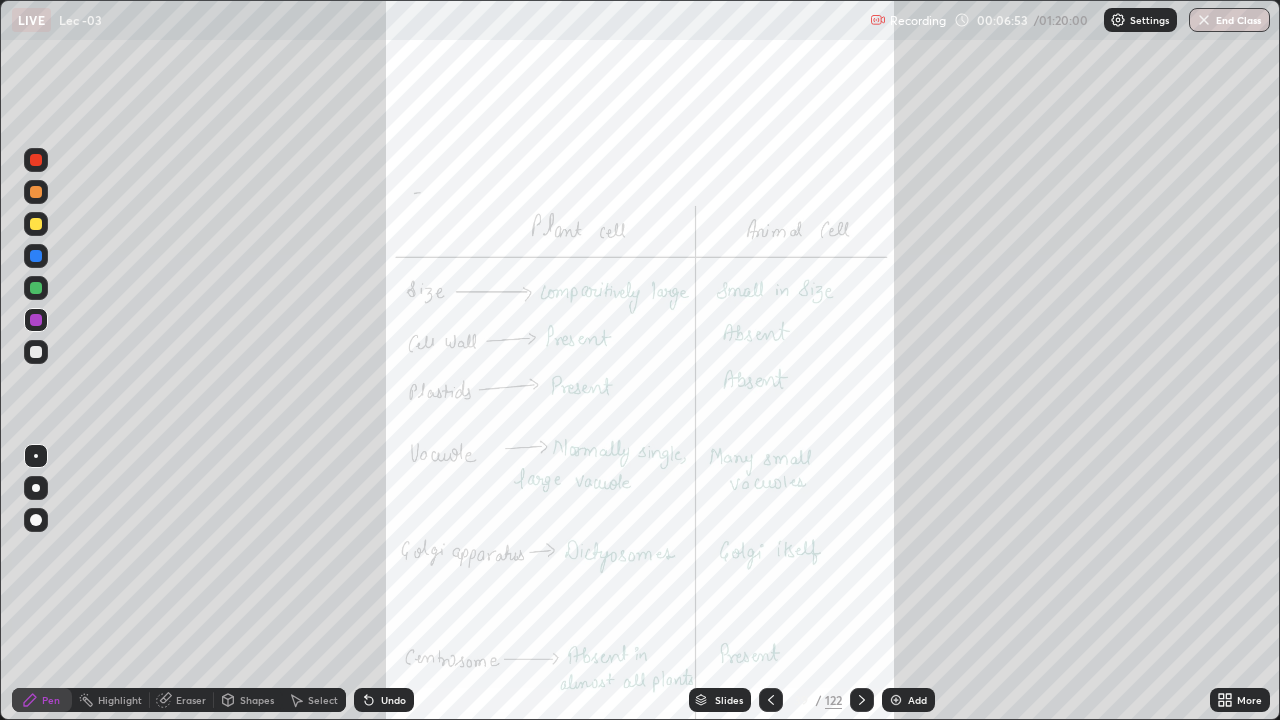 click at bounding box center [36, 352] 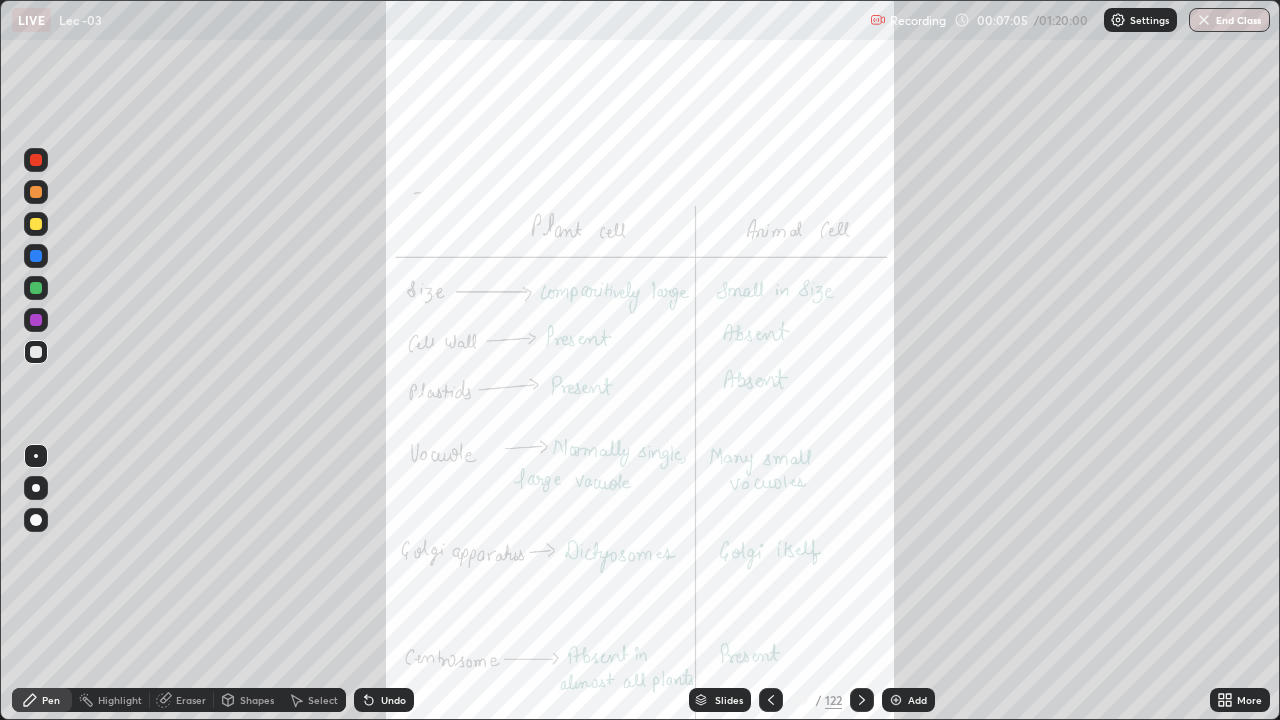 click at bounding box center [36, 224] 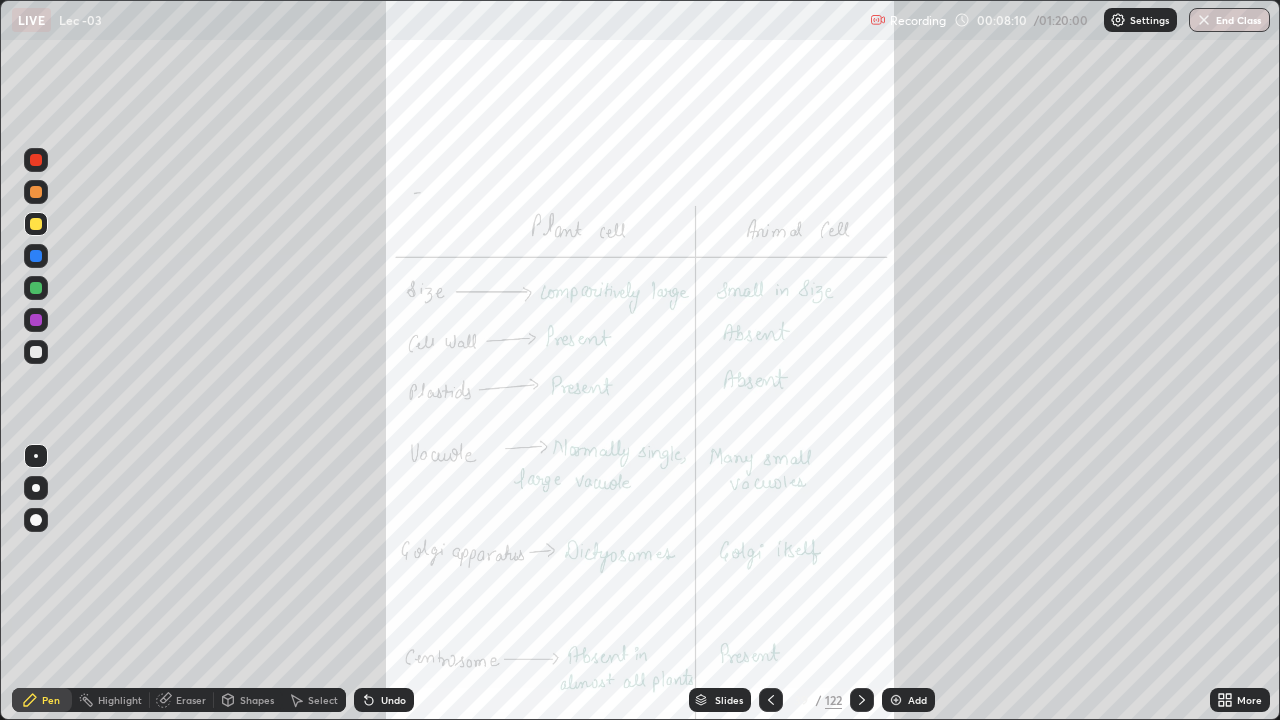 click on "Add" at bounding box center [908, 700] 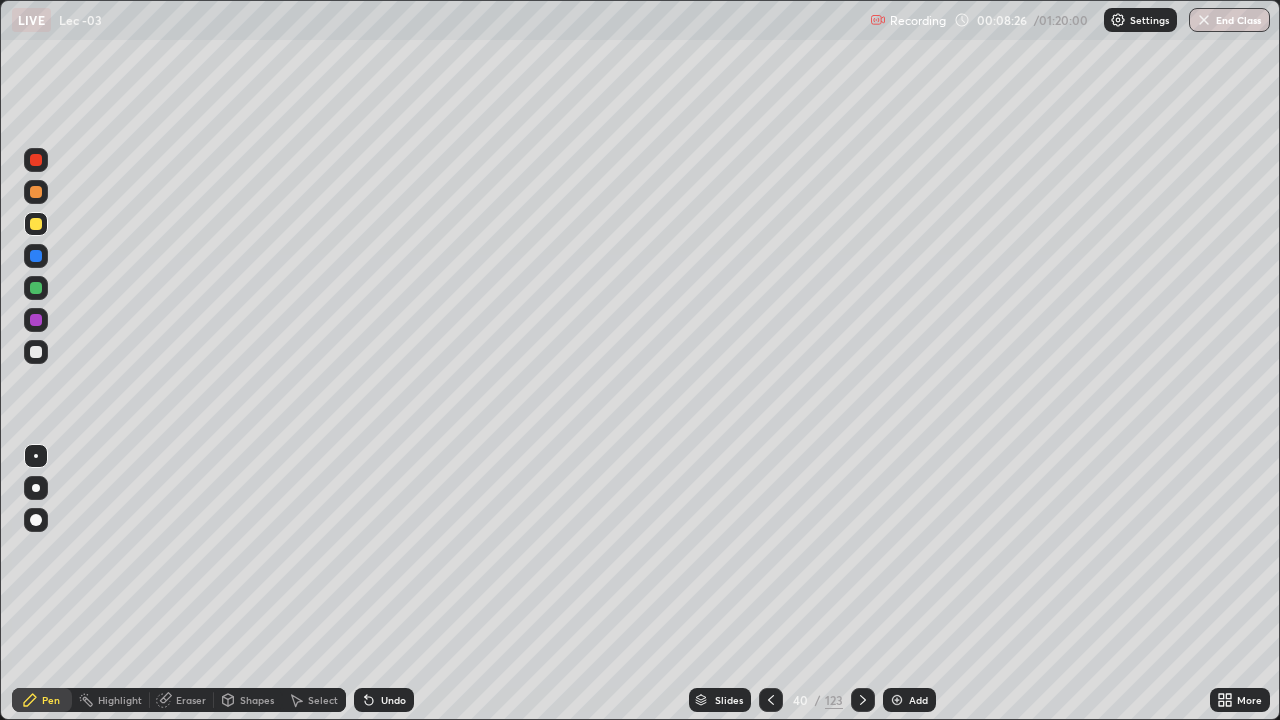 click 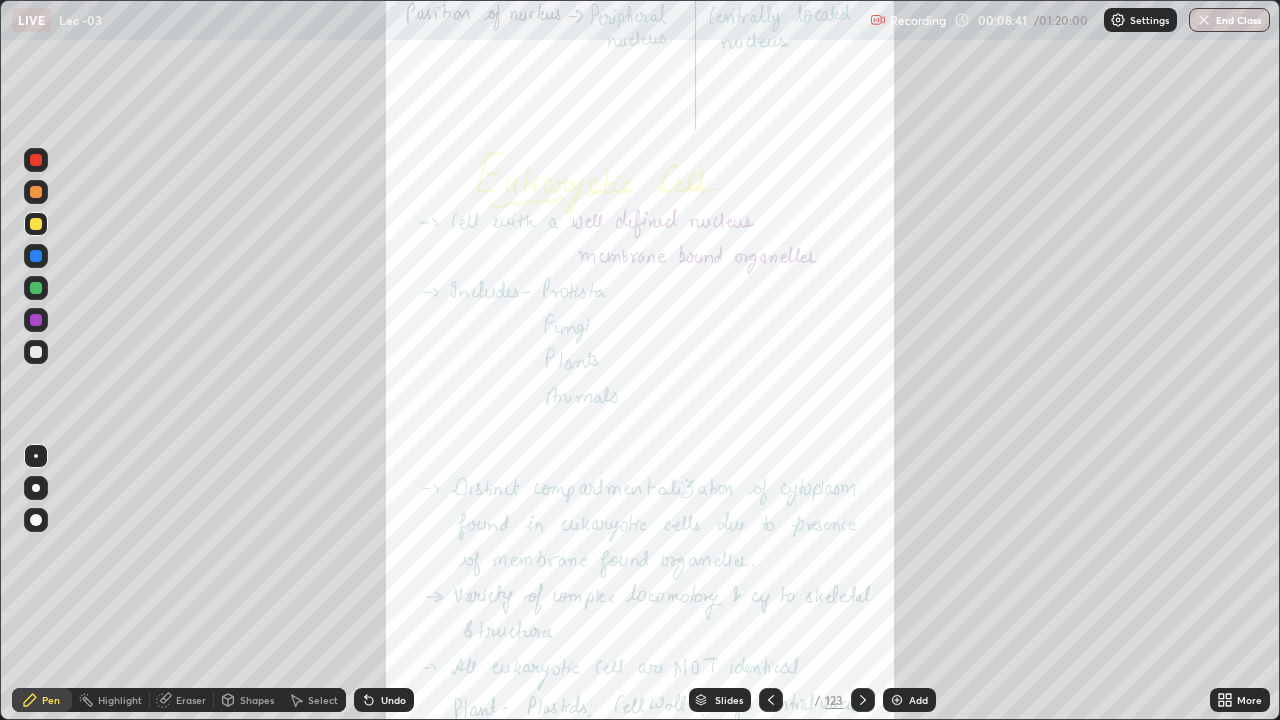 click on "Highlight" at bounding box center (120, 700) 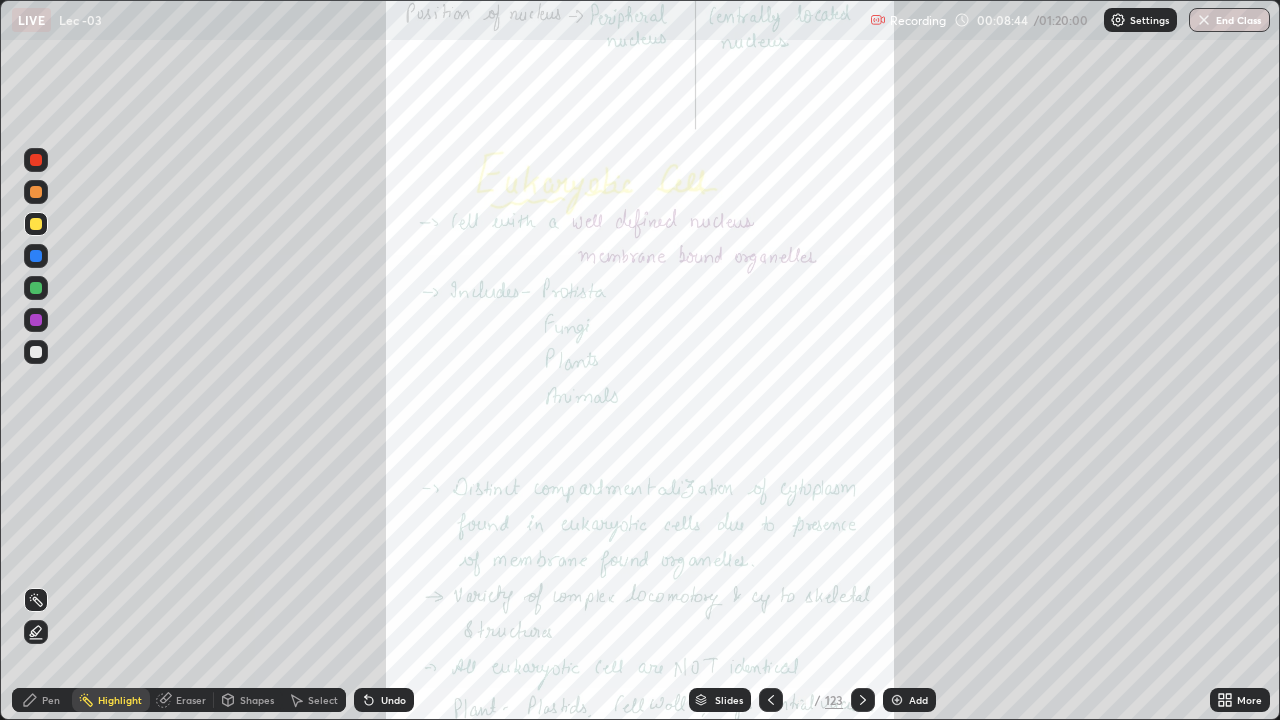 click at bounding box center (36, 224) 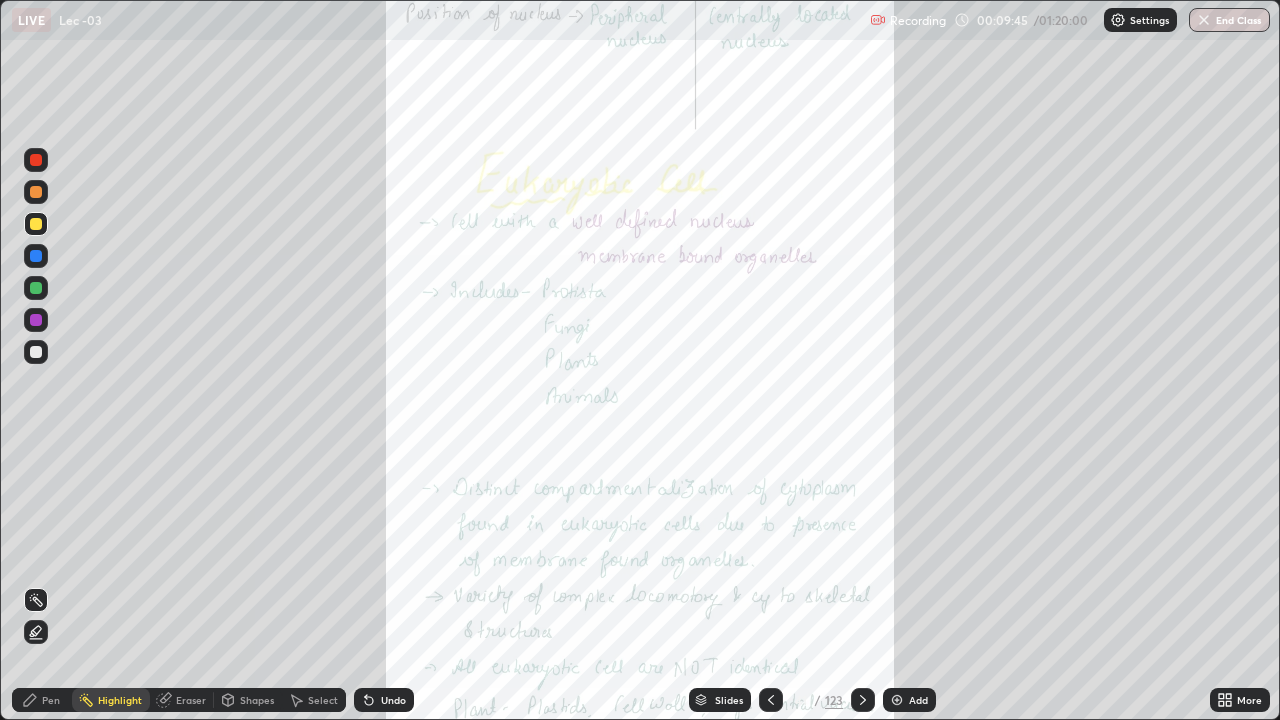 click on "Pen" at bounding box center (42, 700) 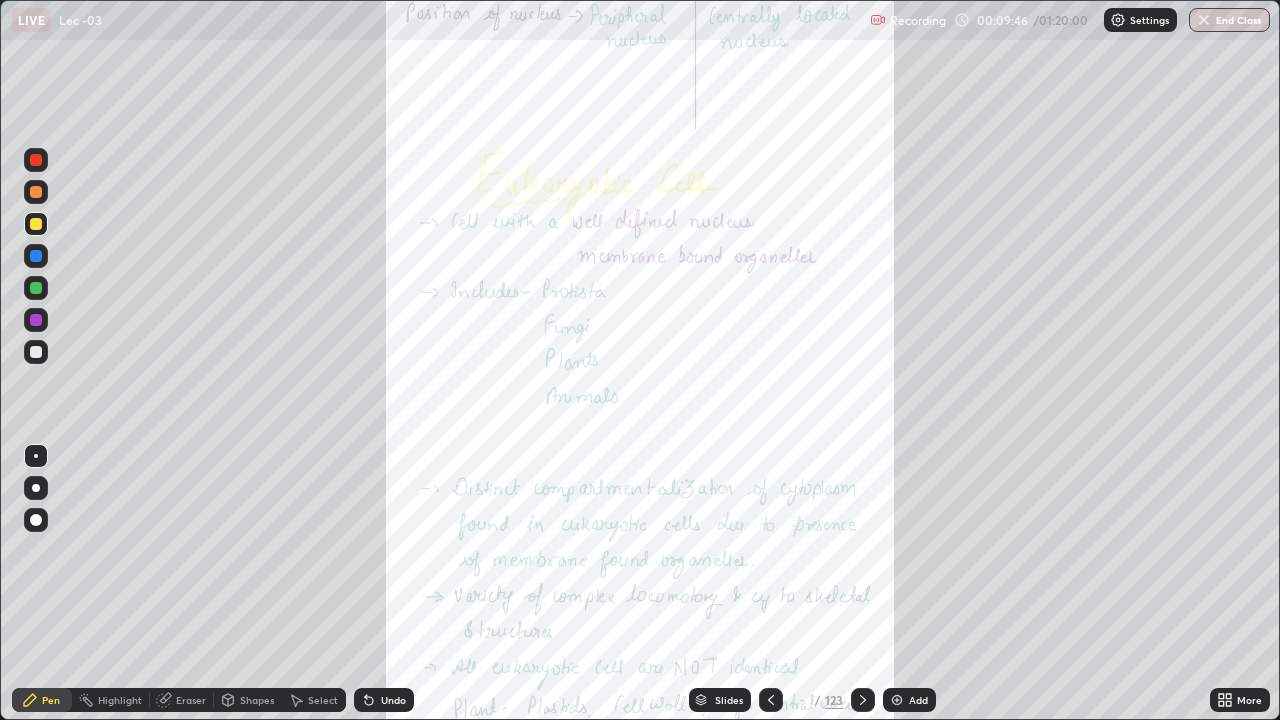 click at bounding box center (36, 352) 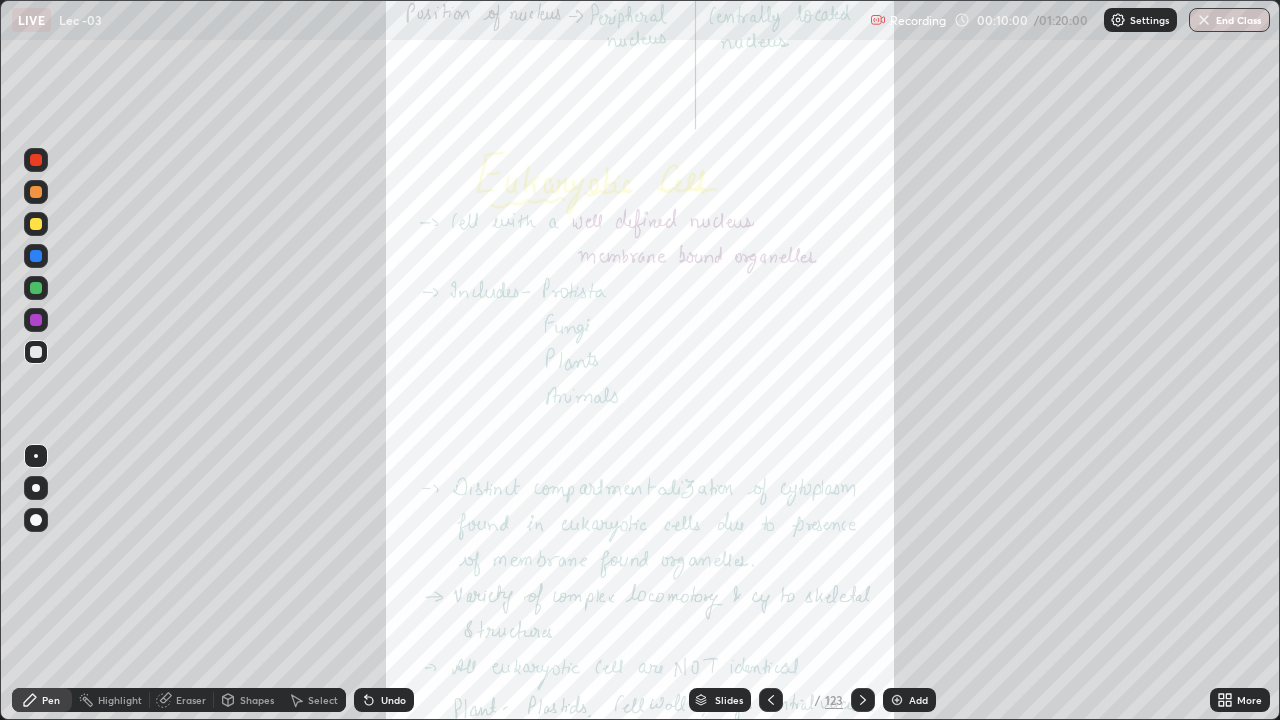 click on "Highlight" at bounding box center [120, 700] 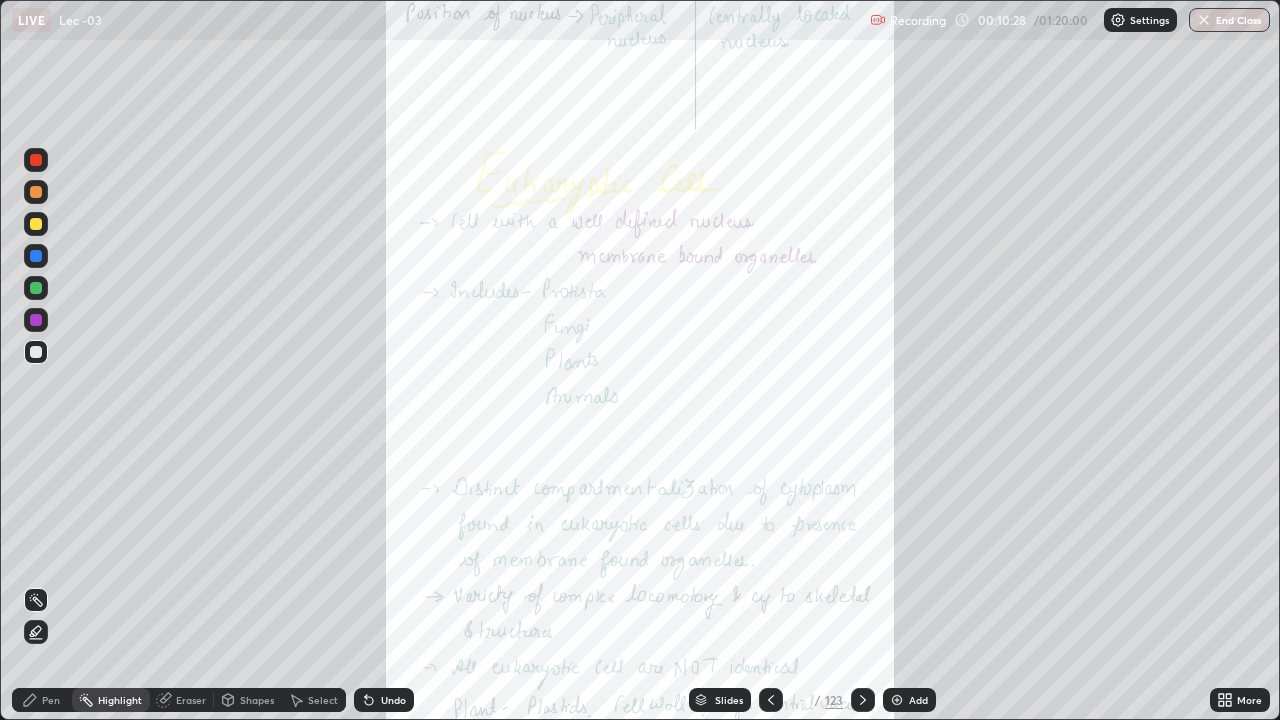 click at bounding box center [36, 224] 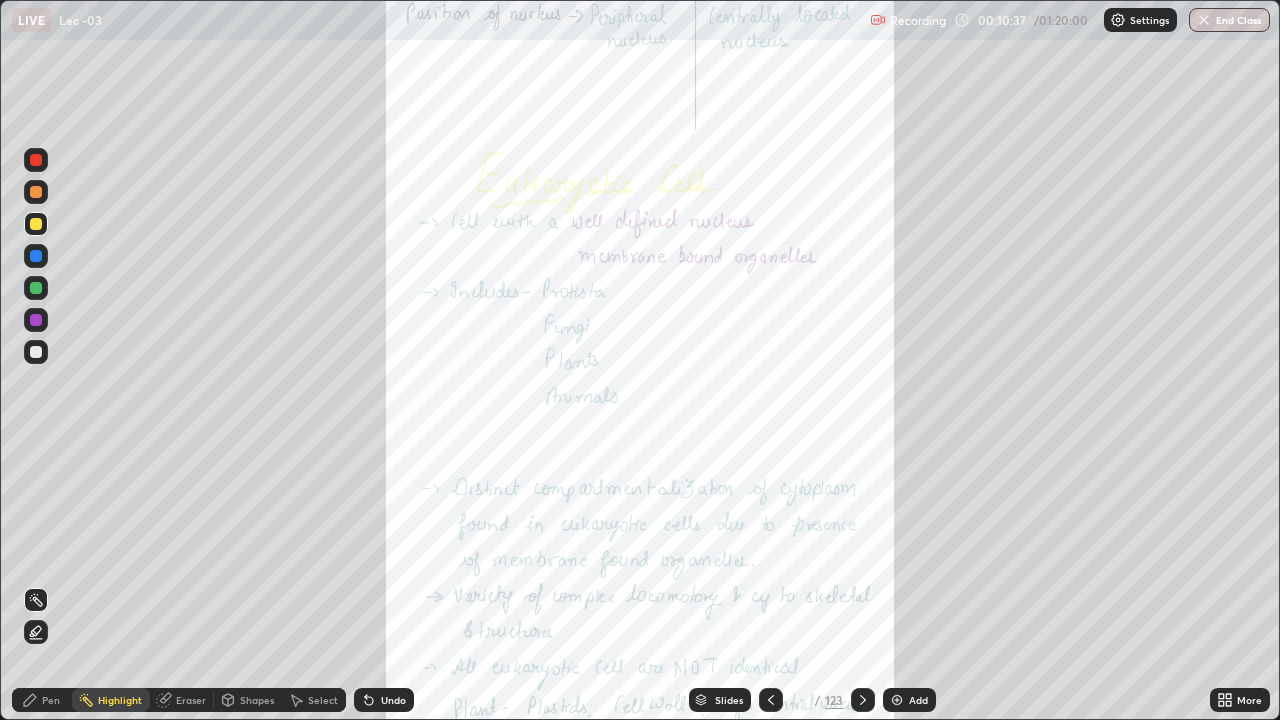 click 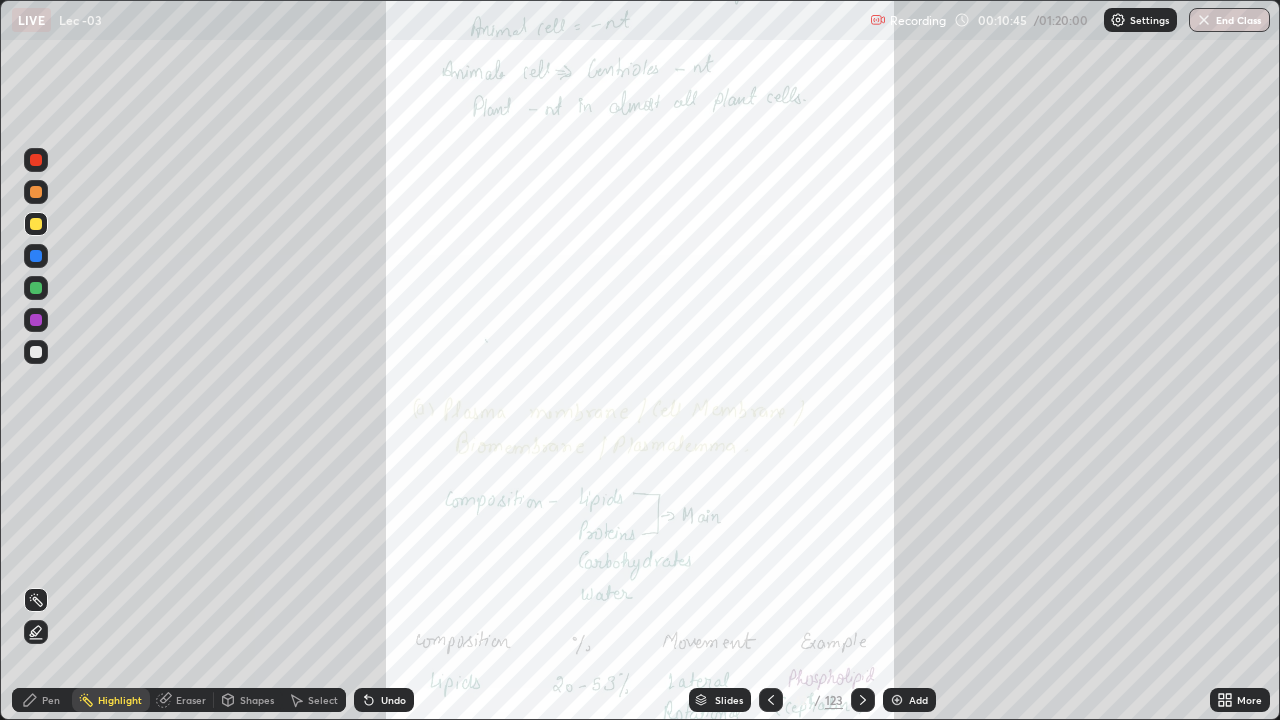 click on "Add" at bounding box center [909, 700] 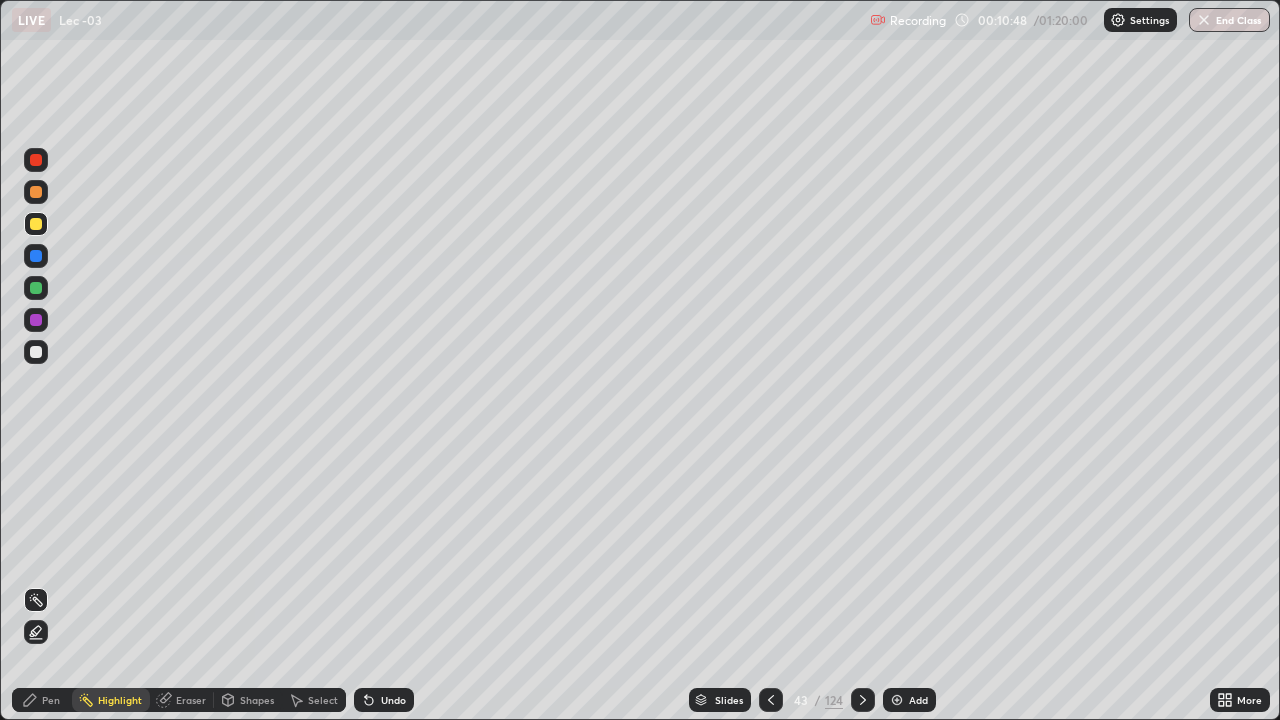 click on "Pen" at bounding box center [42, 700] 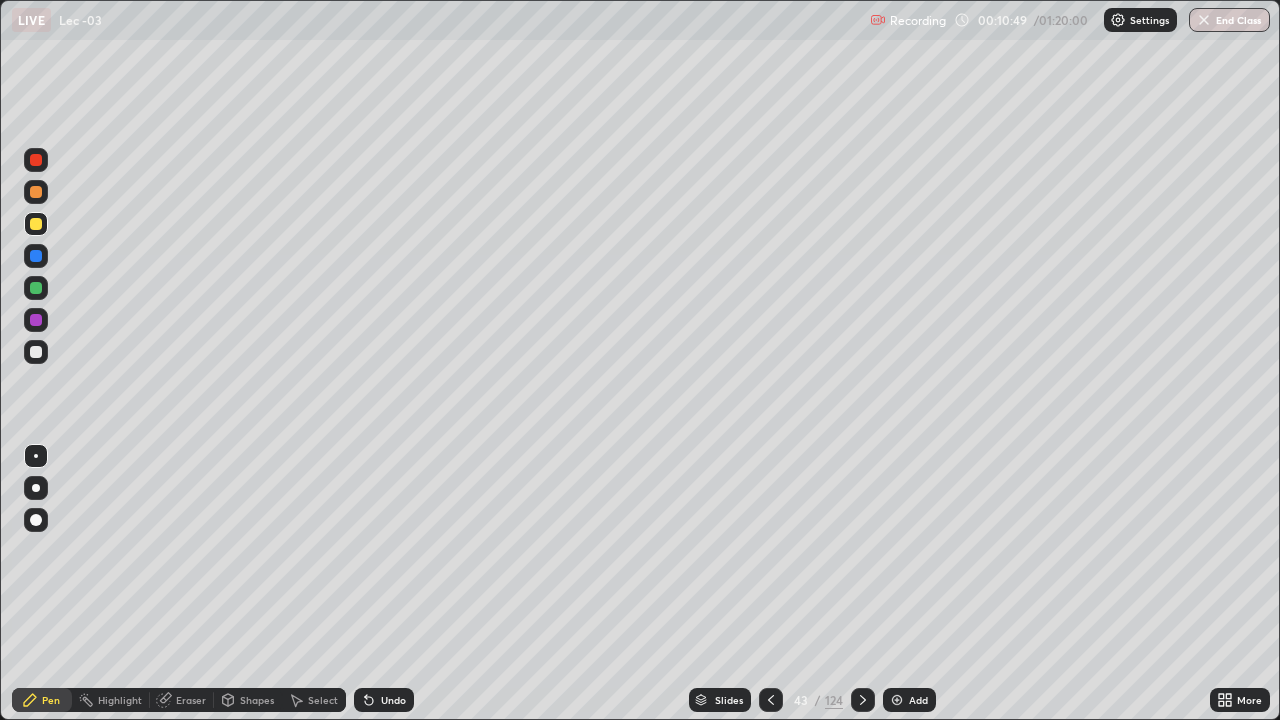 click at bounding box center (36, 352) 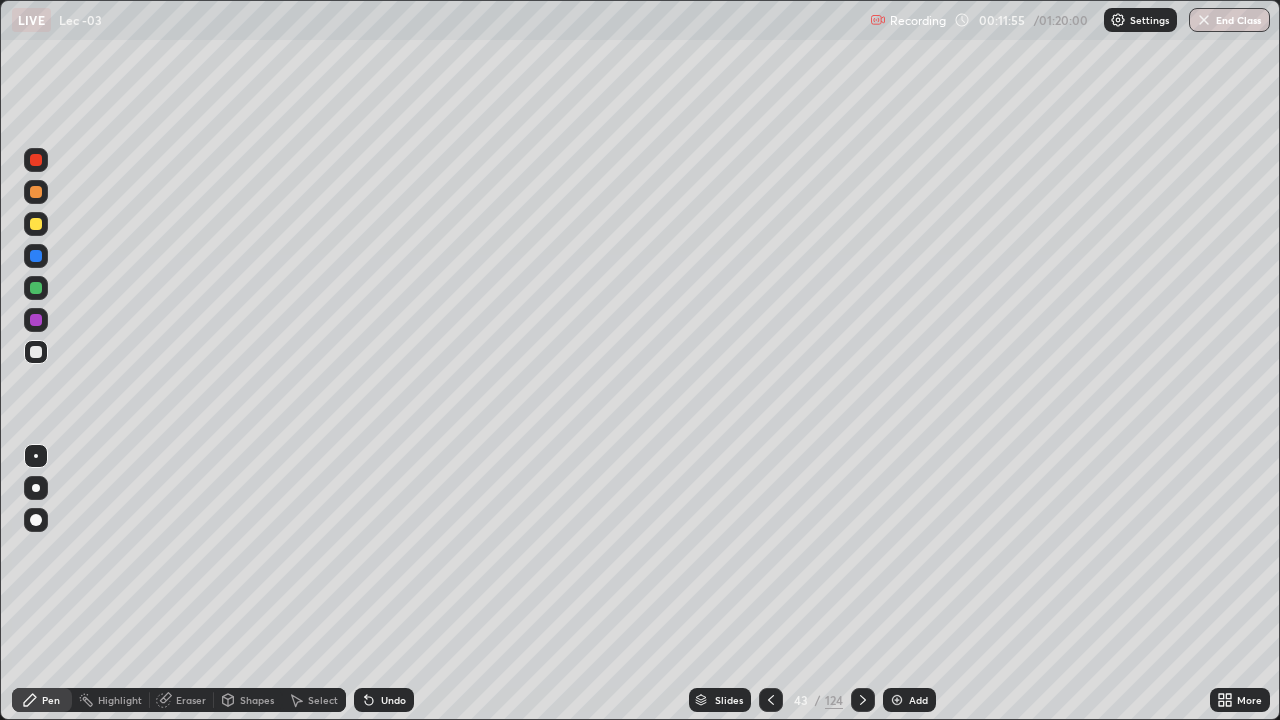 click on "Eraser" at bounding box center [182, 700] 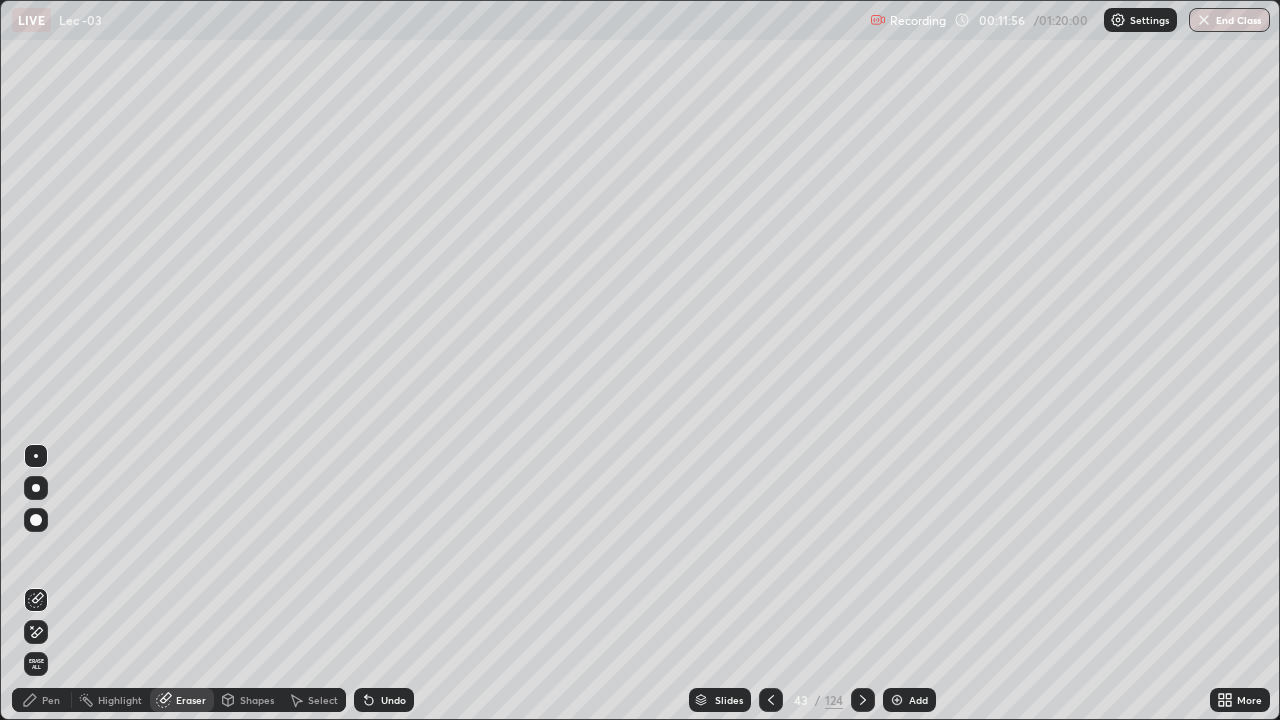 click on "Erase all" at bounding box center (36, 664) 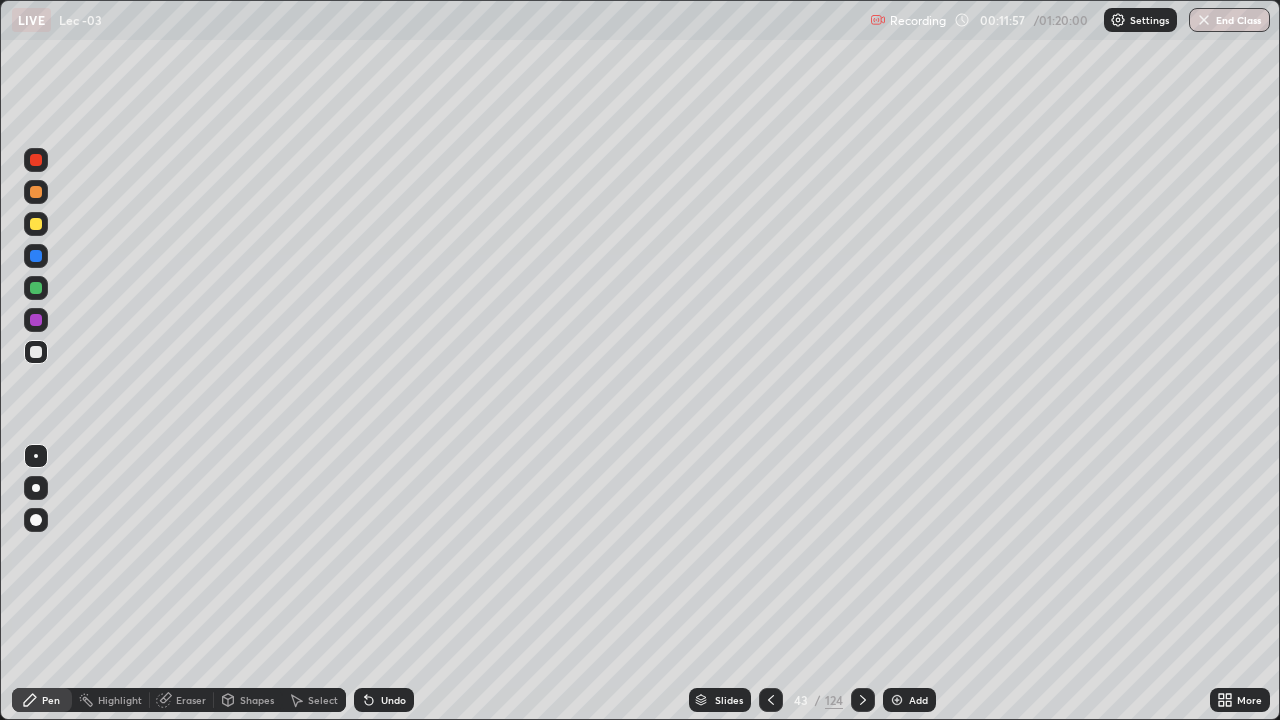 click at bounding box center [36, 352] 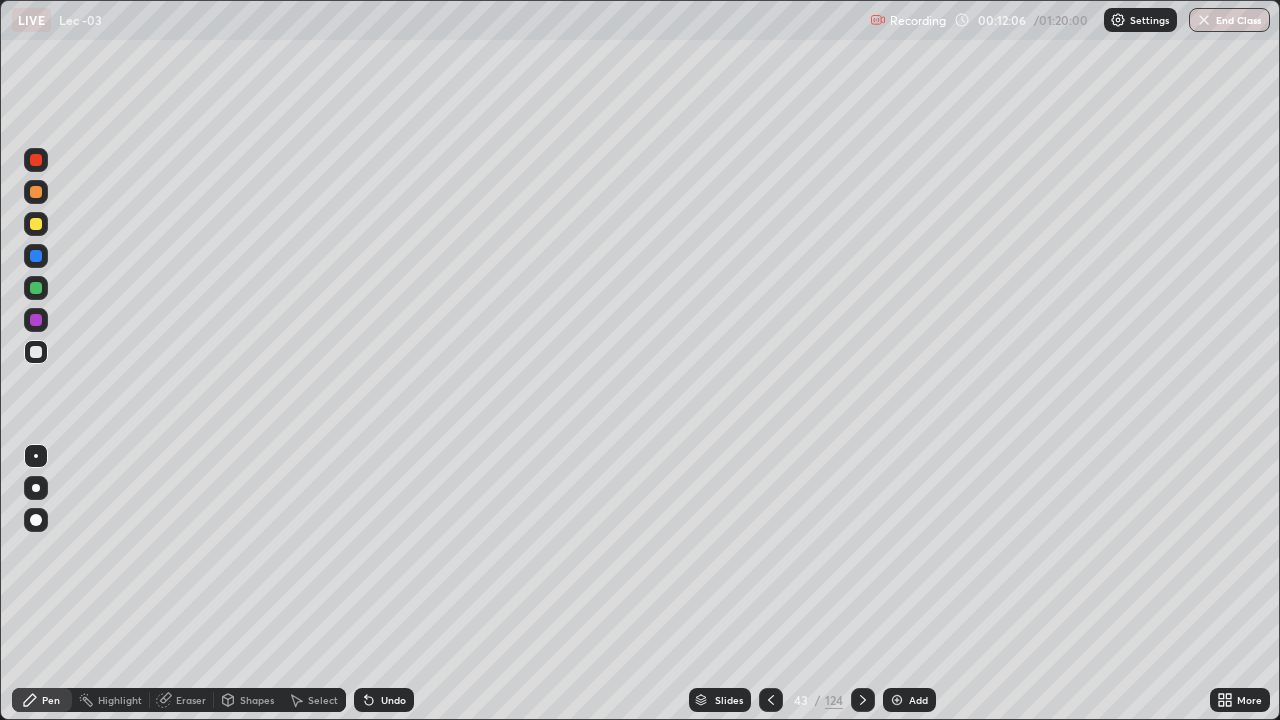 click at bounding box center [36, 488] 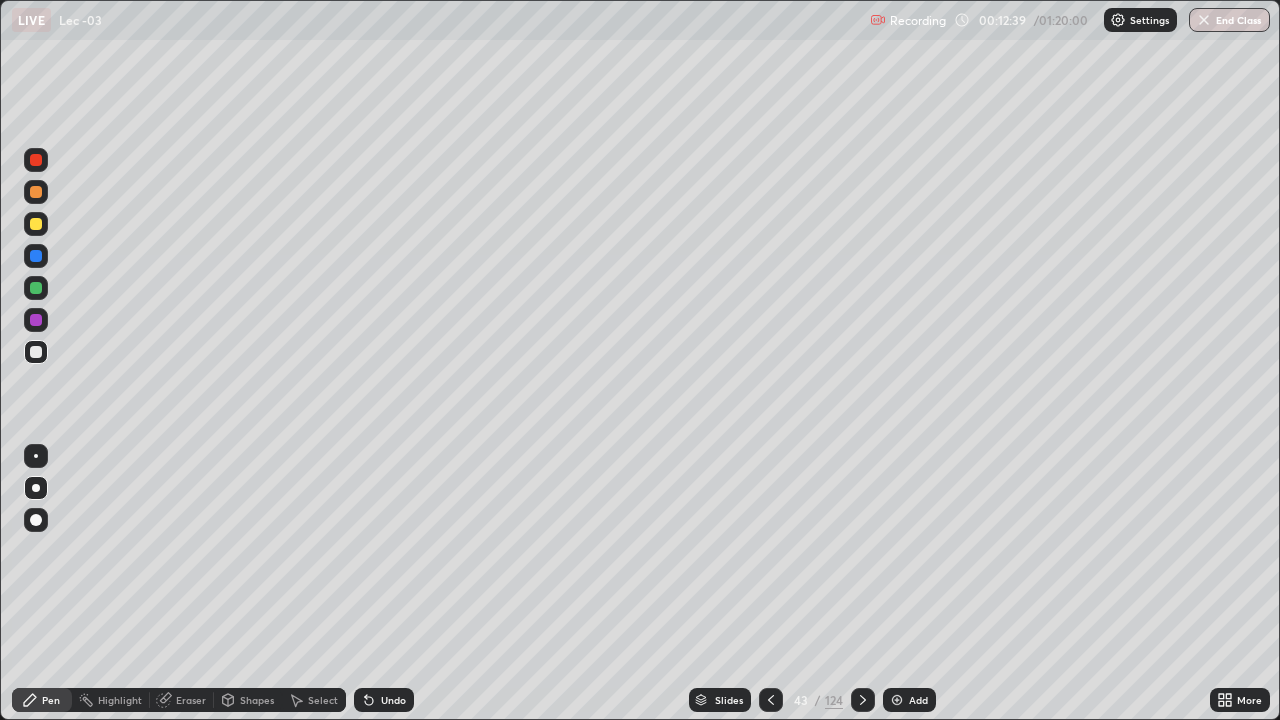 click on "Highlight" at bounding box center (120, 700) 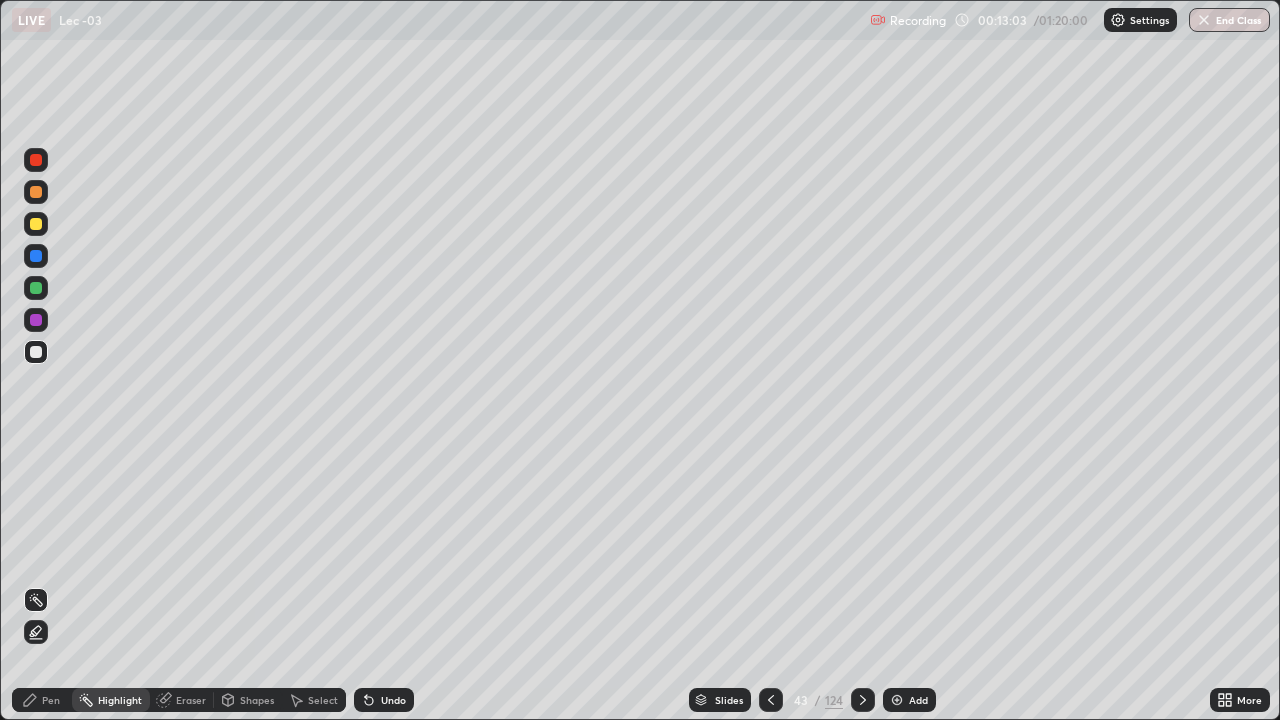click at bounding box center [36, 224] 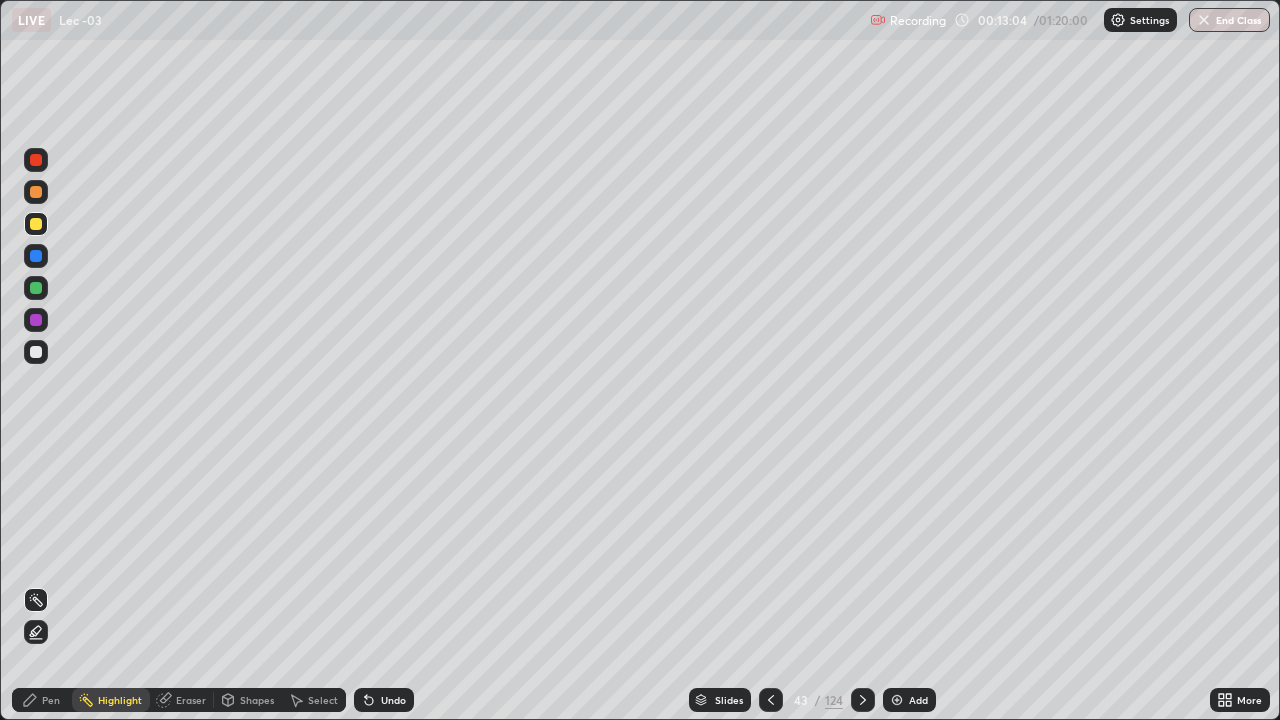 click on "Pen" at bounding box center (42, 700) 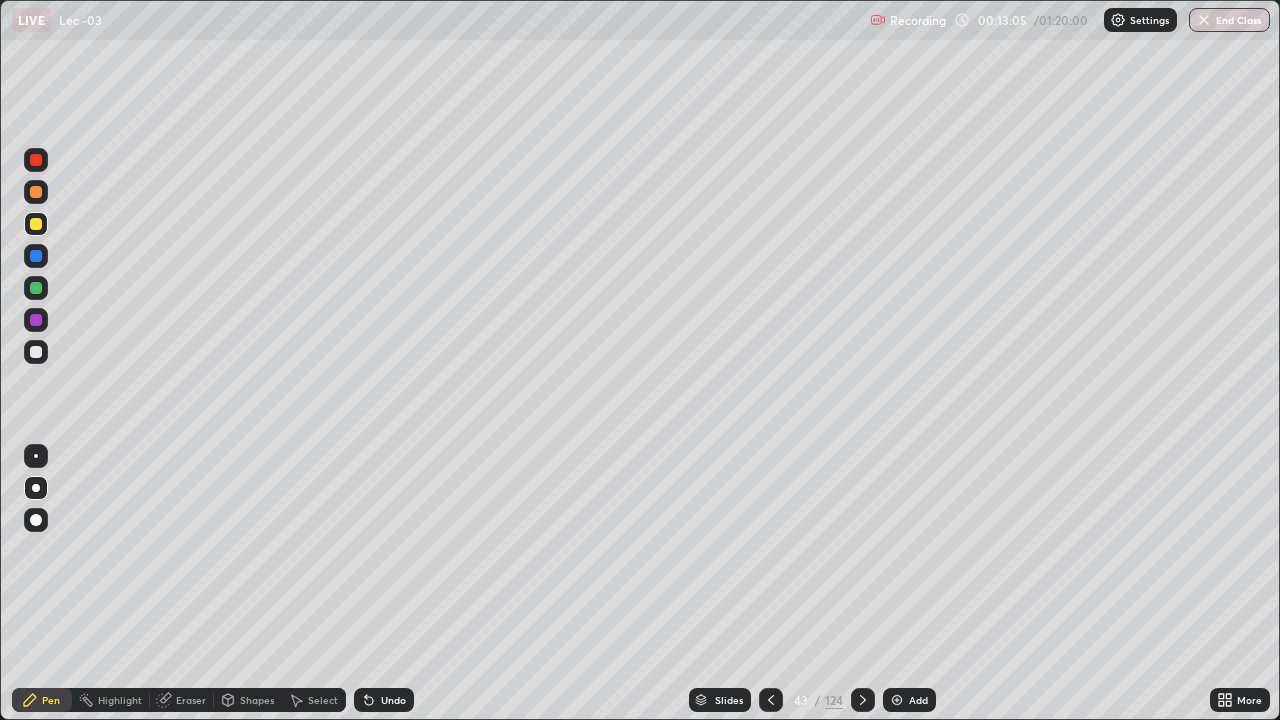 click on "Pen" at bounding box center (42, 700) 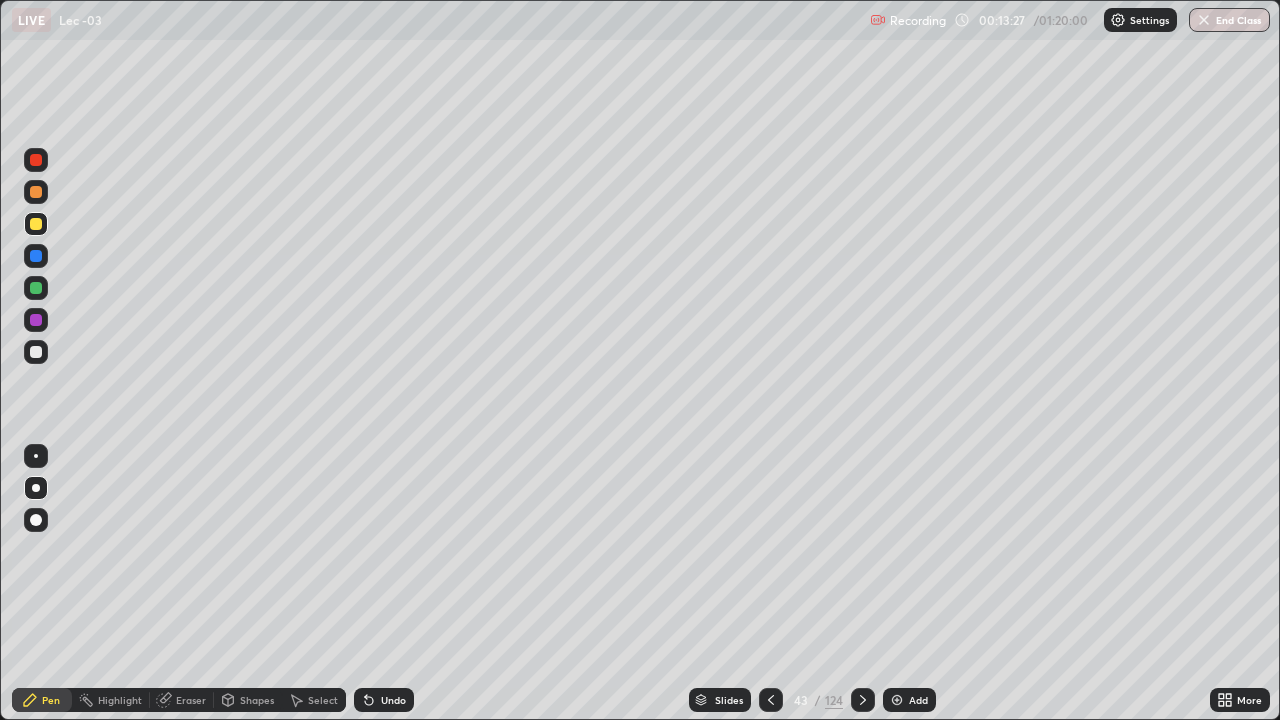 click at bounding box center [36, 352] 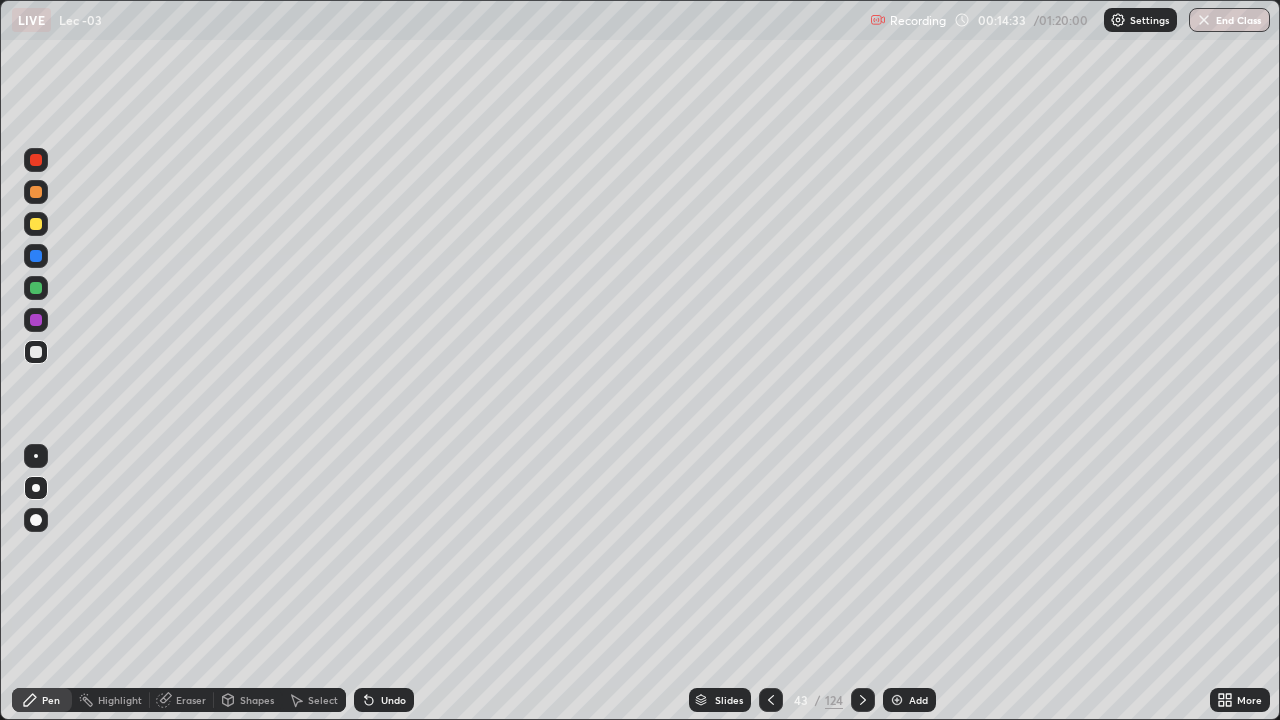 click on "Highlight" at bounding box center (120, 700) 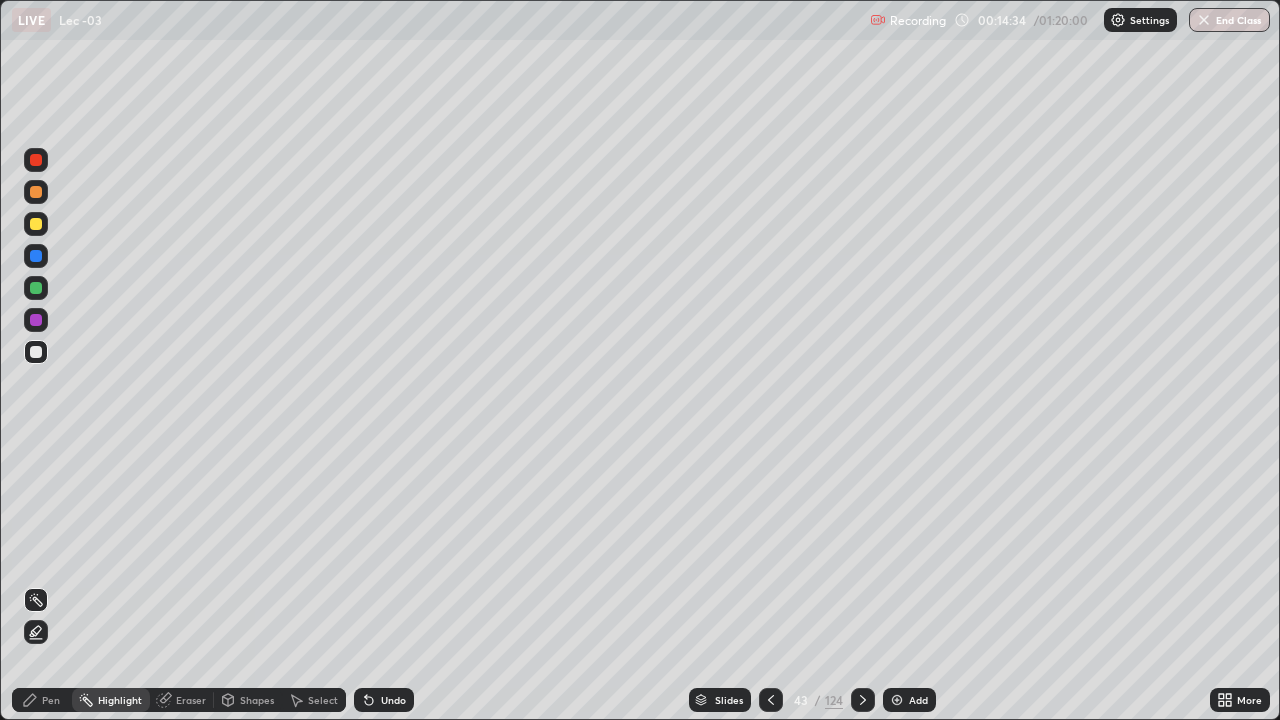 click 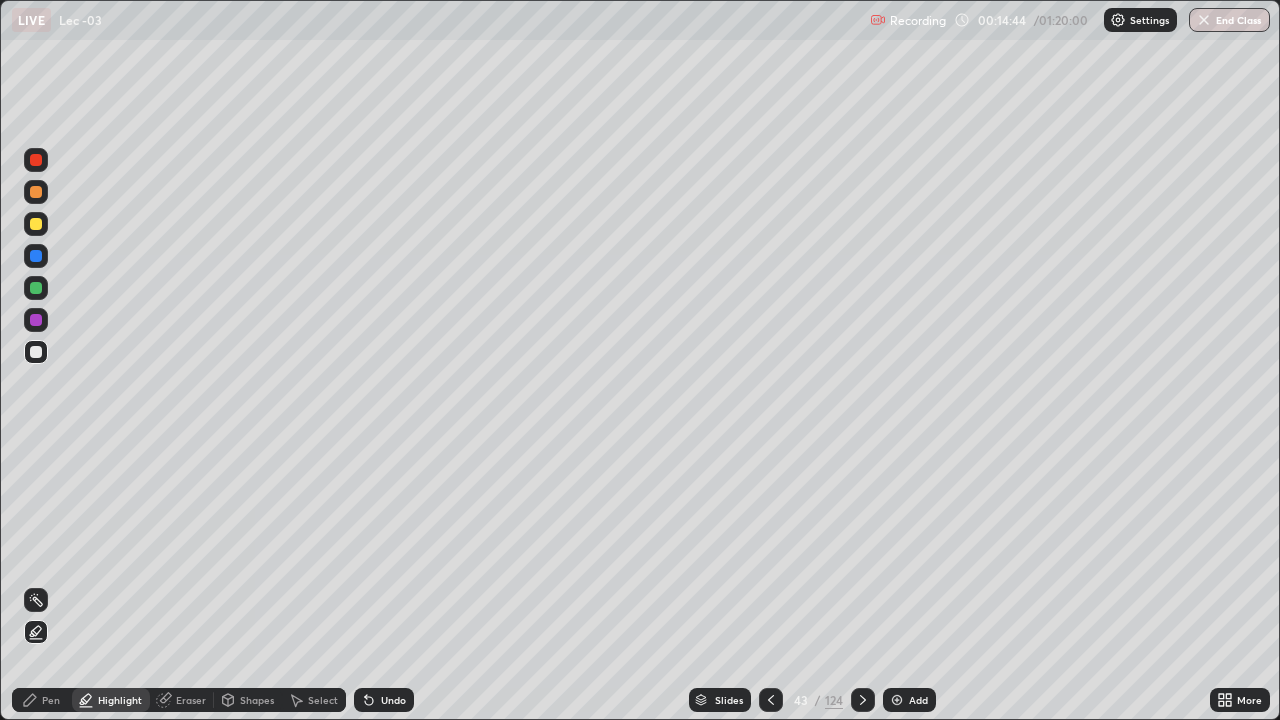 click 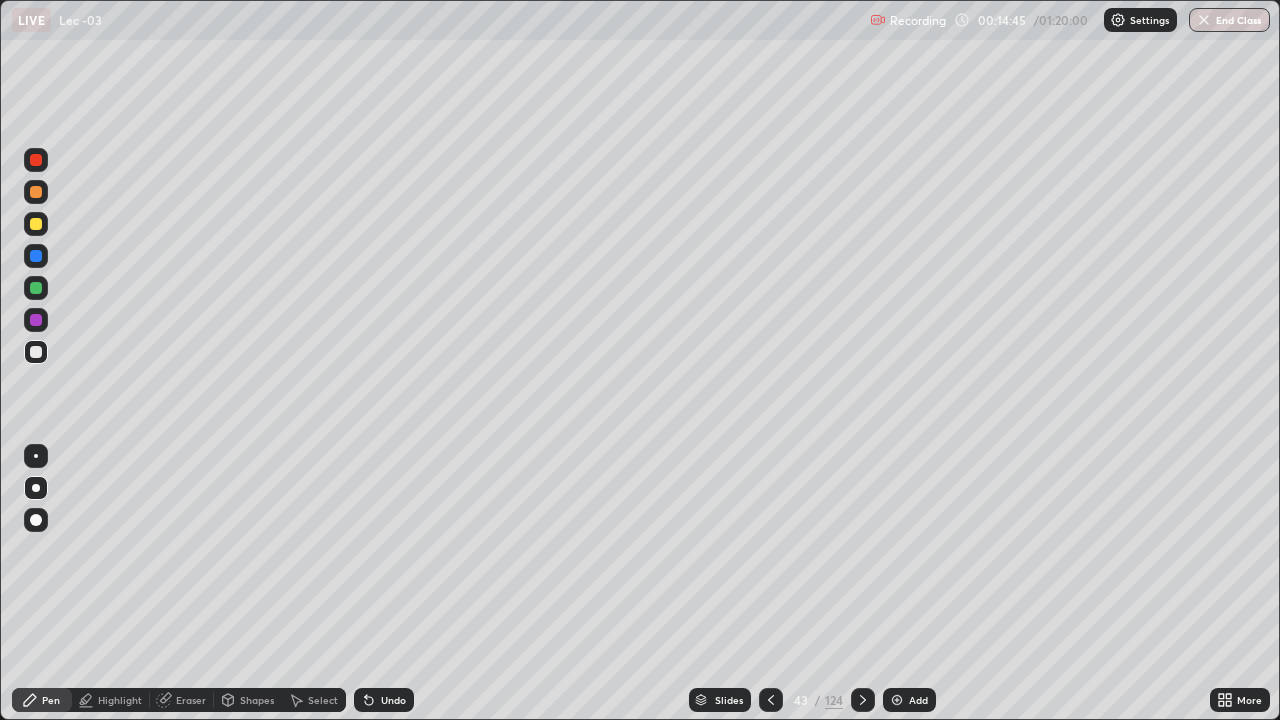 click at bounding box center (36, 352) 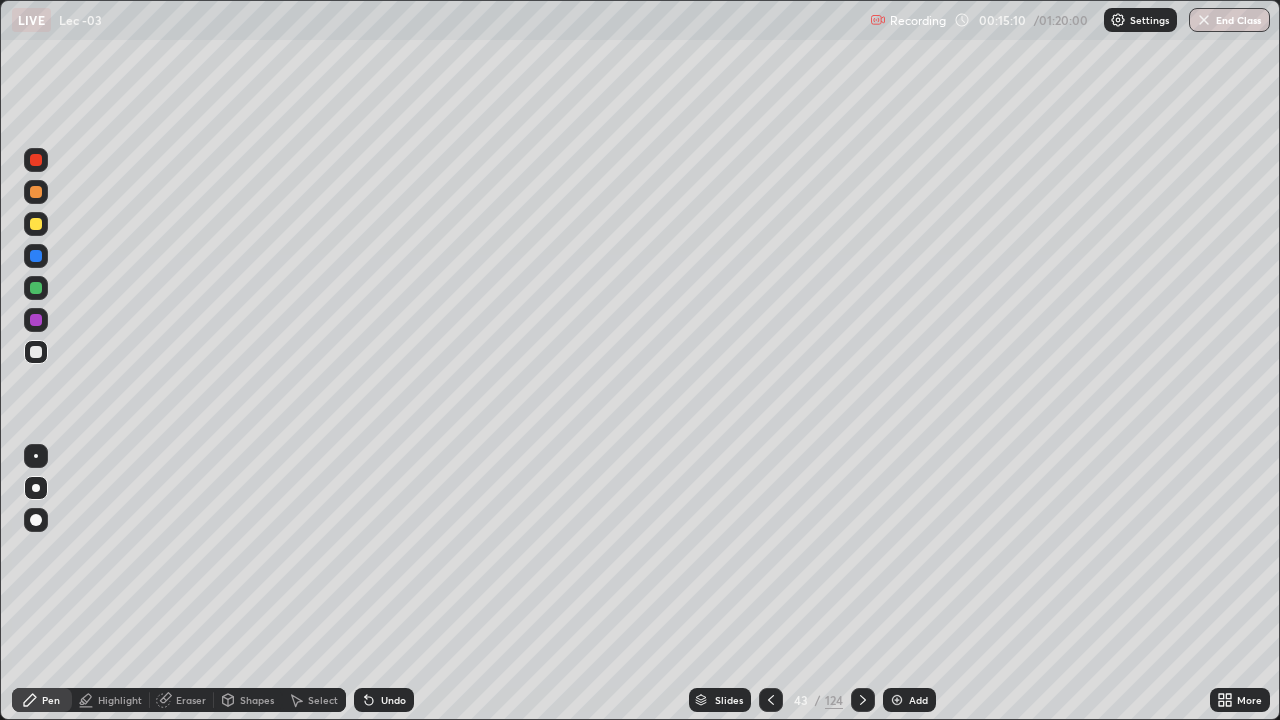 click on "Highlight" at bounding box center [120, 700] 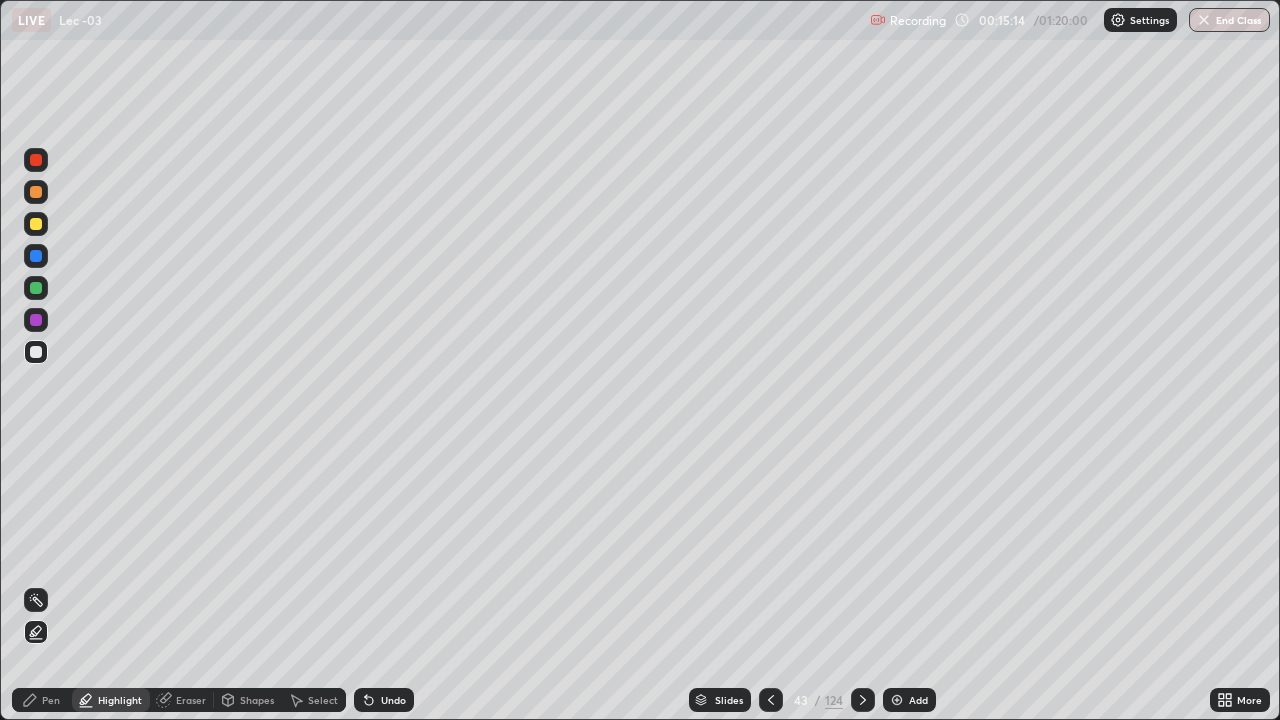 click 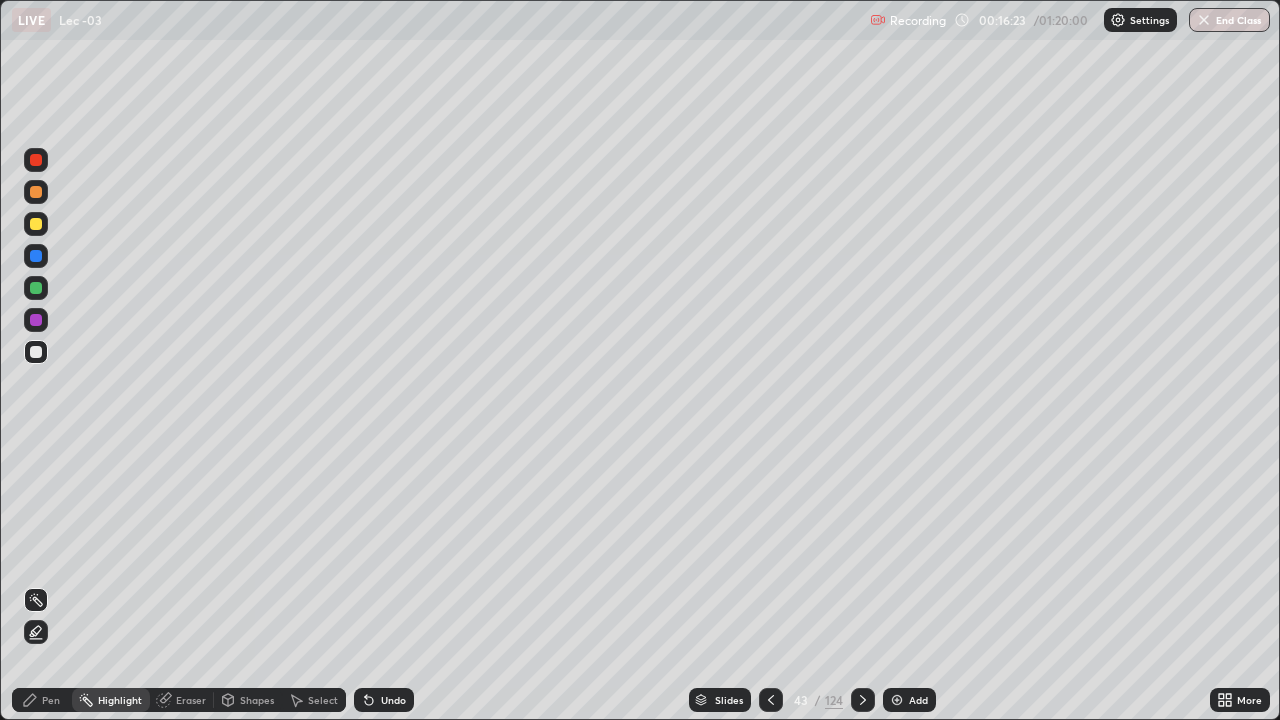 click at bounding box center (36, 224) 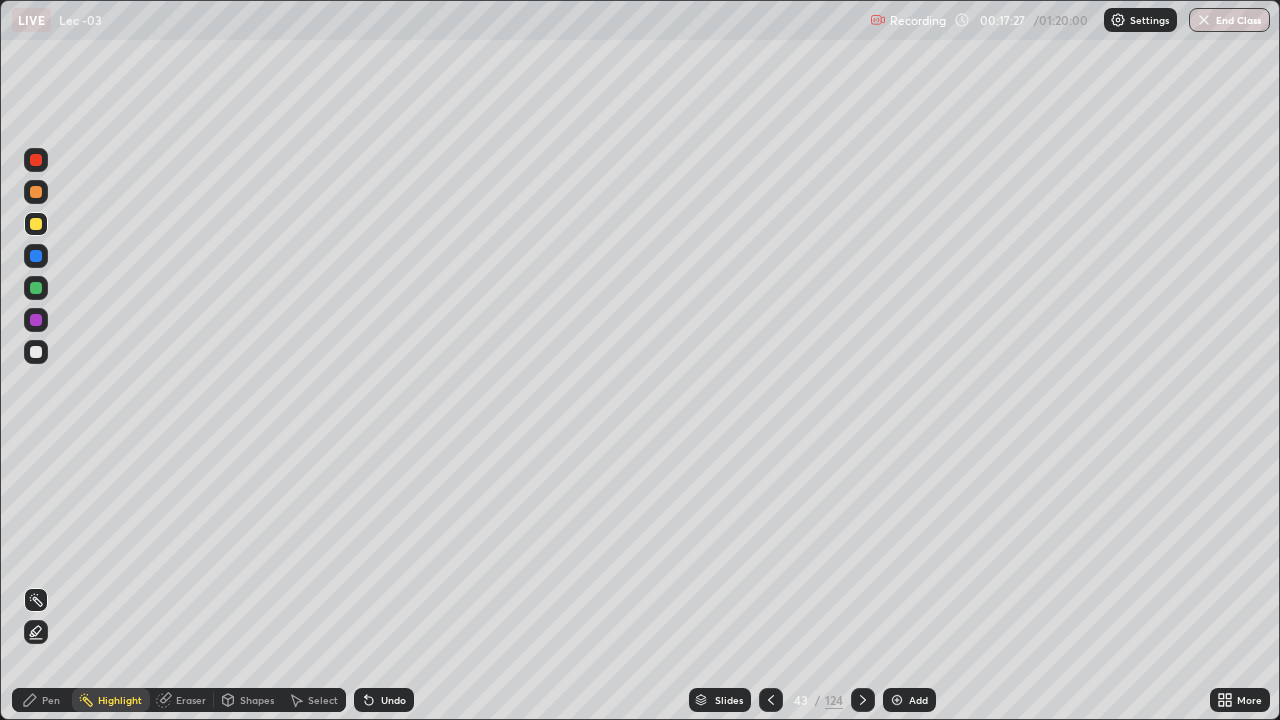 click on "Eraser" at bounding box center (182, 700) 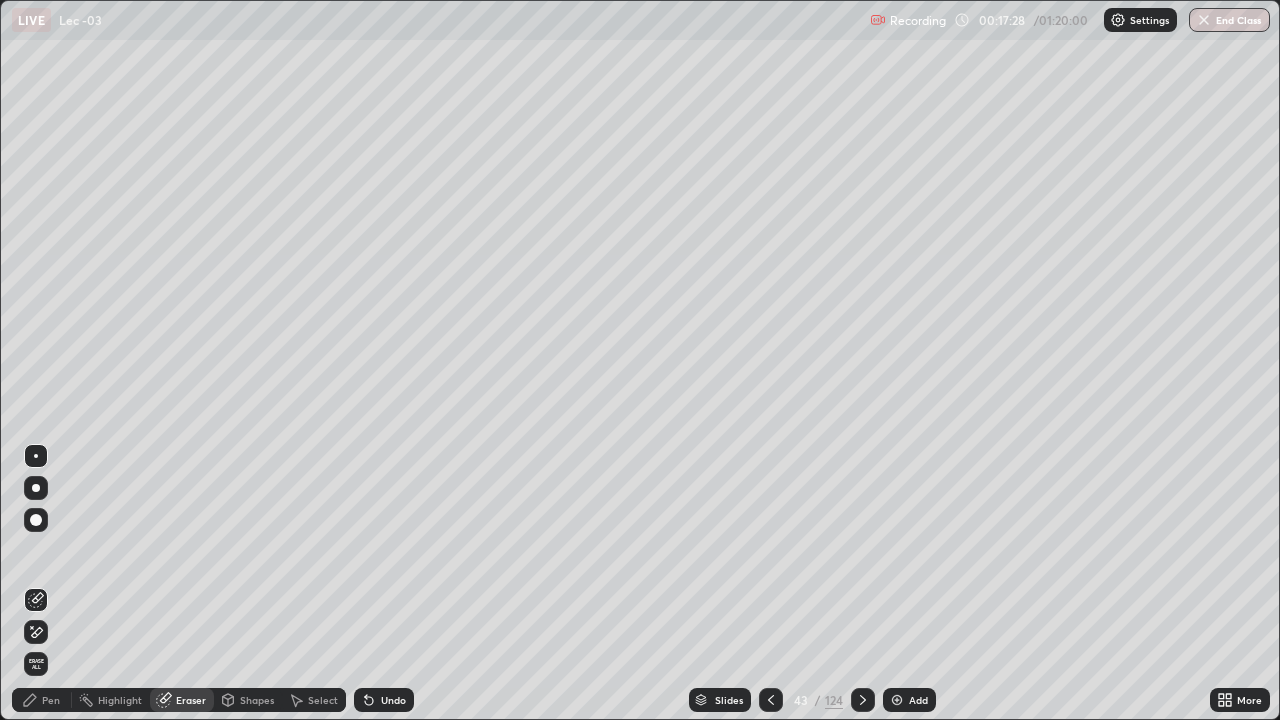 click 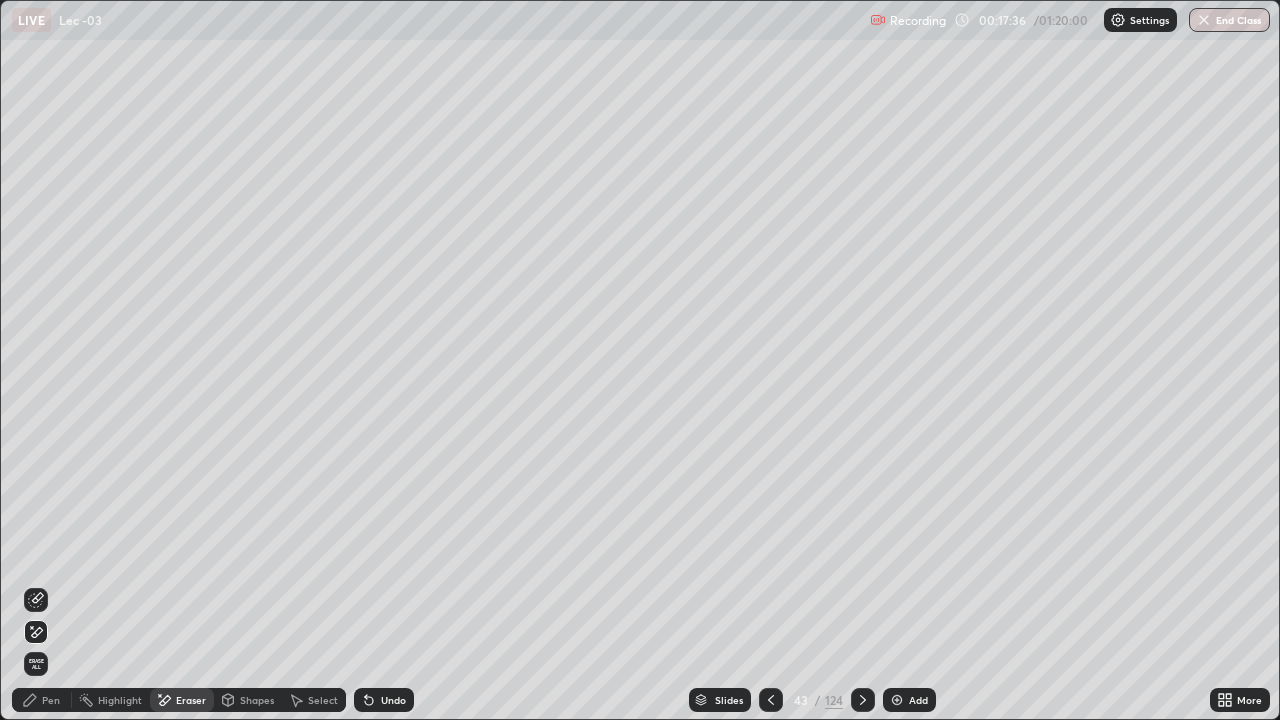 click 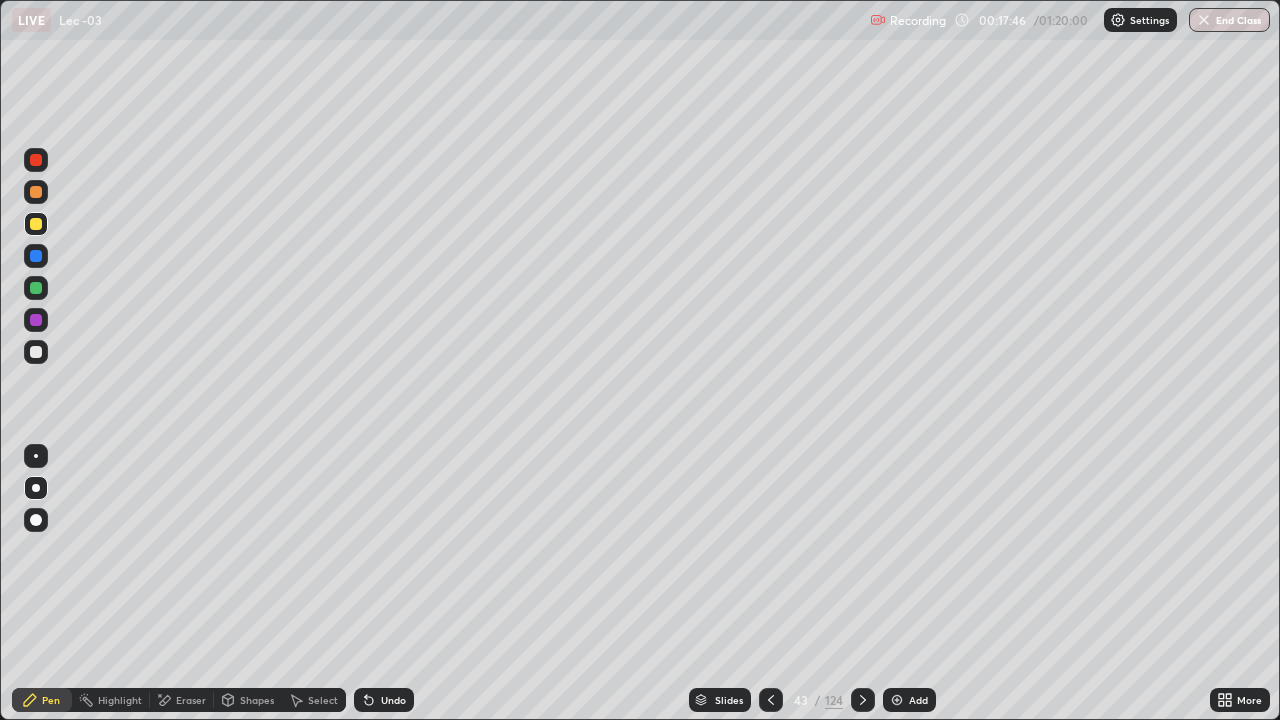 click at bounding box center [36, 288] 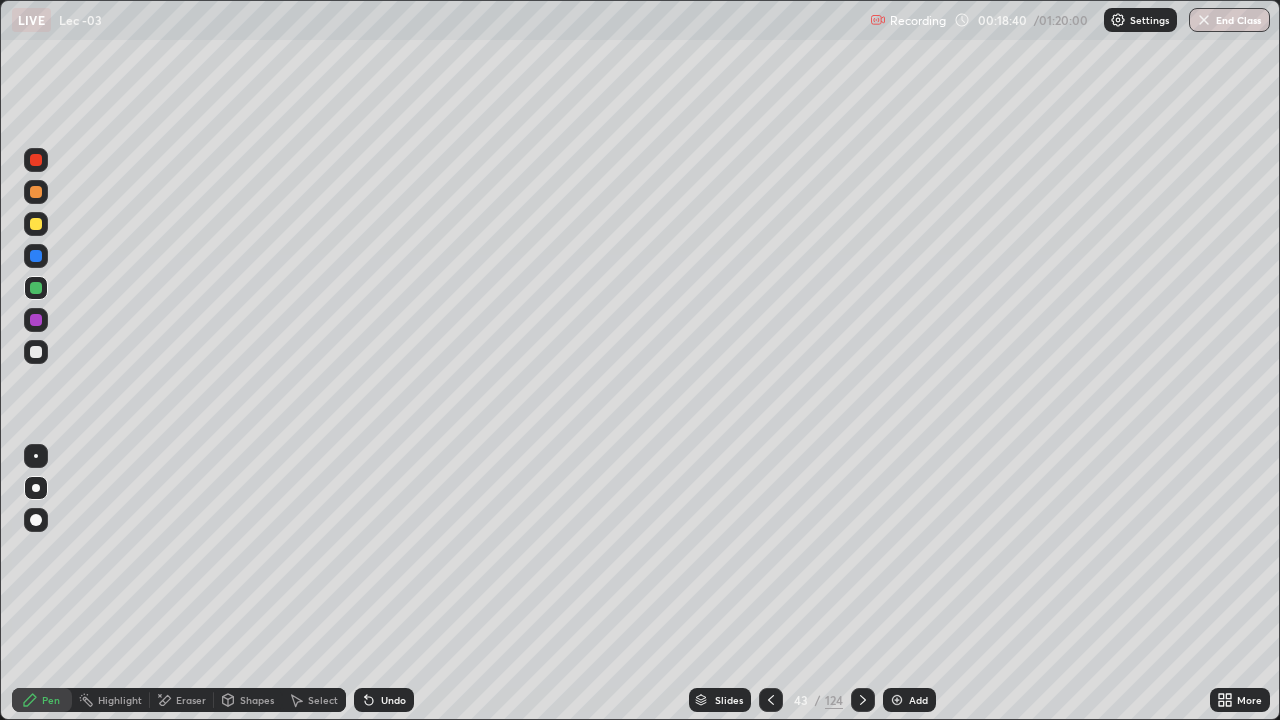 click on "Eraser" at bounding box center [191, 700] 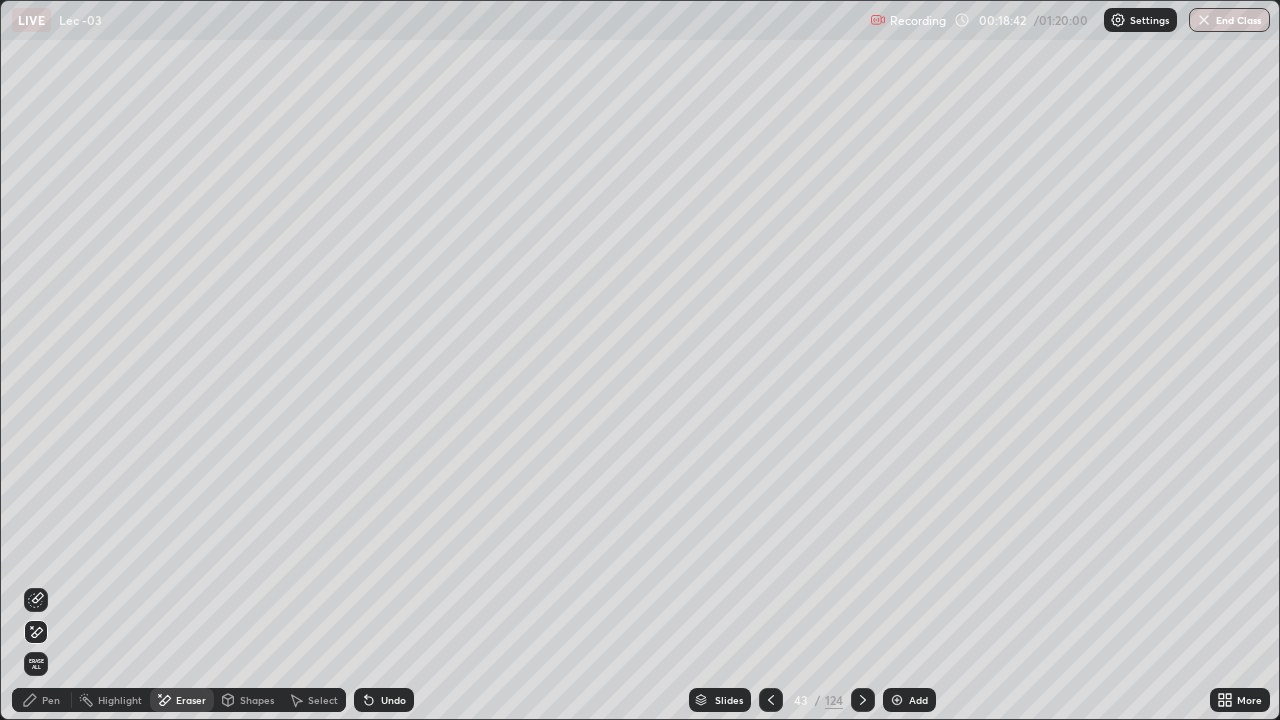 click 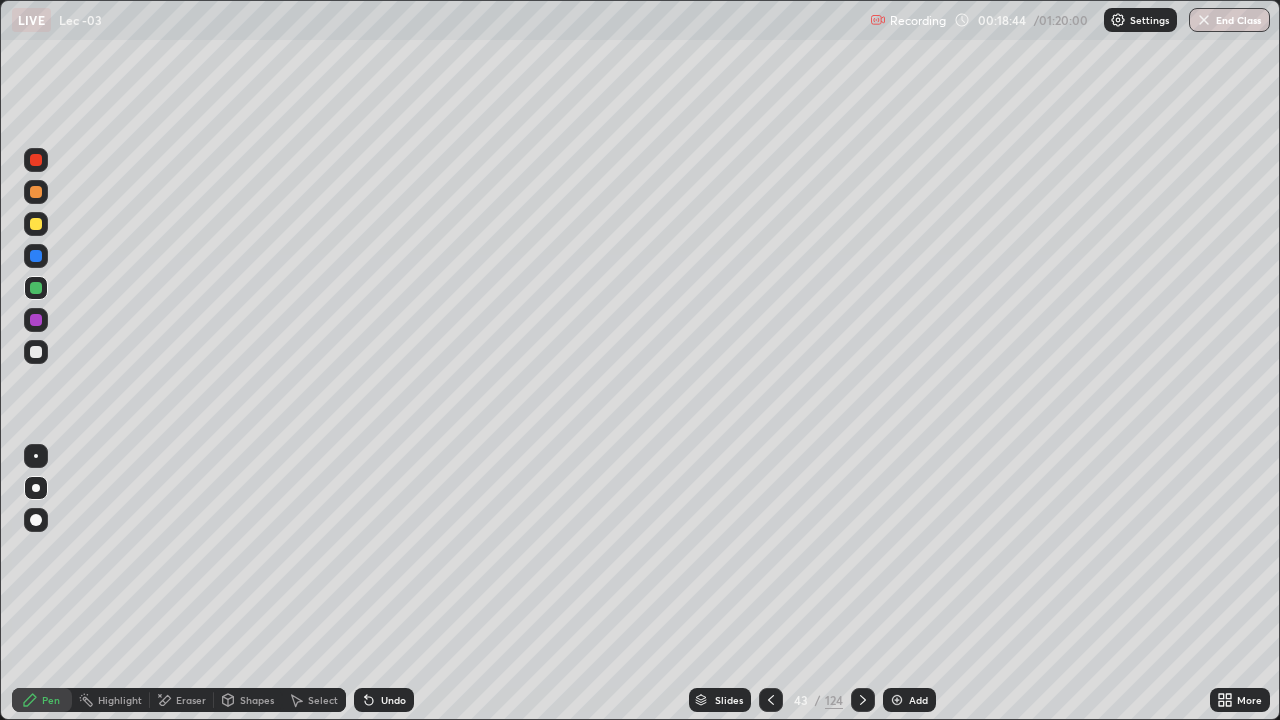 click at bounding box center [36, 224] 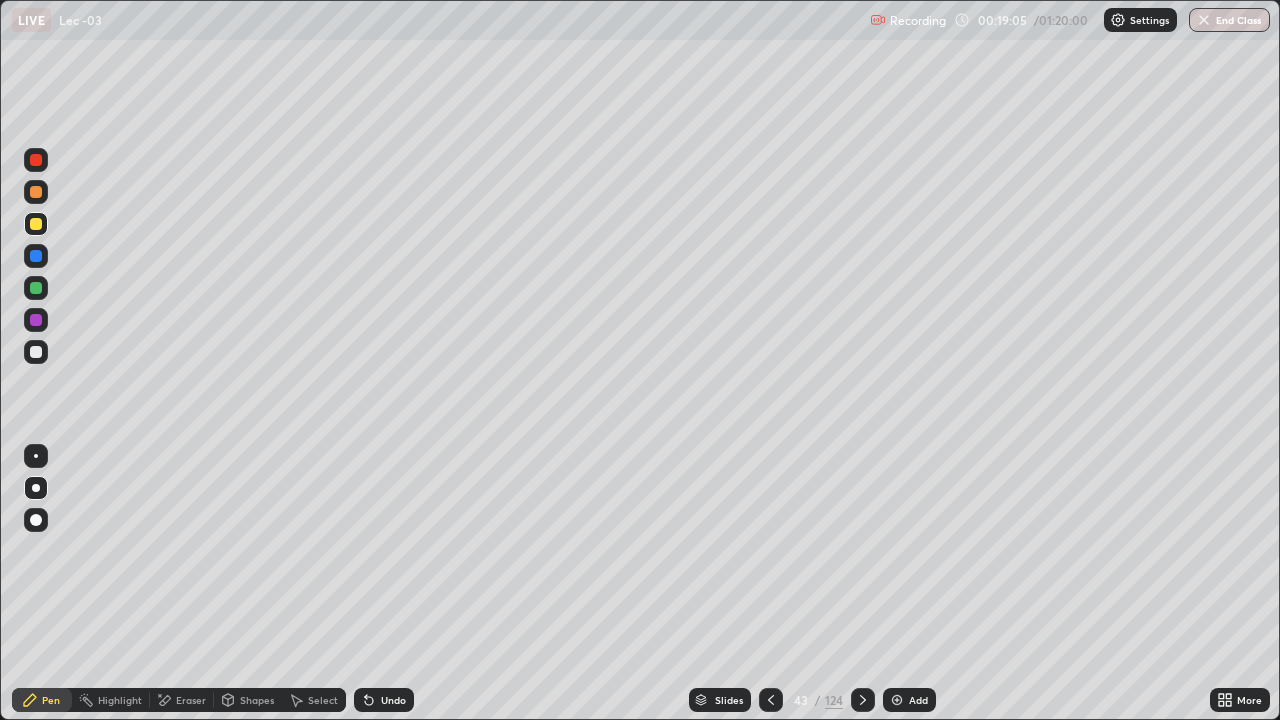 click on "Highlight" at bounding box center (120, 700) 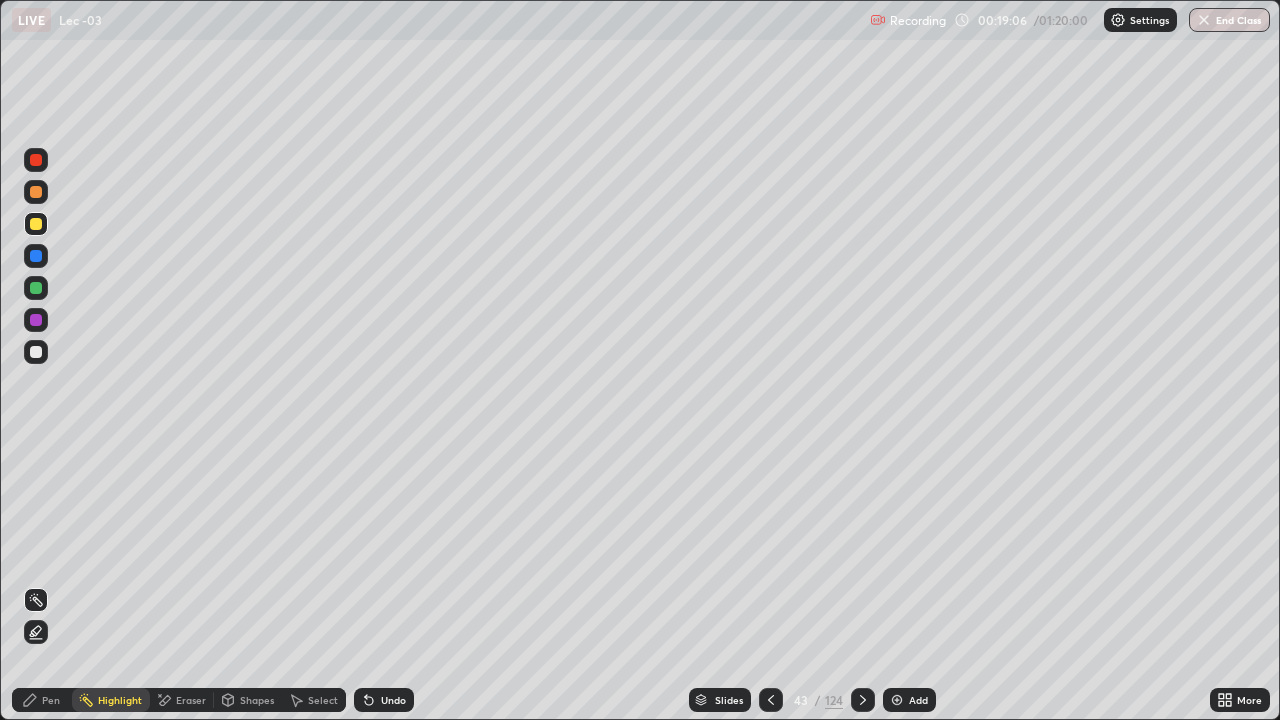 click 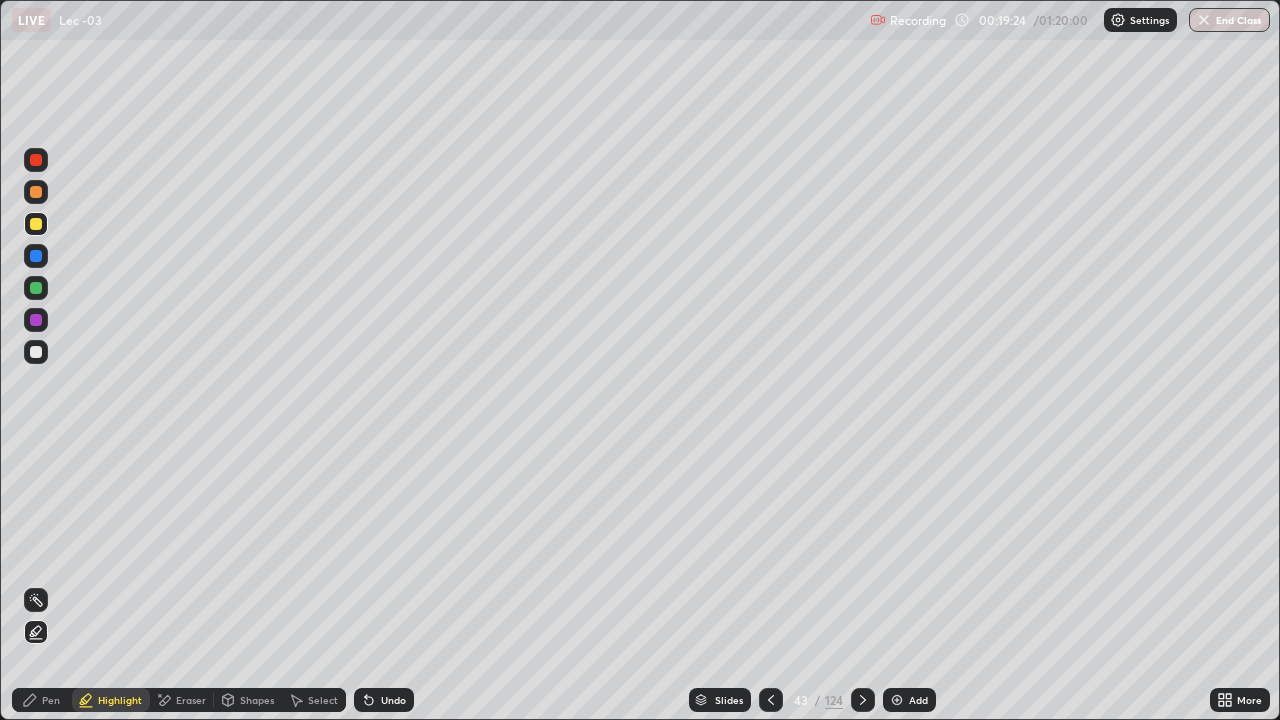 click 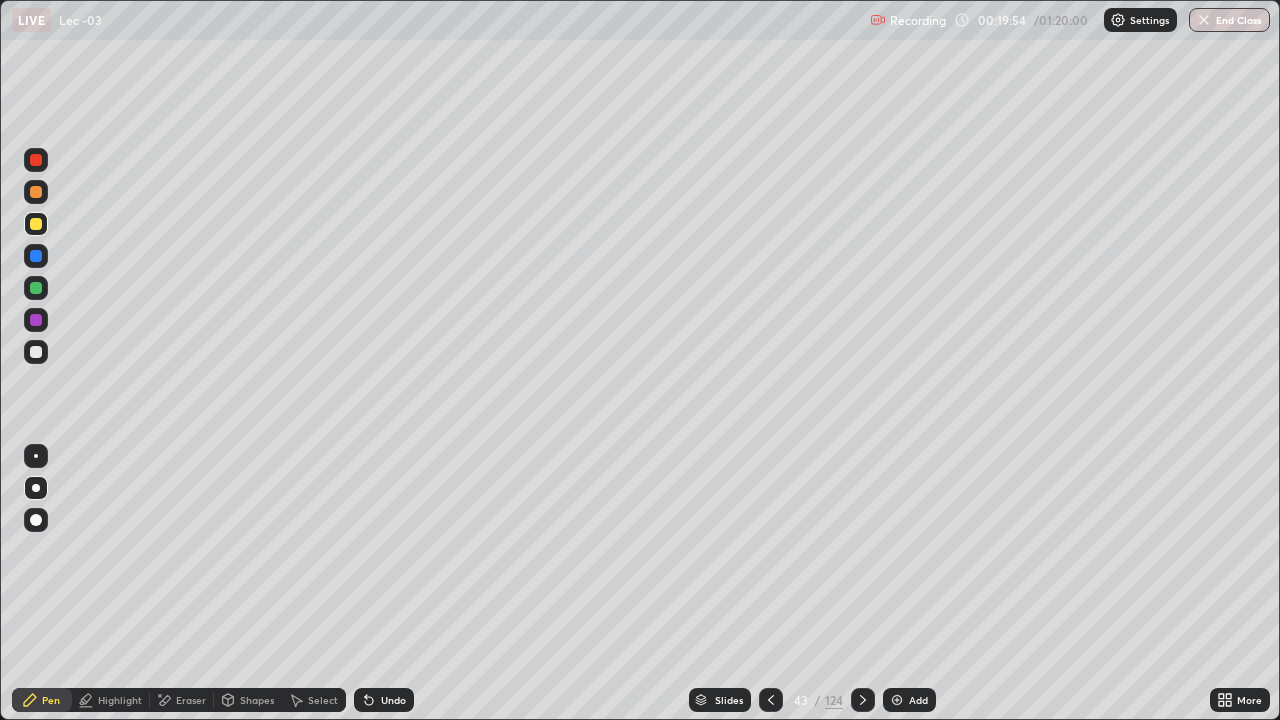 click on "Highlight" at bounding box center [111, 700] 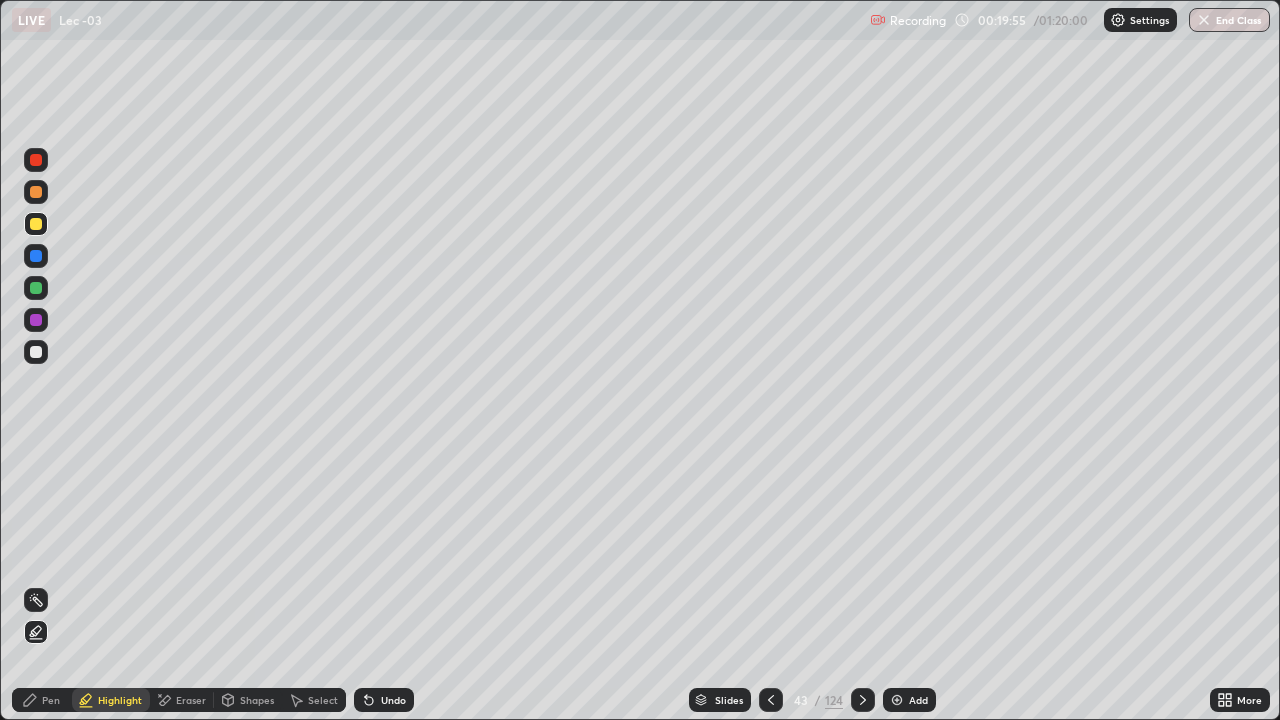 click 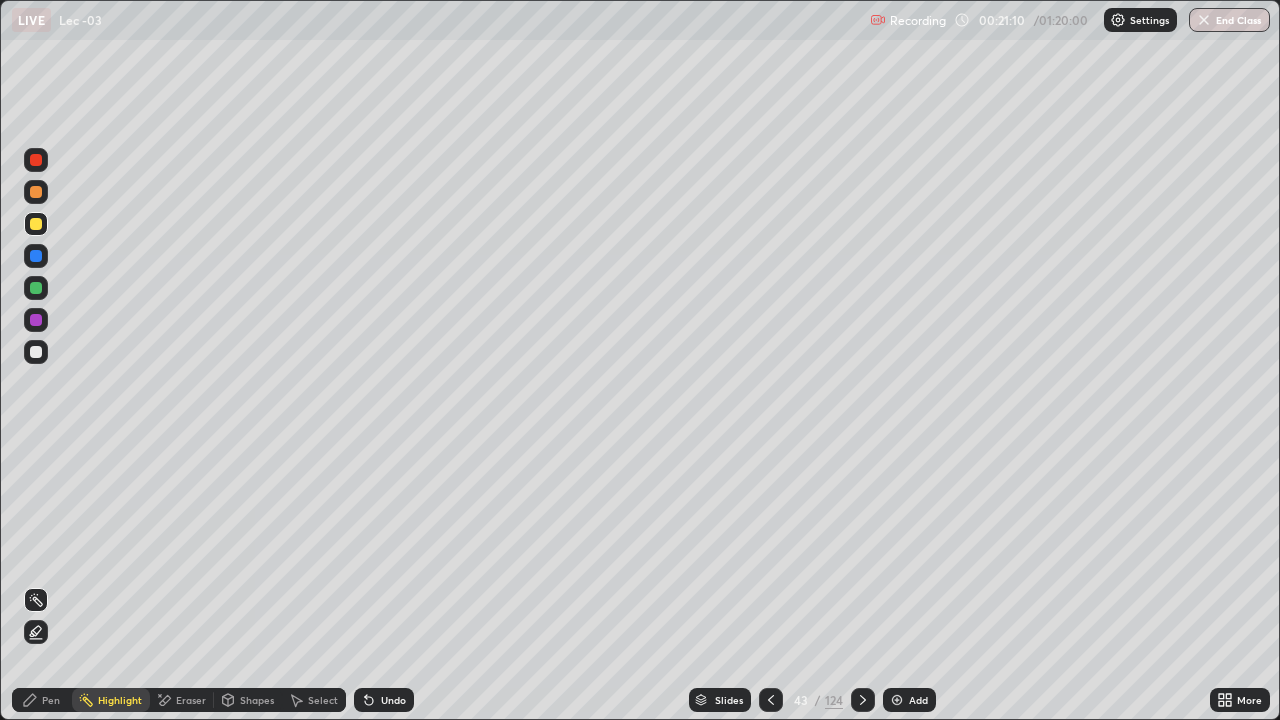 click at bounding box center (36, 288) 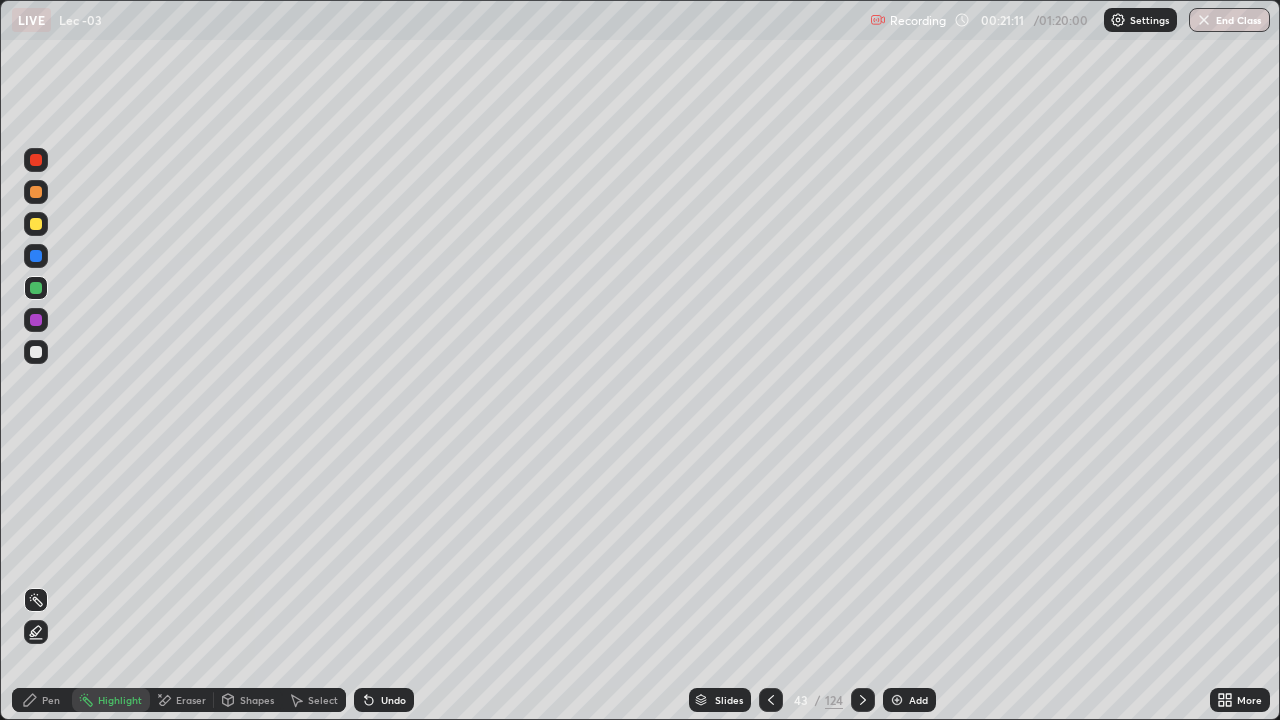 click 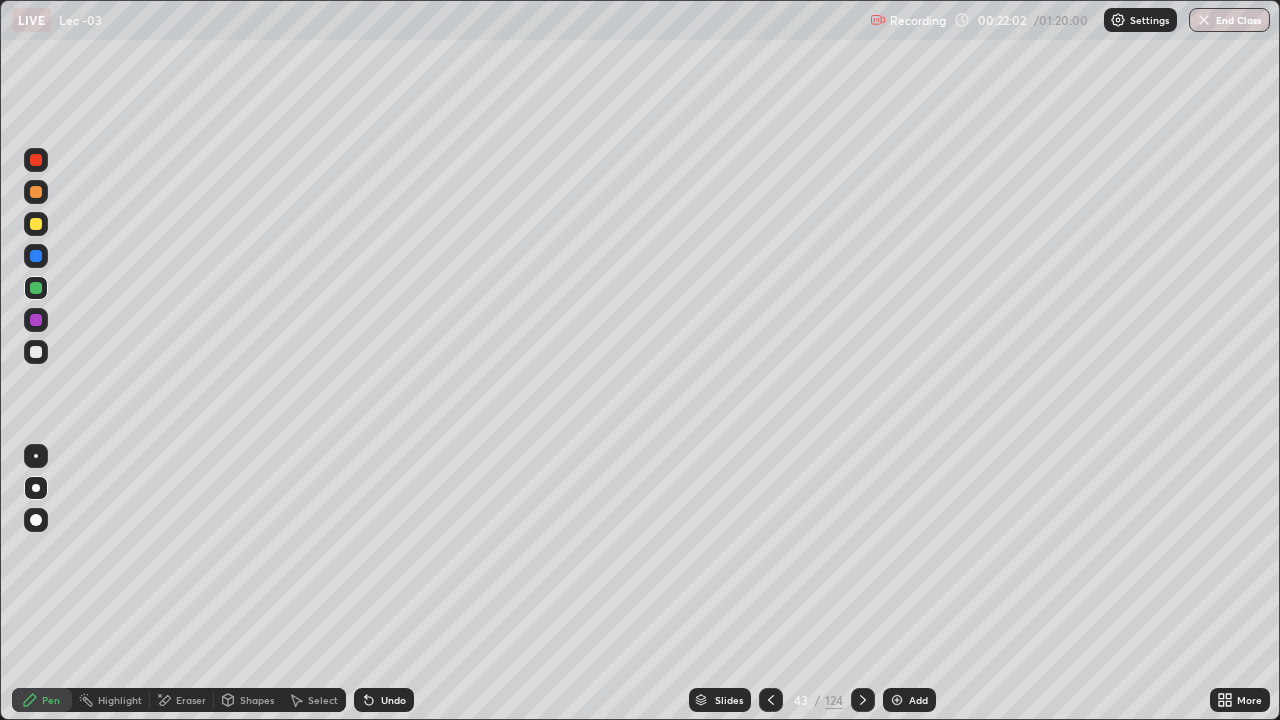 click at bounding box center (36, 224) 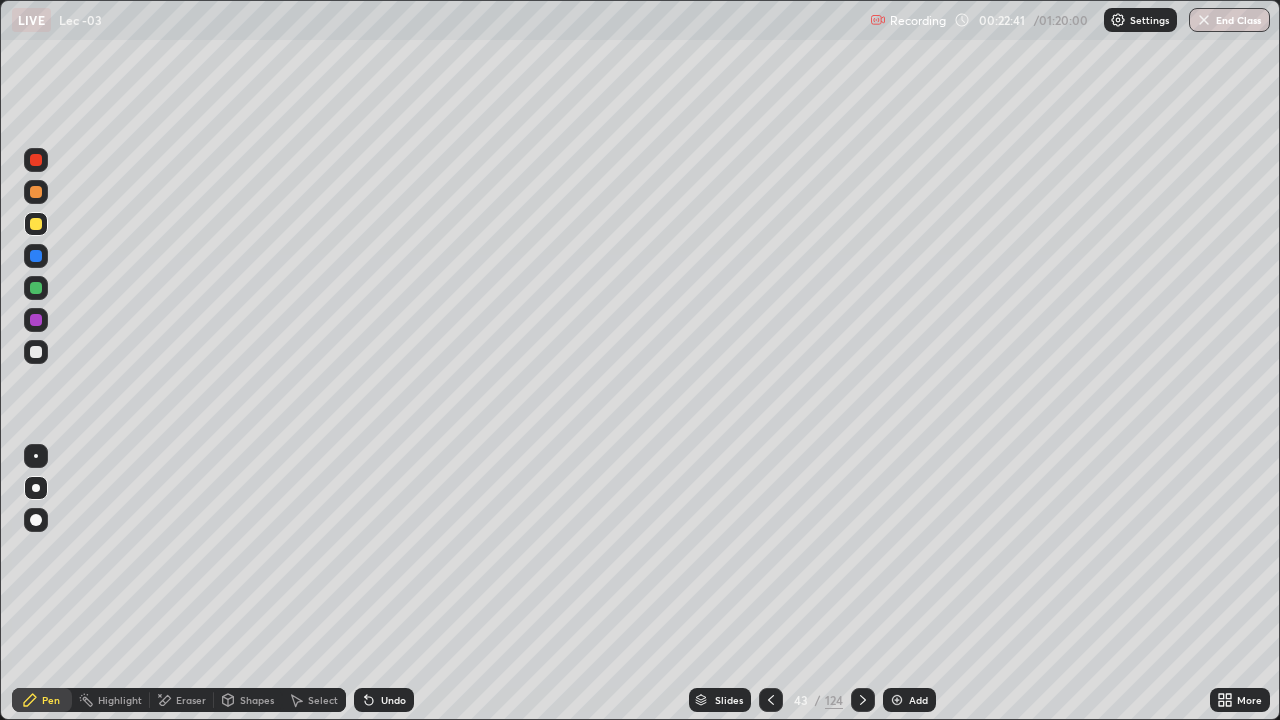 click at bounding box center [36, 320] 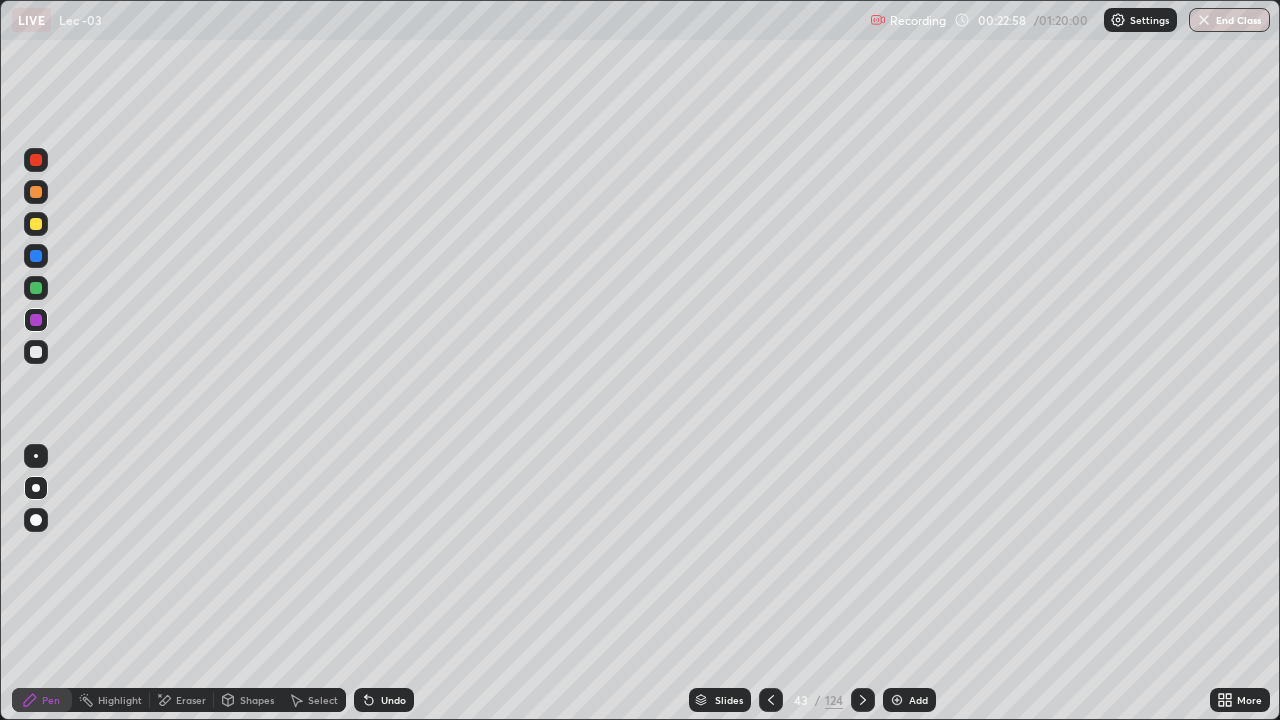 click on "Highlight" at bounding box center (120, 700) 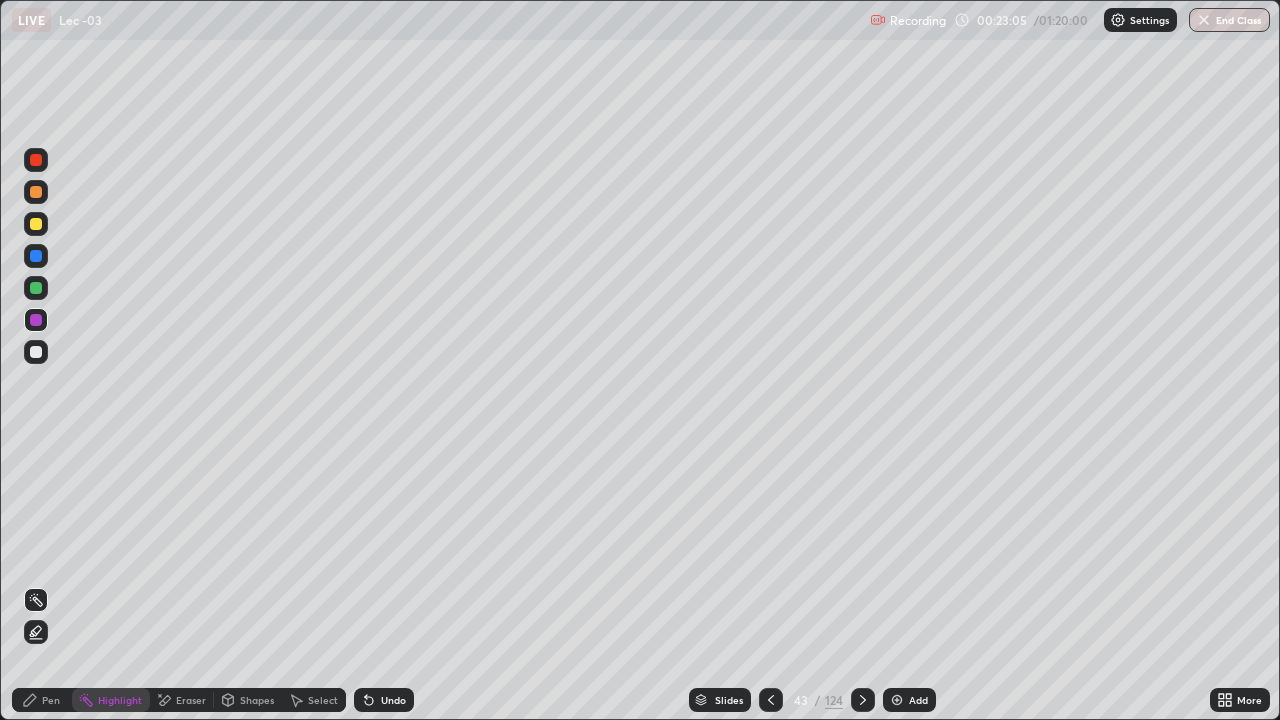 click on "Pen" at bounding box center (42, 700) 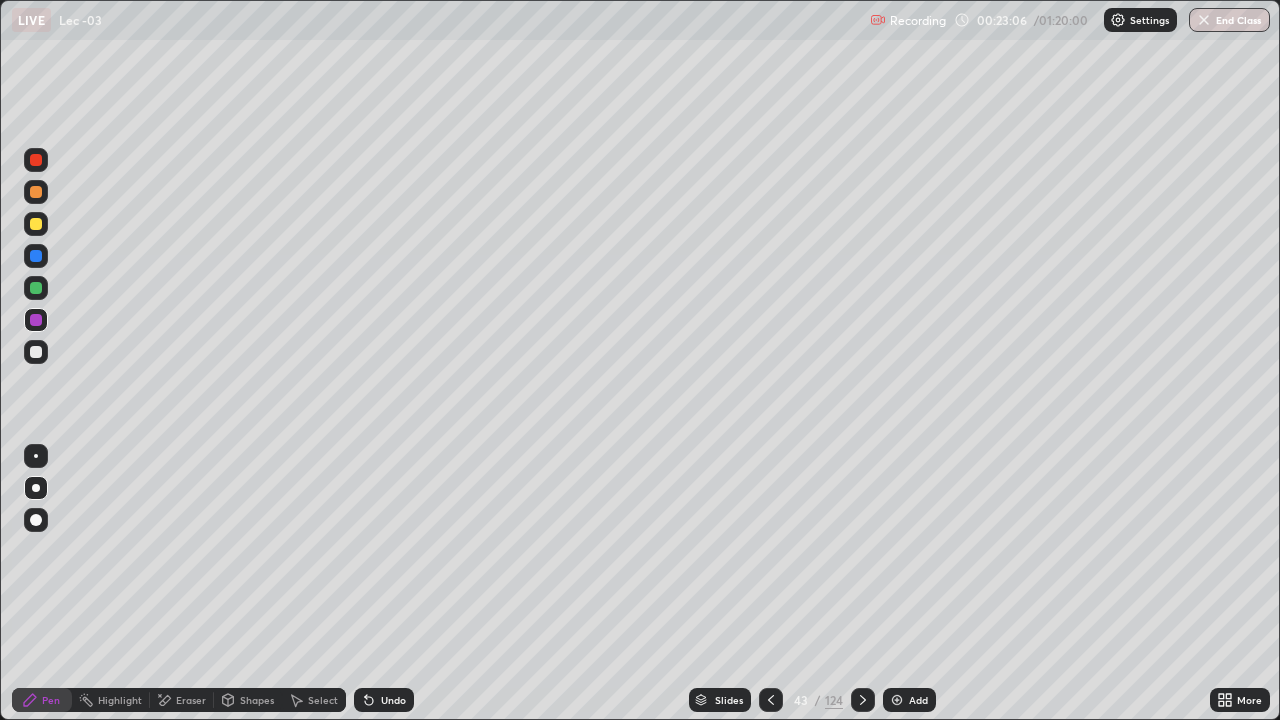 click at bounding box center [36, 352] 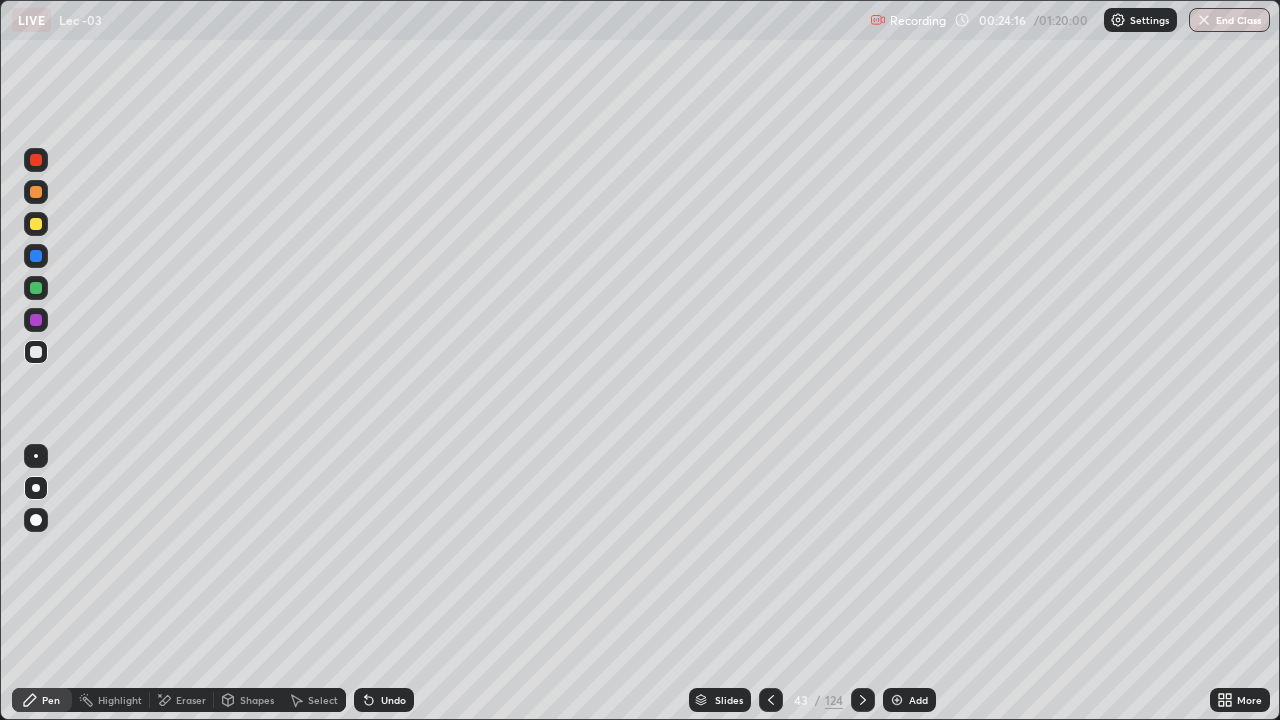click on "LIVE Lec -03" at bounding box center (437, 20) 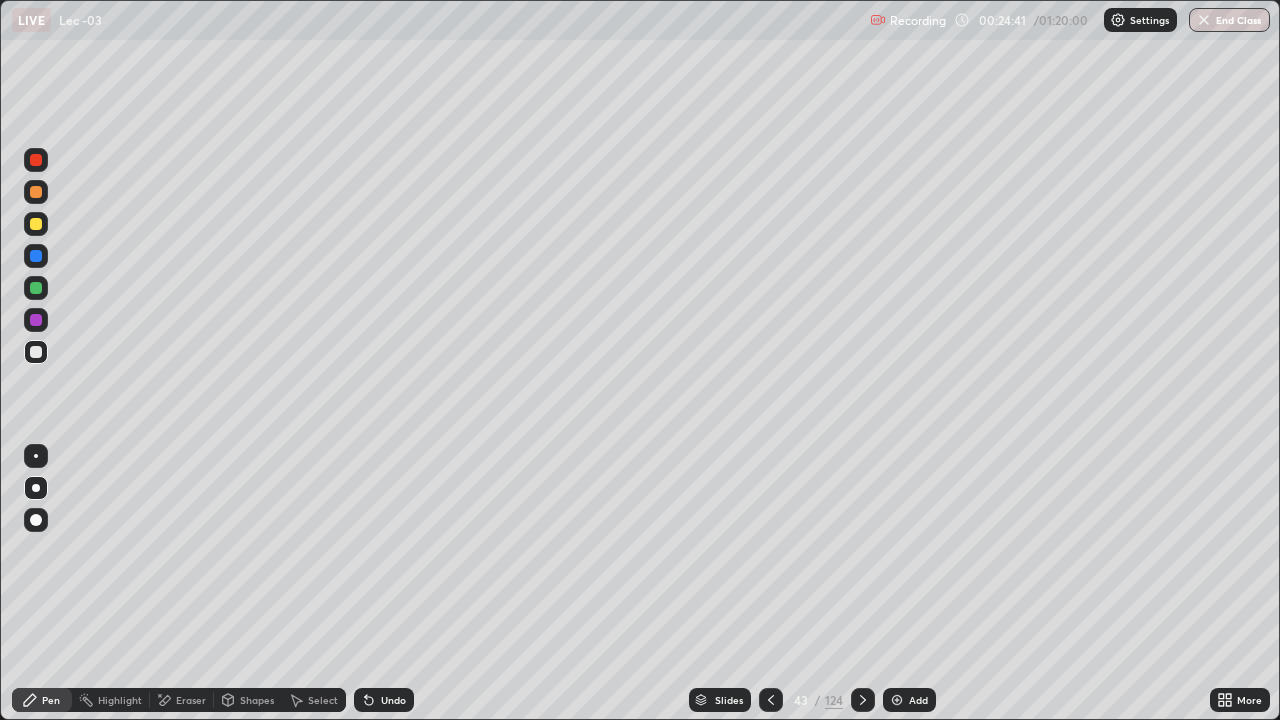 click at bounding box center (36, 256) 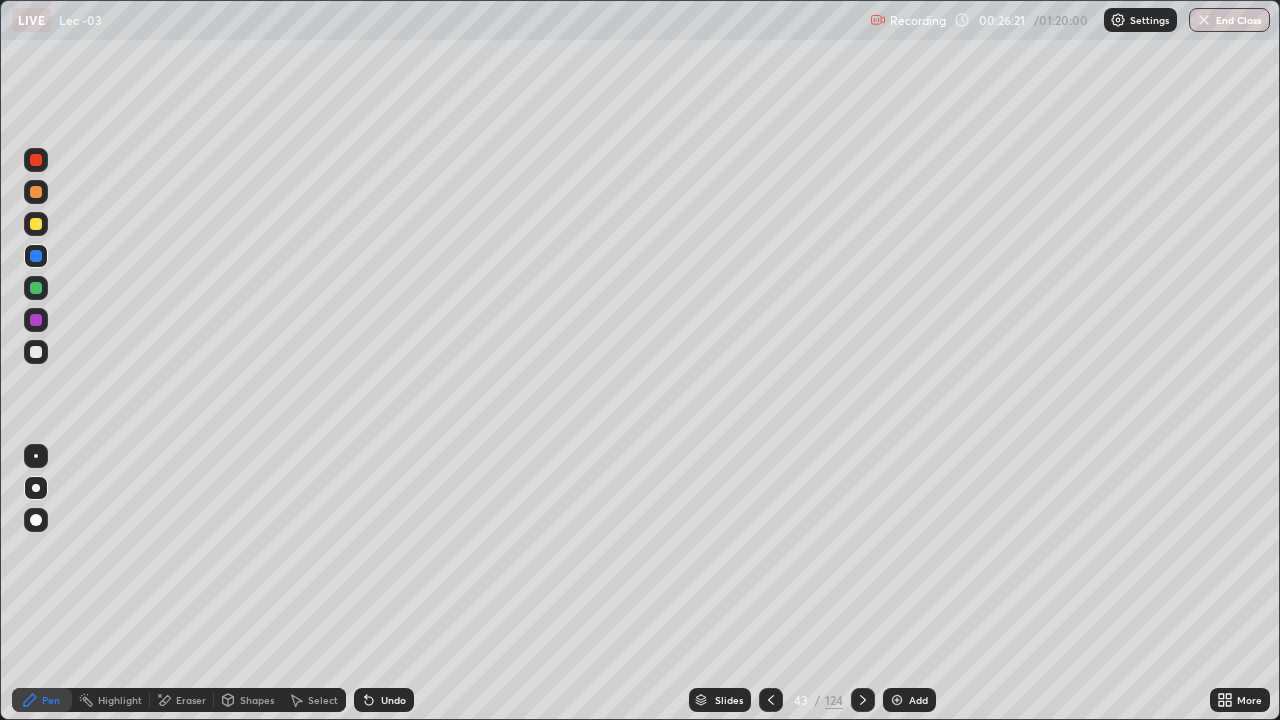 click on "Eraser" at bounding box center [191, 700] 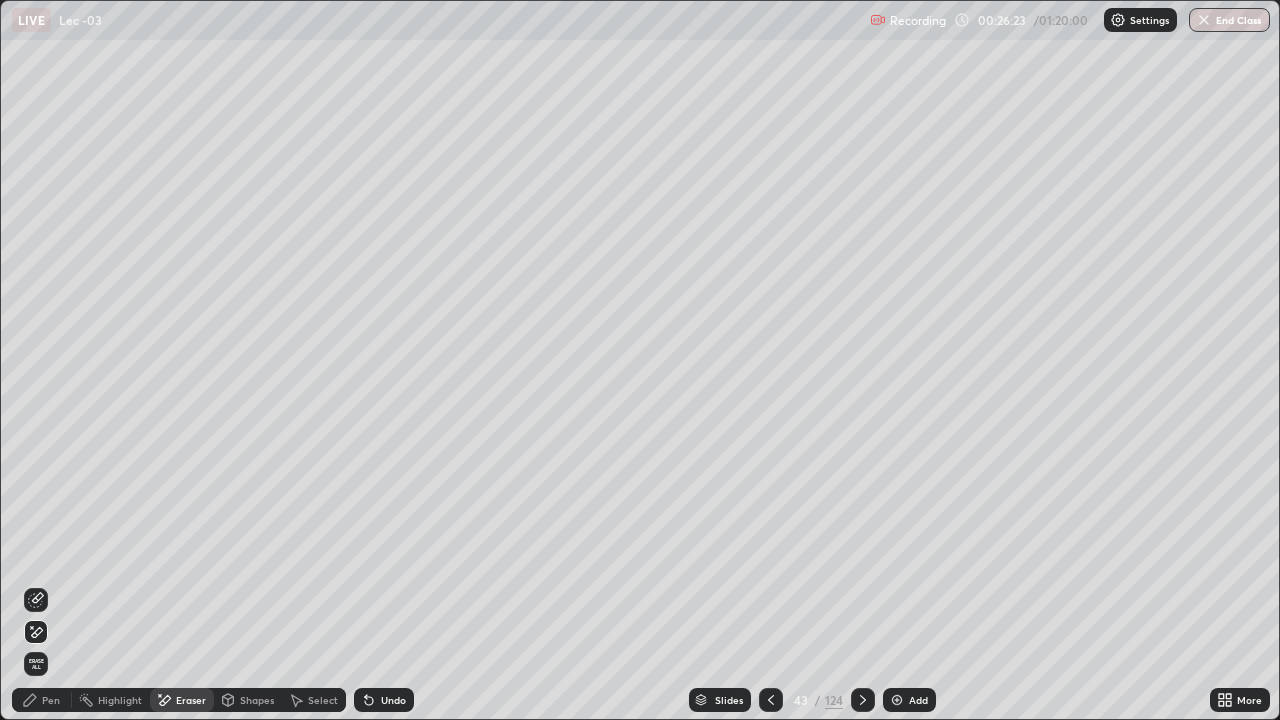 click on "Add" at bounding box center (918, 700) 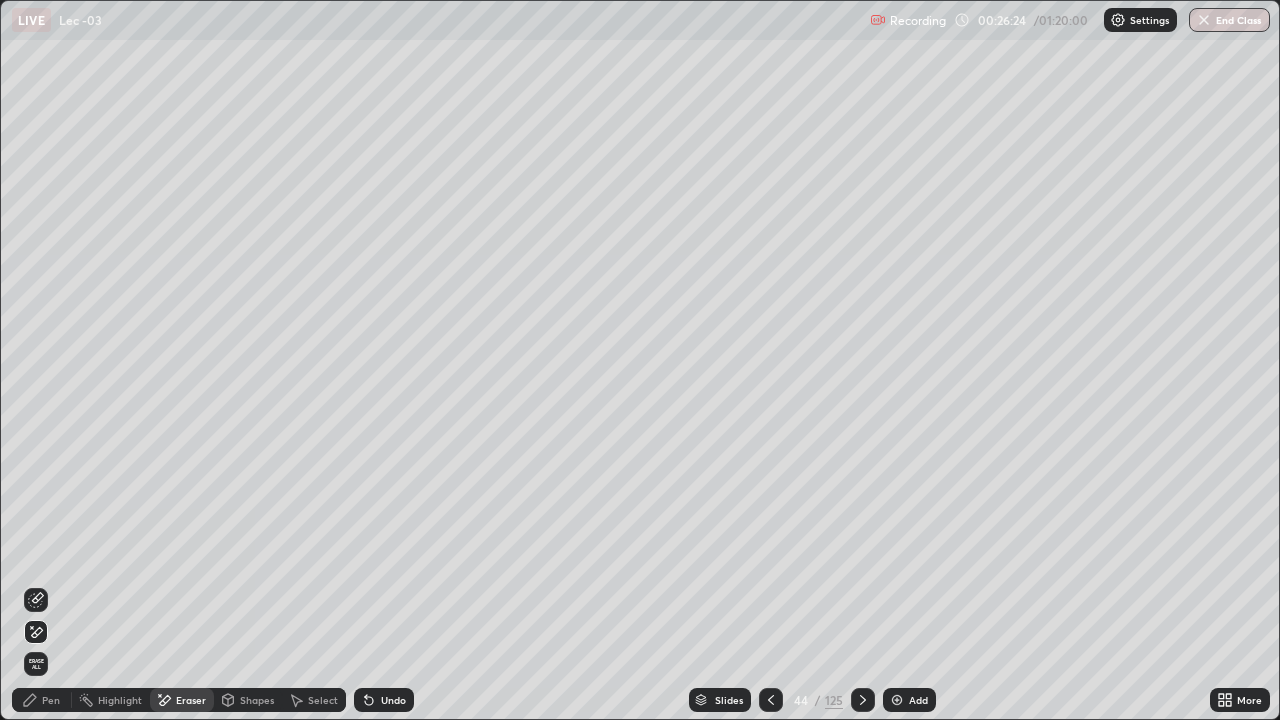 click on "Pen" at bounding box center [42, 700] 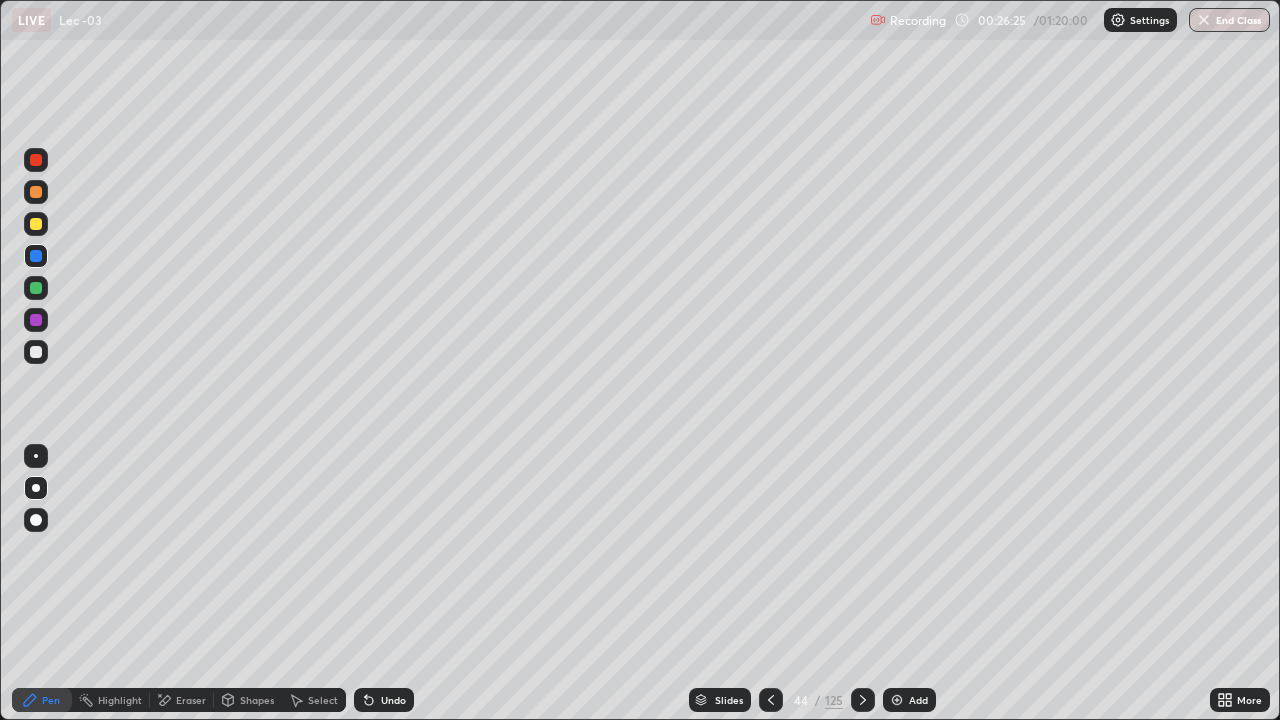 click at bounding box center (36, 352) 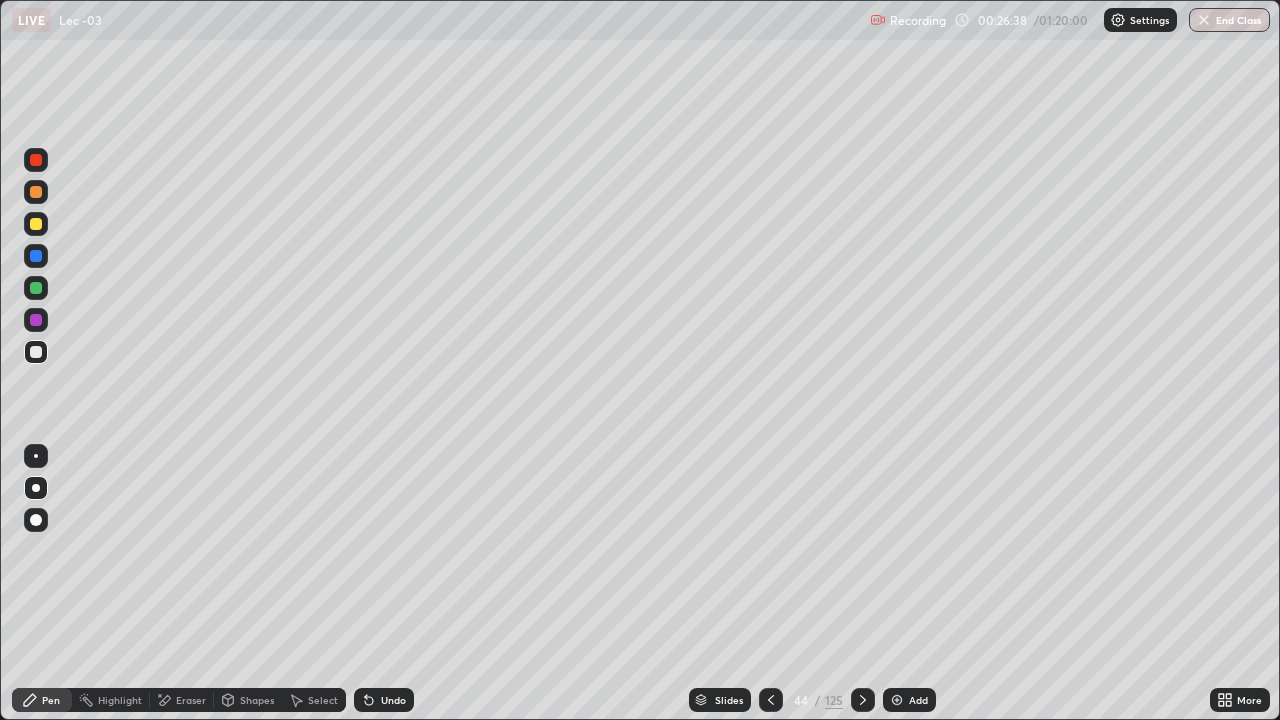 click on "Eraser" at bounding box center [182, 700] 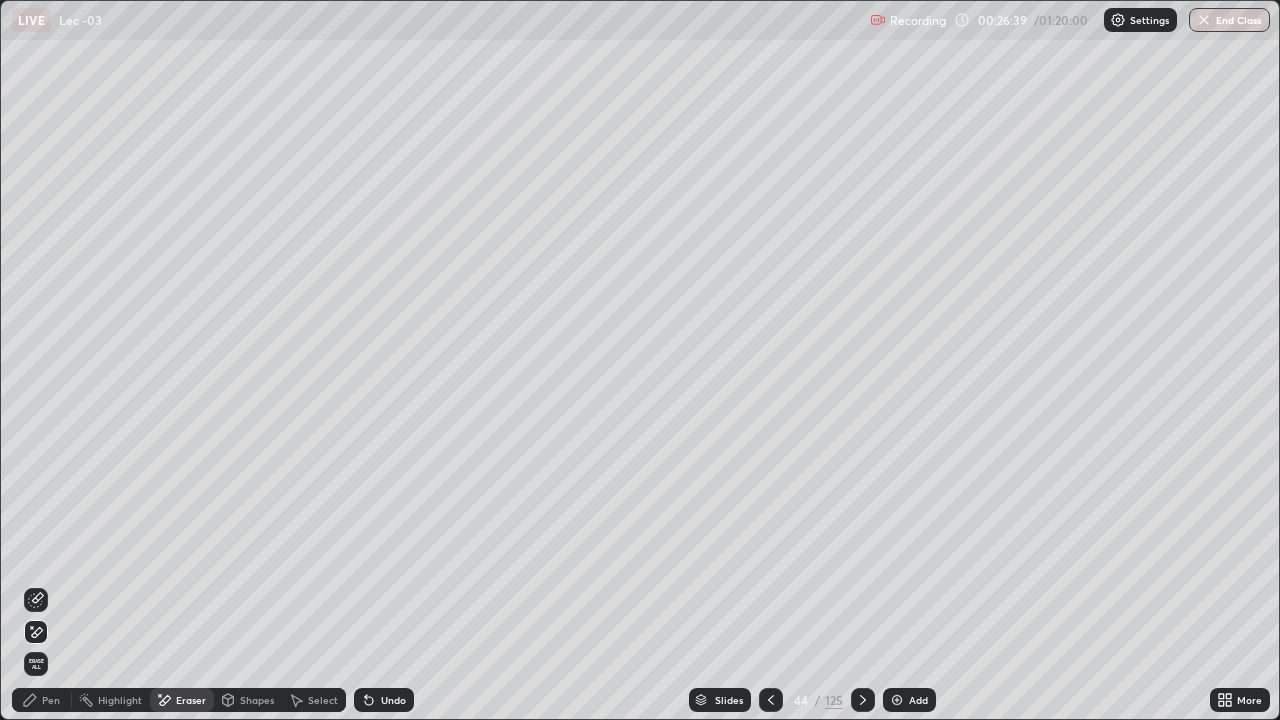 click on "Pen" at bounding box center (51, 700) 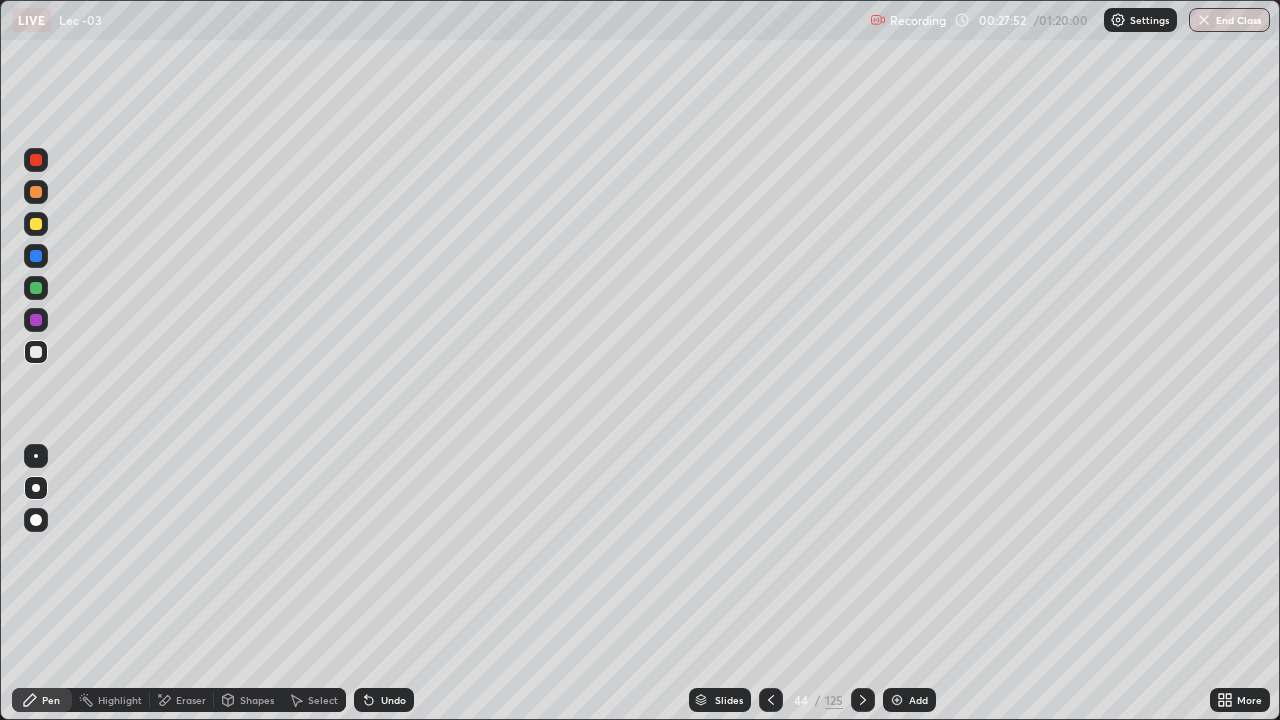 click on "Eraser" at bounding box center [191, 700] 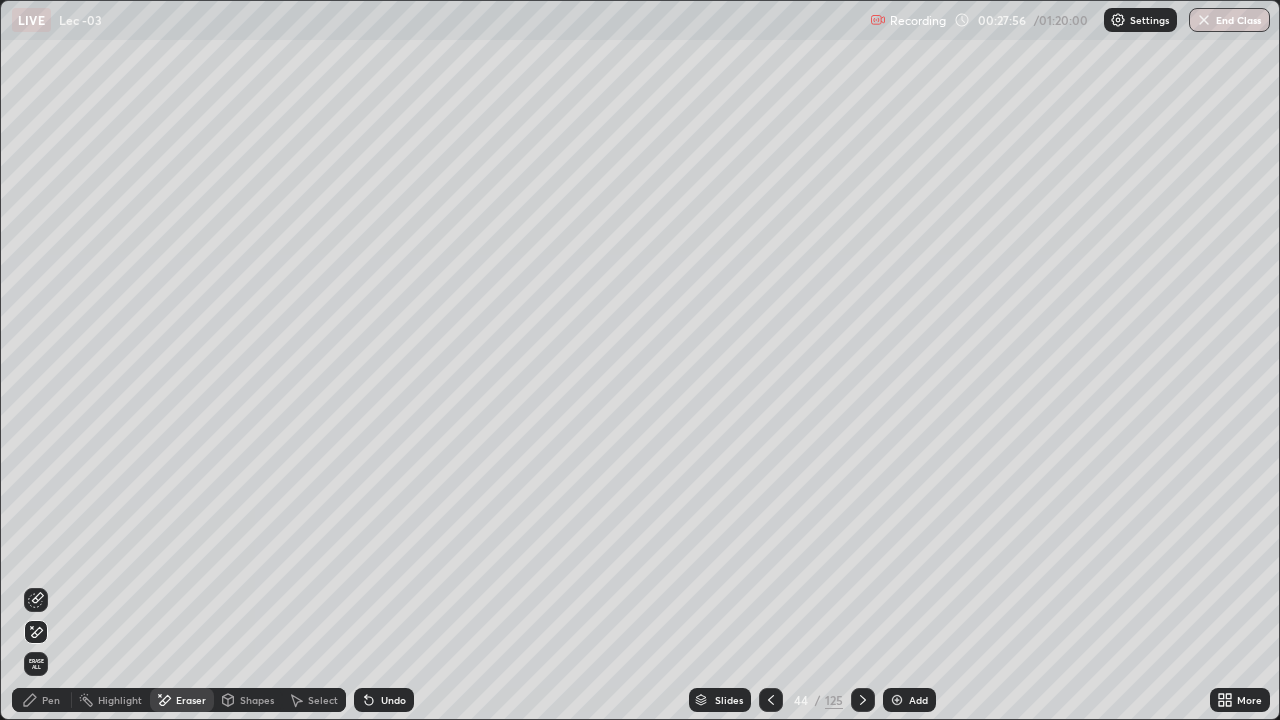 click 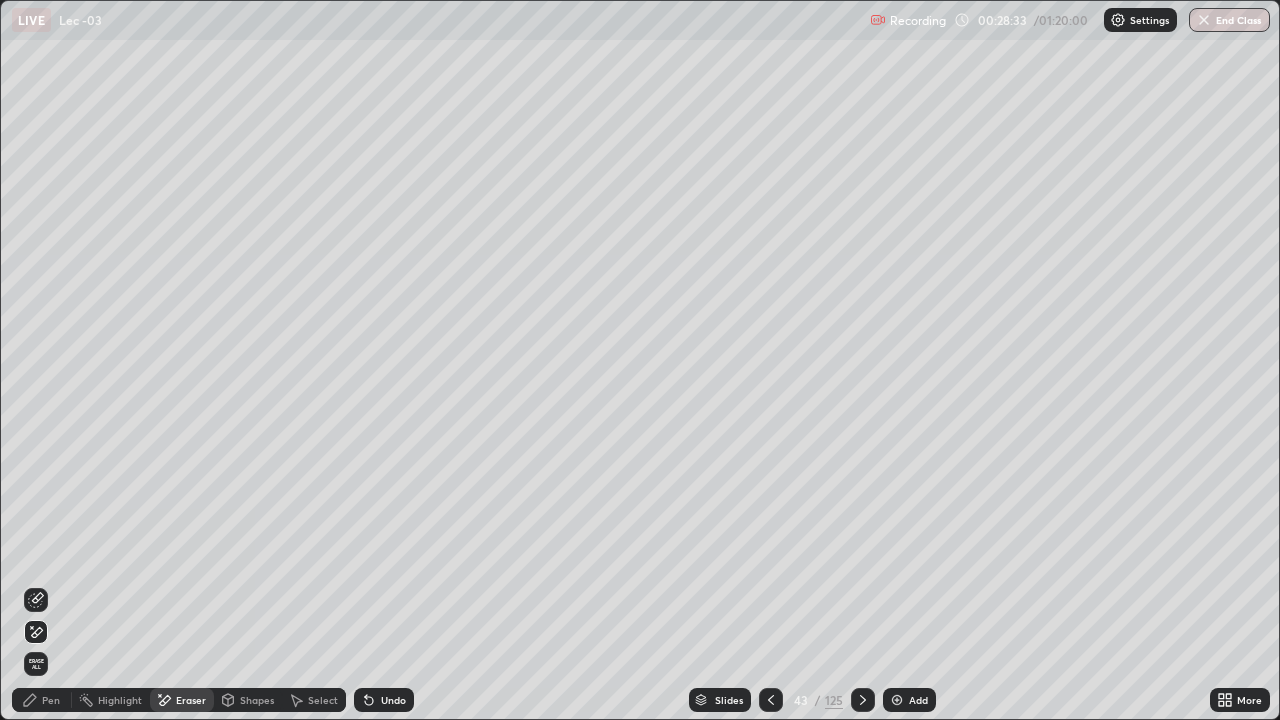 click on "Highlight" at bounding box center [120, 700] 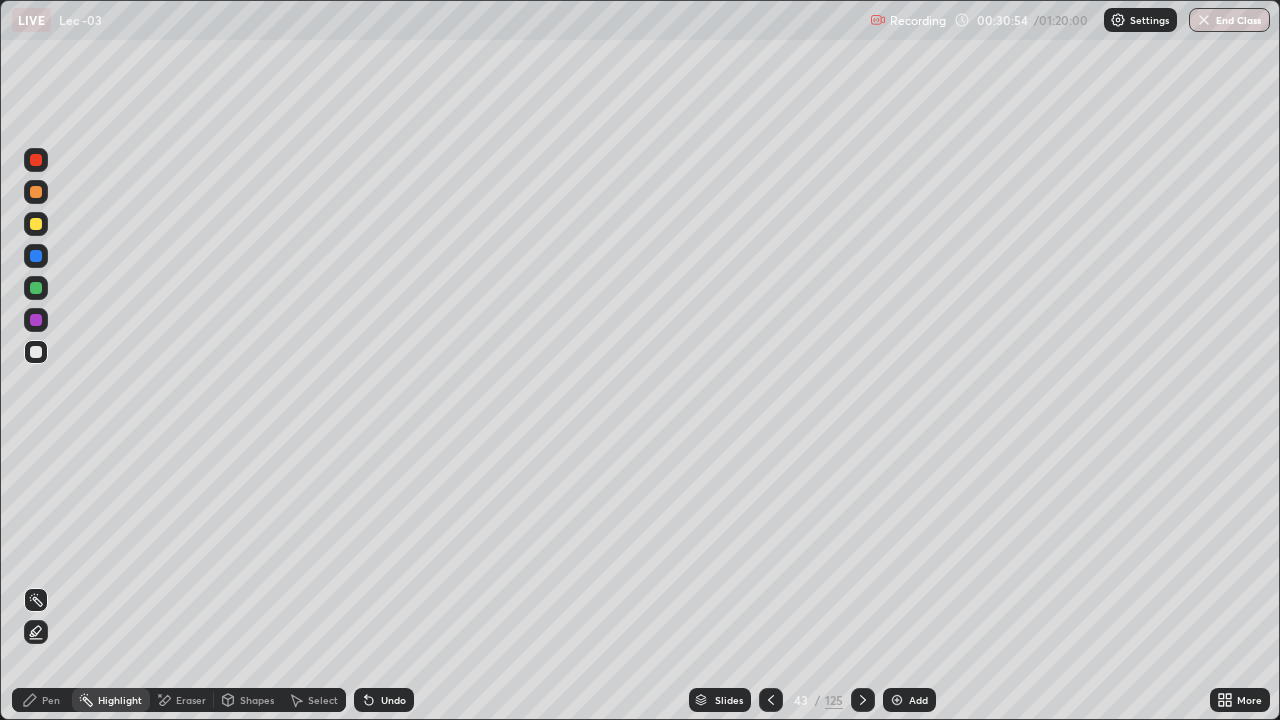click on "Pen" at bounding box center [42, 700] 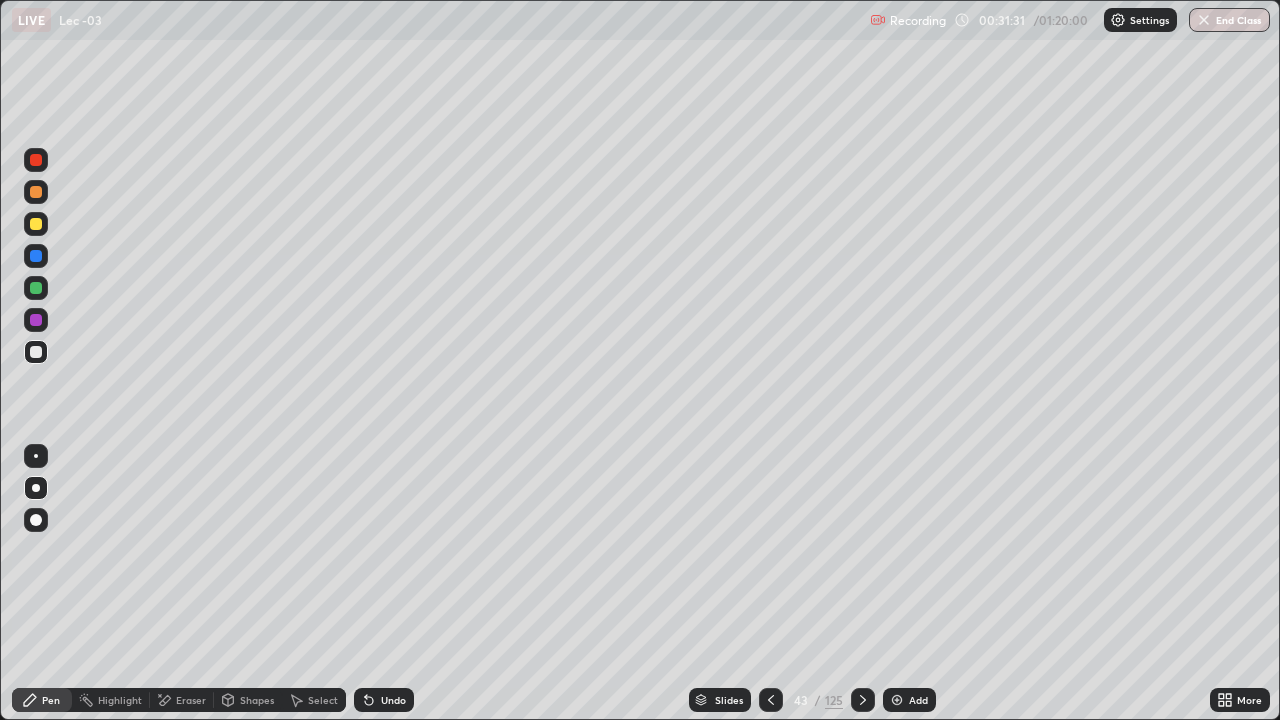 click on "Pen" at bounding box center [42, 700] 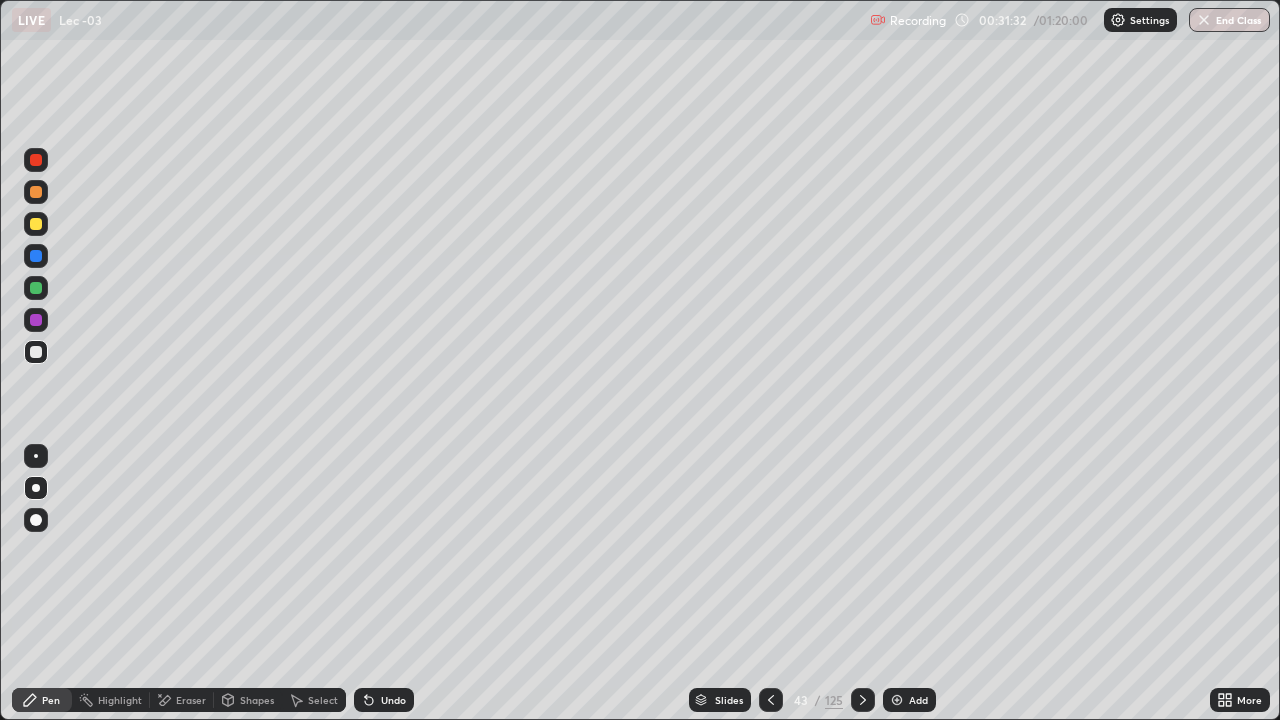 click on "Highlight" at bounding box center (120, 700) 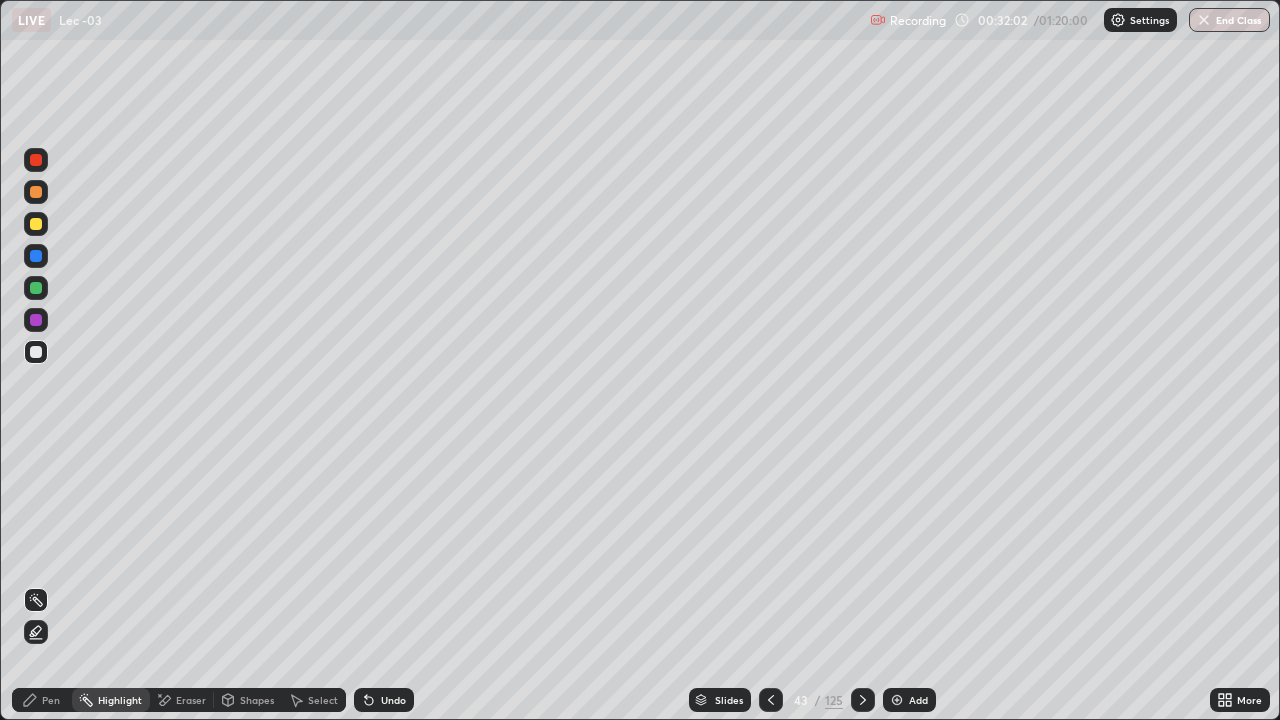 click 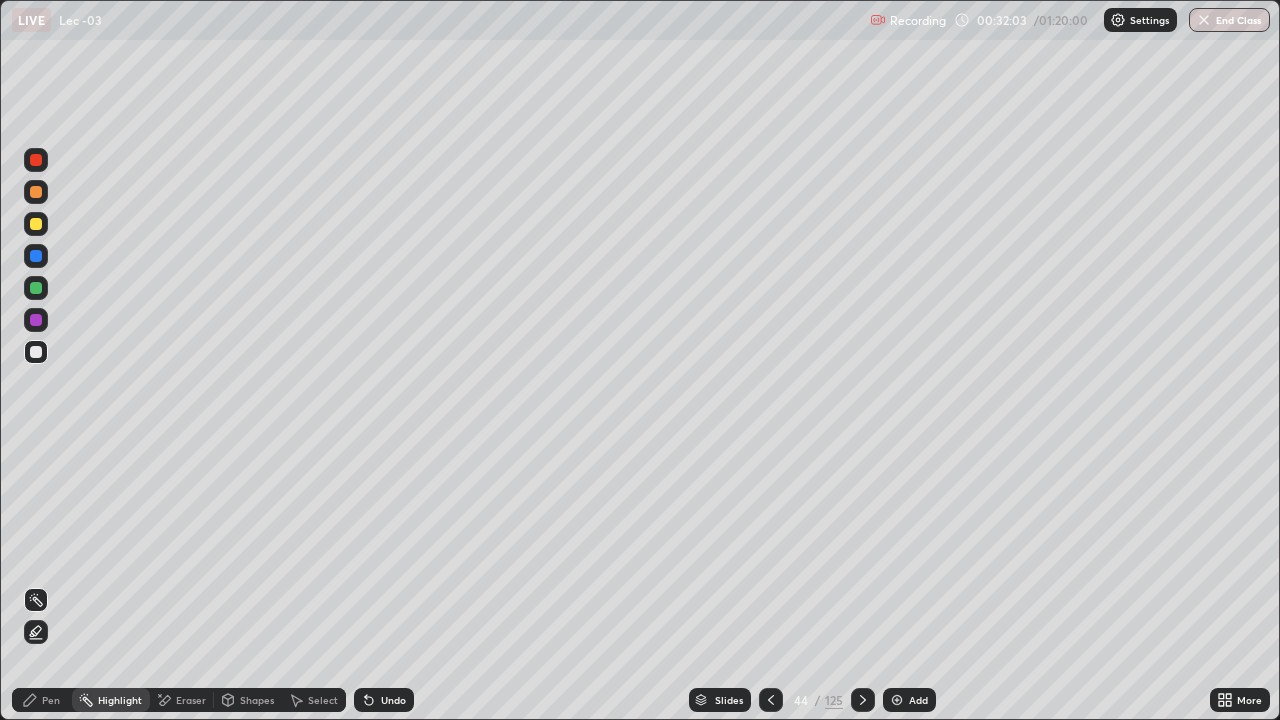 click on "Pen" at bounding box center (42, 700) 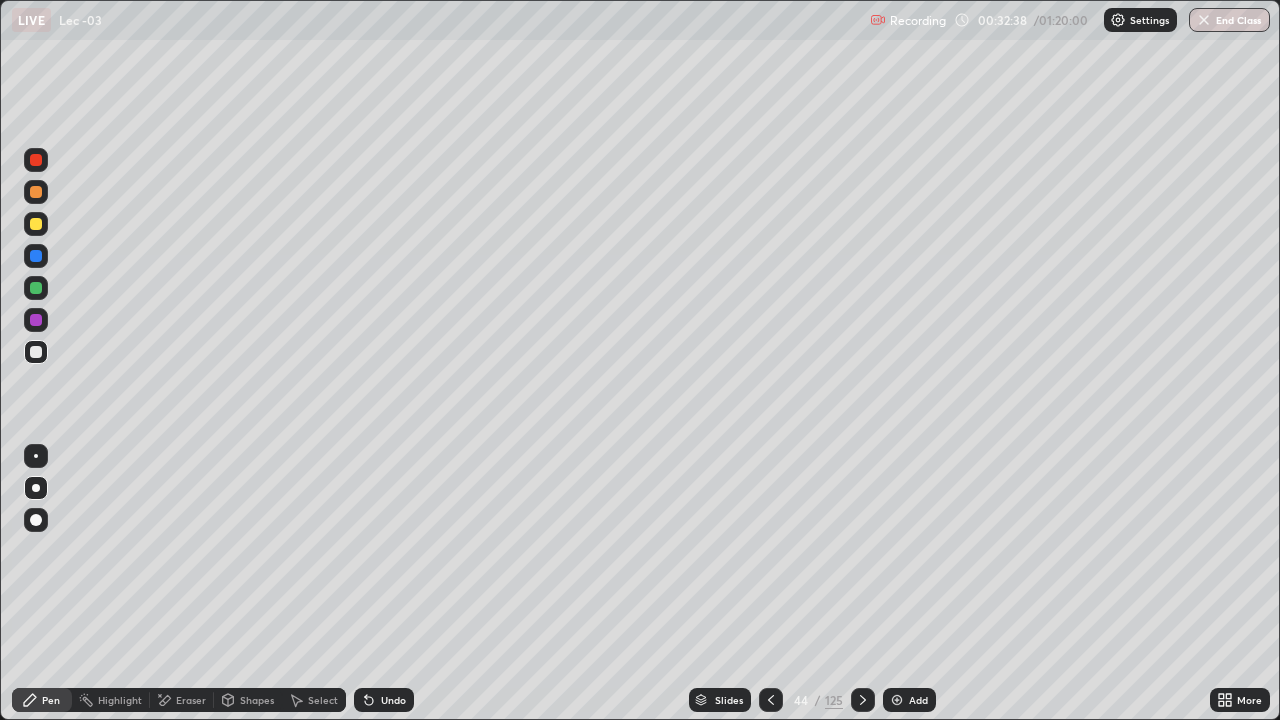 click at bounding box center (36, 256) 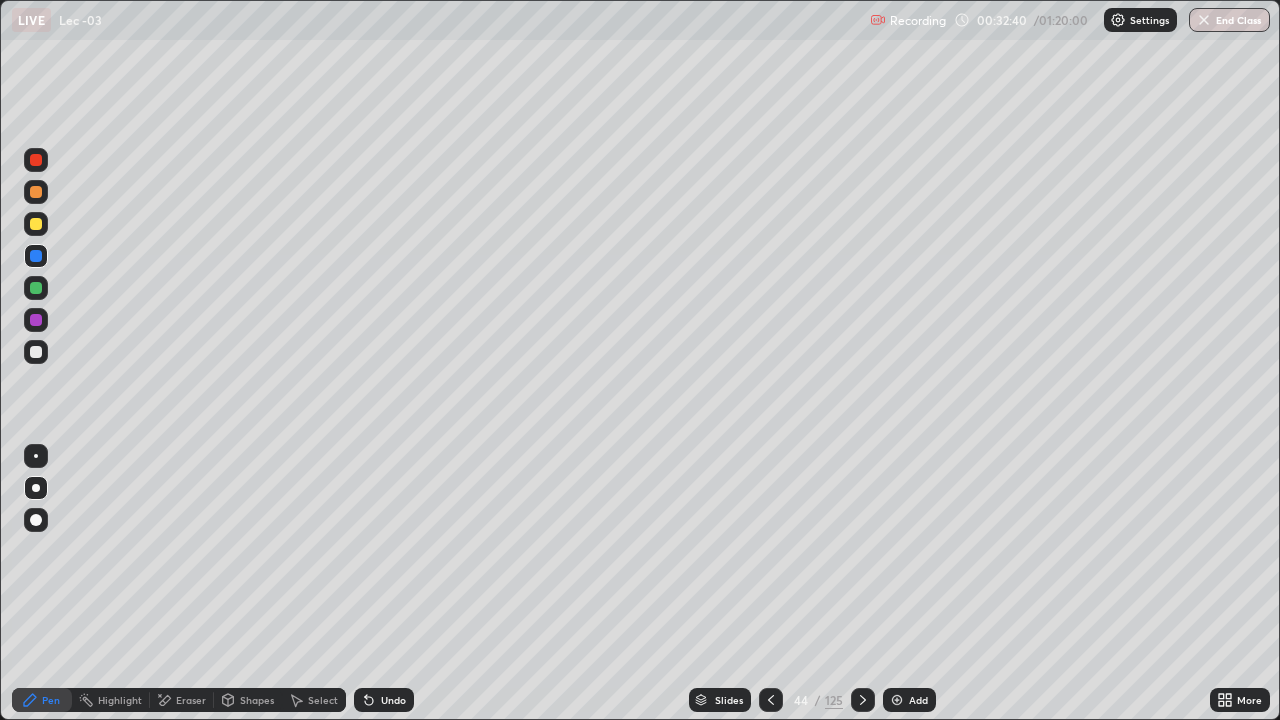 click at bounding box center [36, 224] 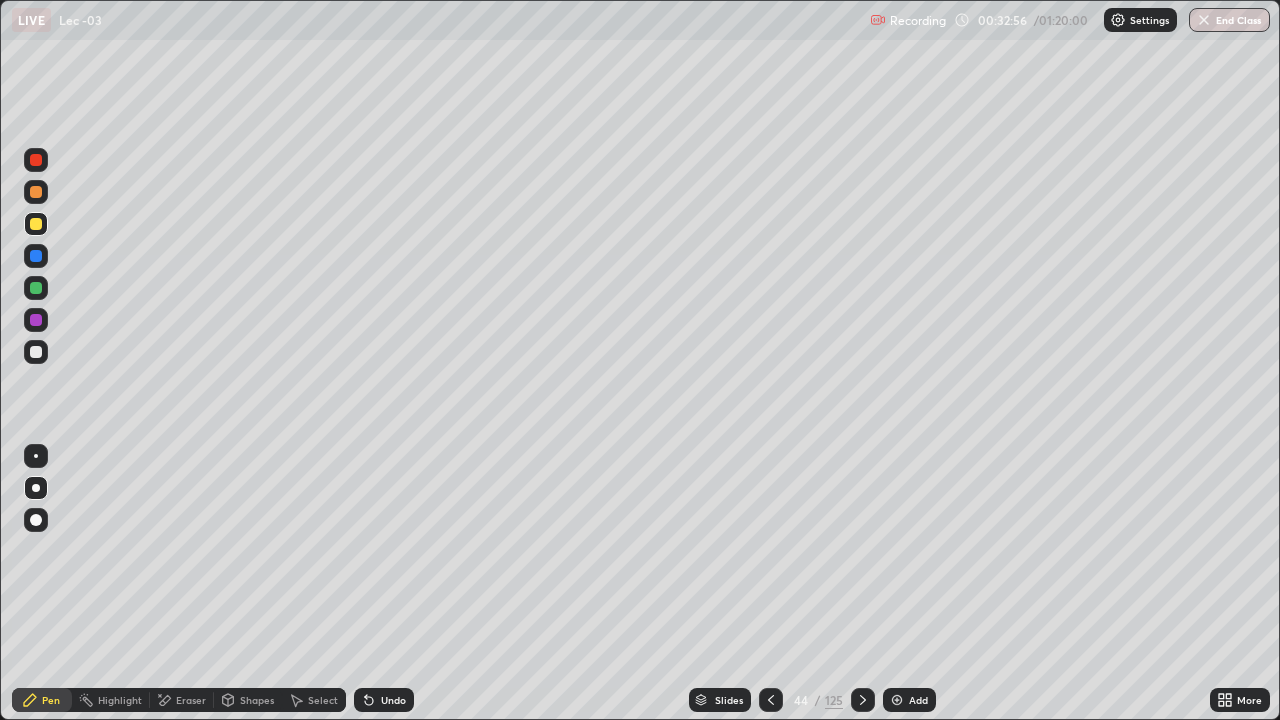 click on "Undo" at bounding box center (384, 700) 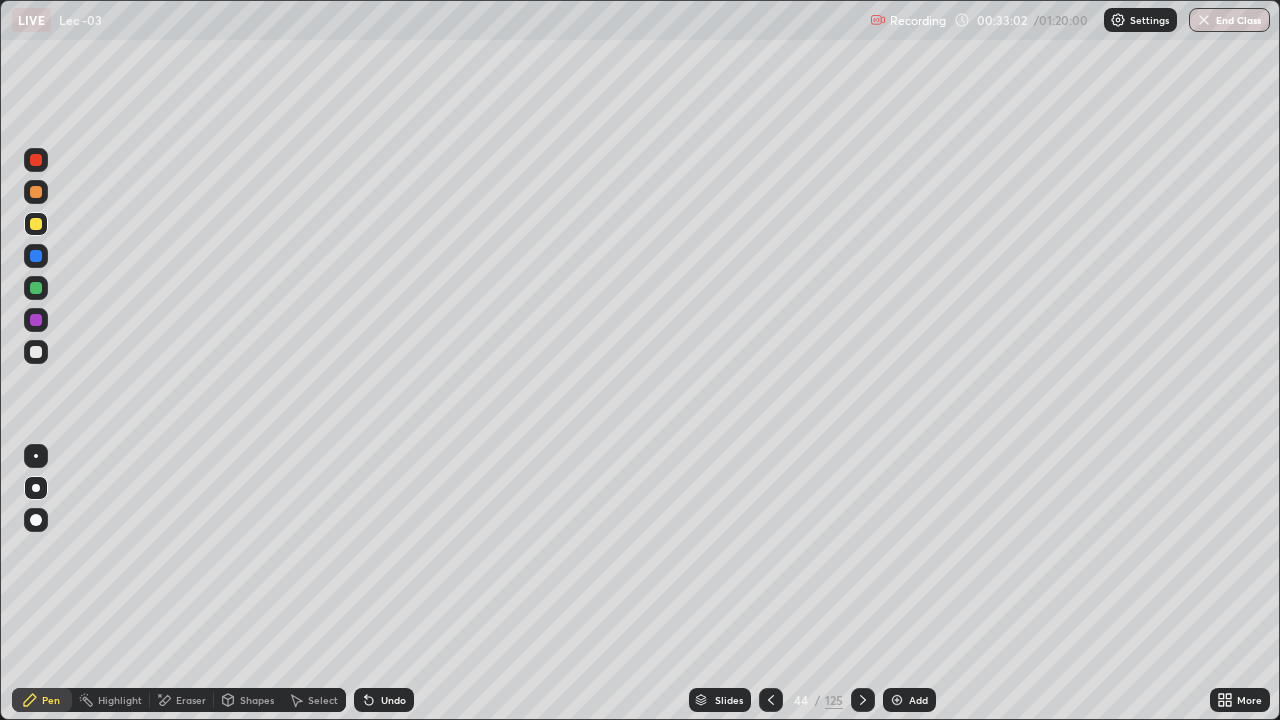 click on "Select" at bounding box center [314, 700] 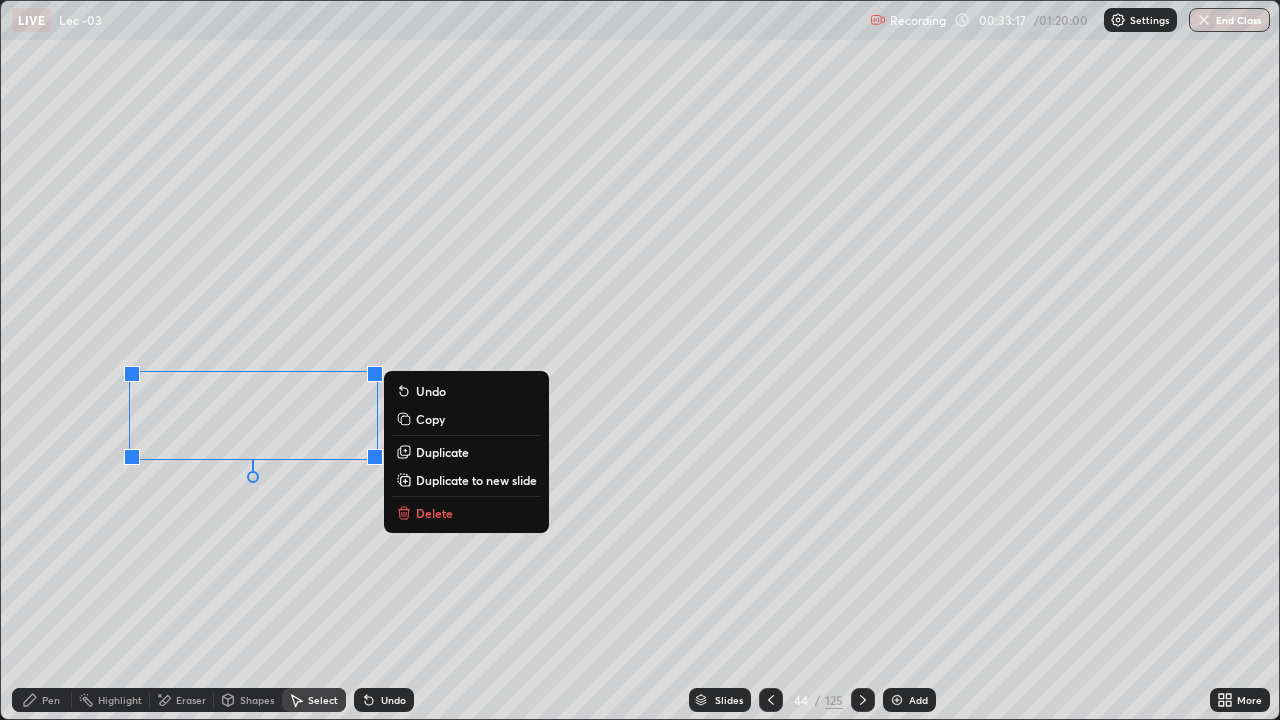 click on "Pen" at bounding box center (51, 700) 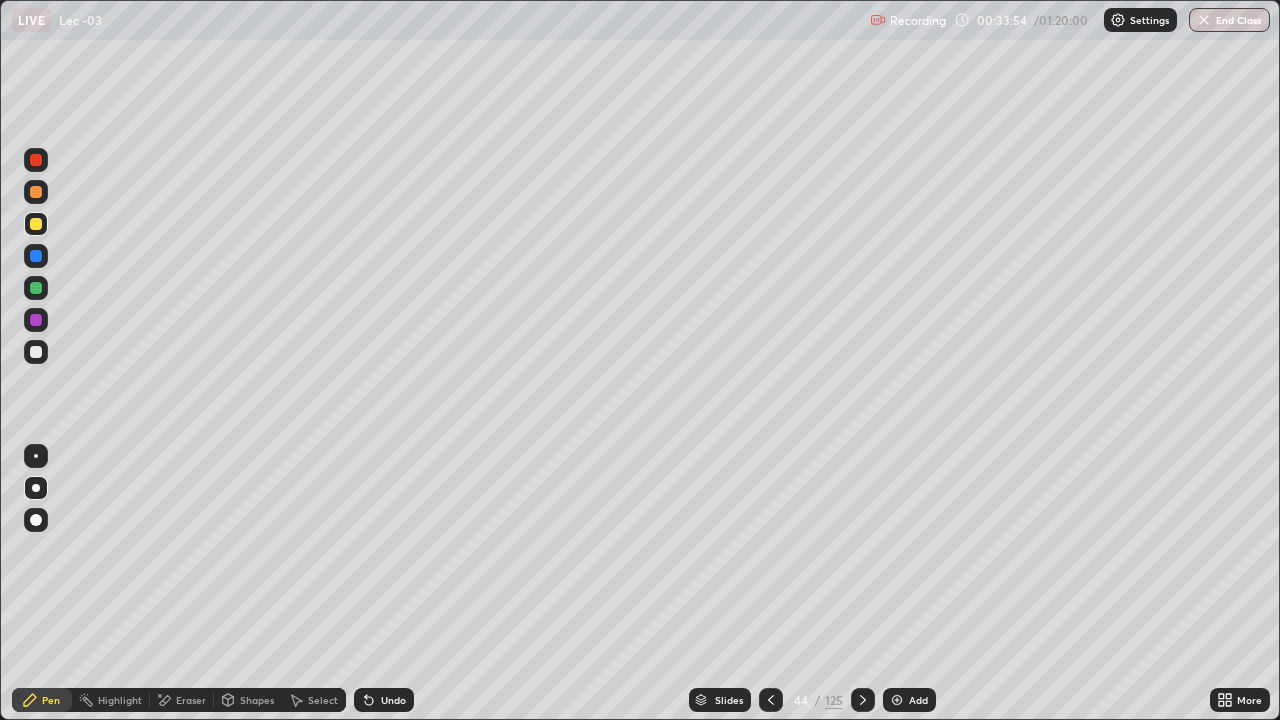 click 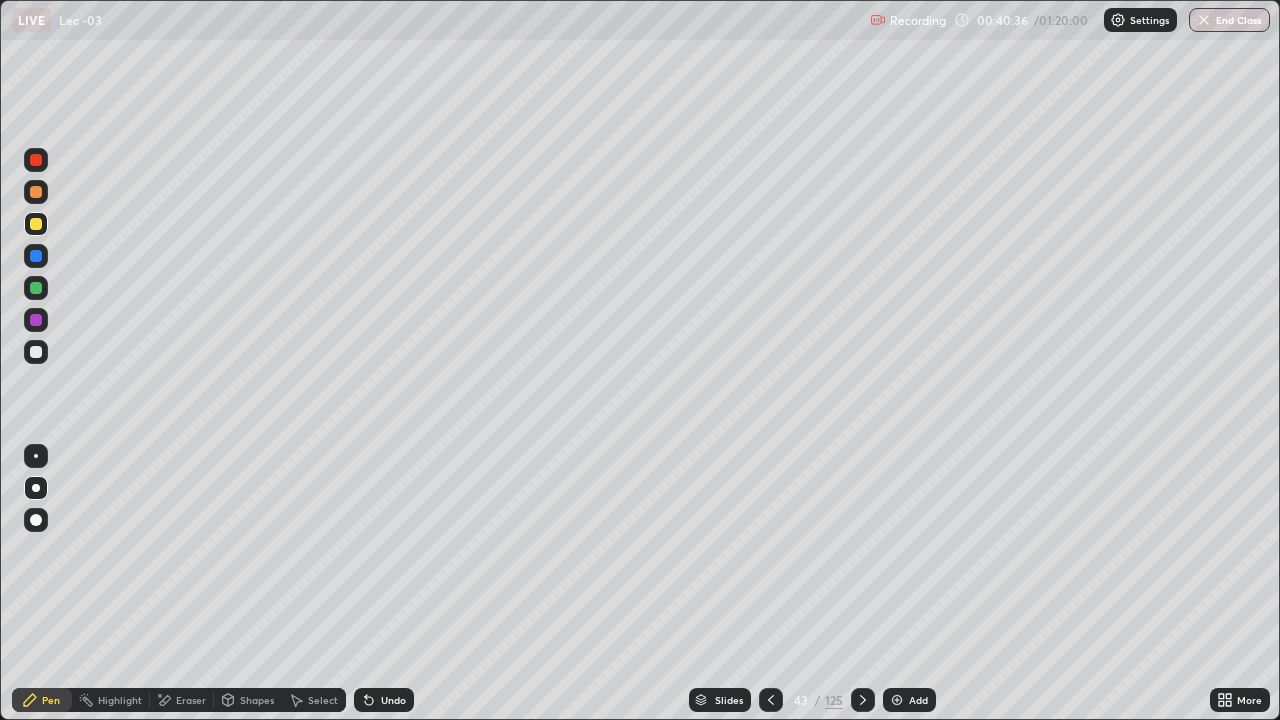 click 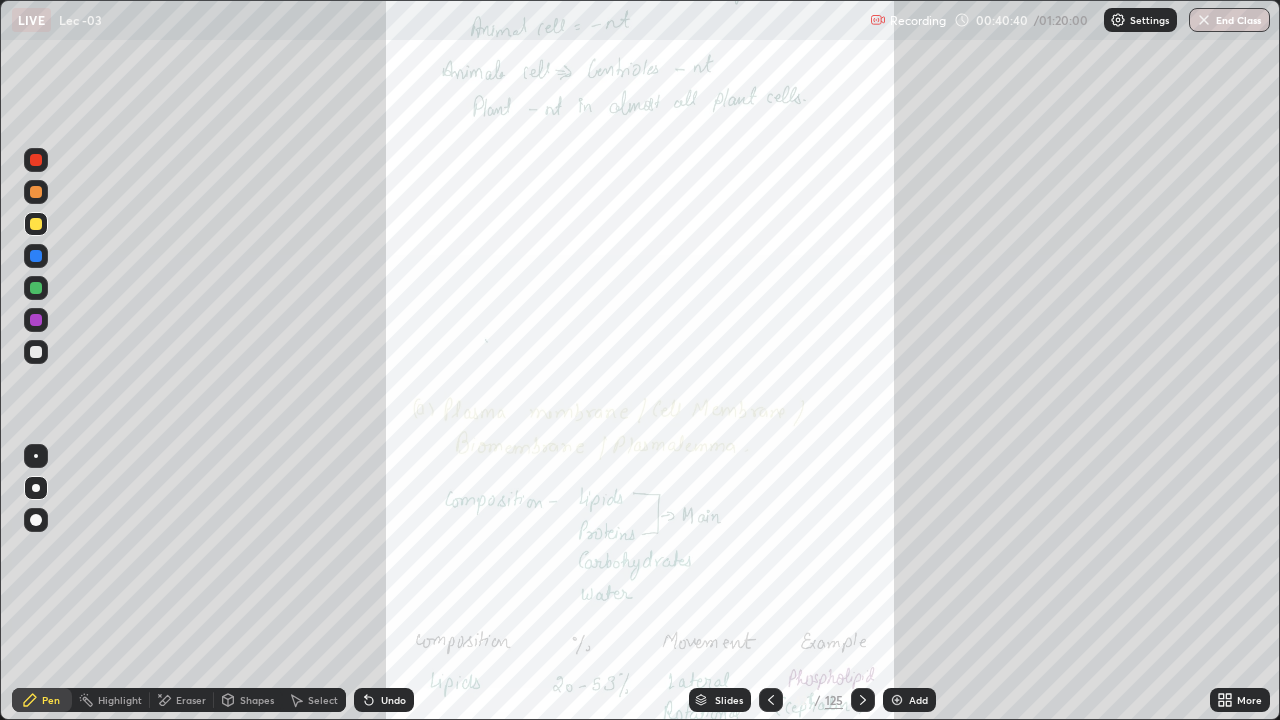 click on "More" at bounding box center [1240, 700] 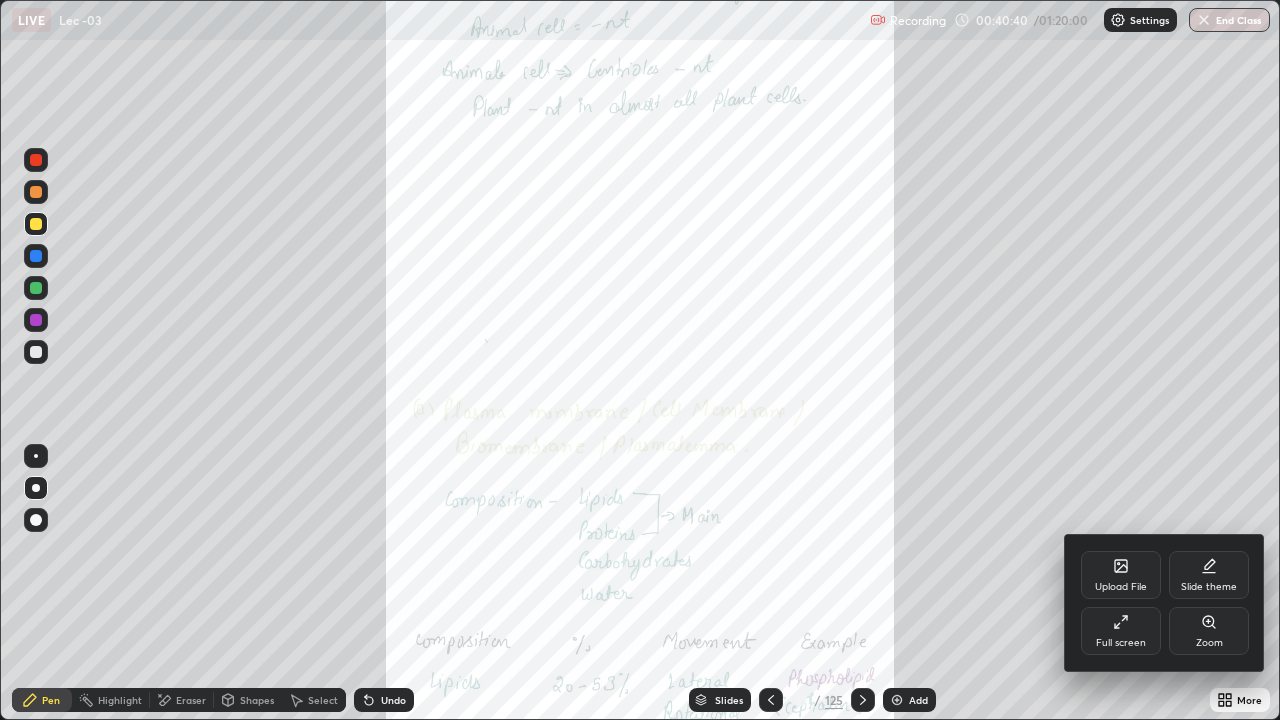 click on "Zoom" at bounding box center [1209, 631] 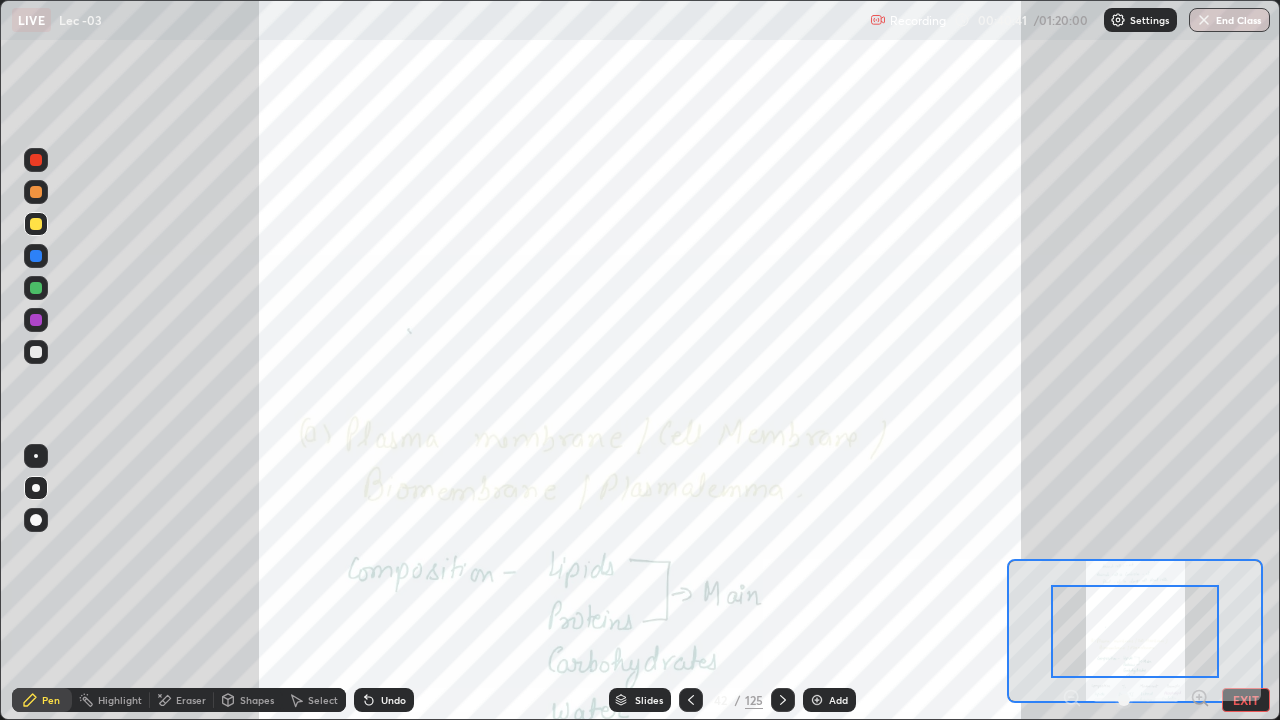 click 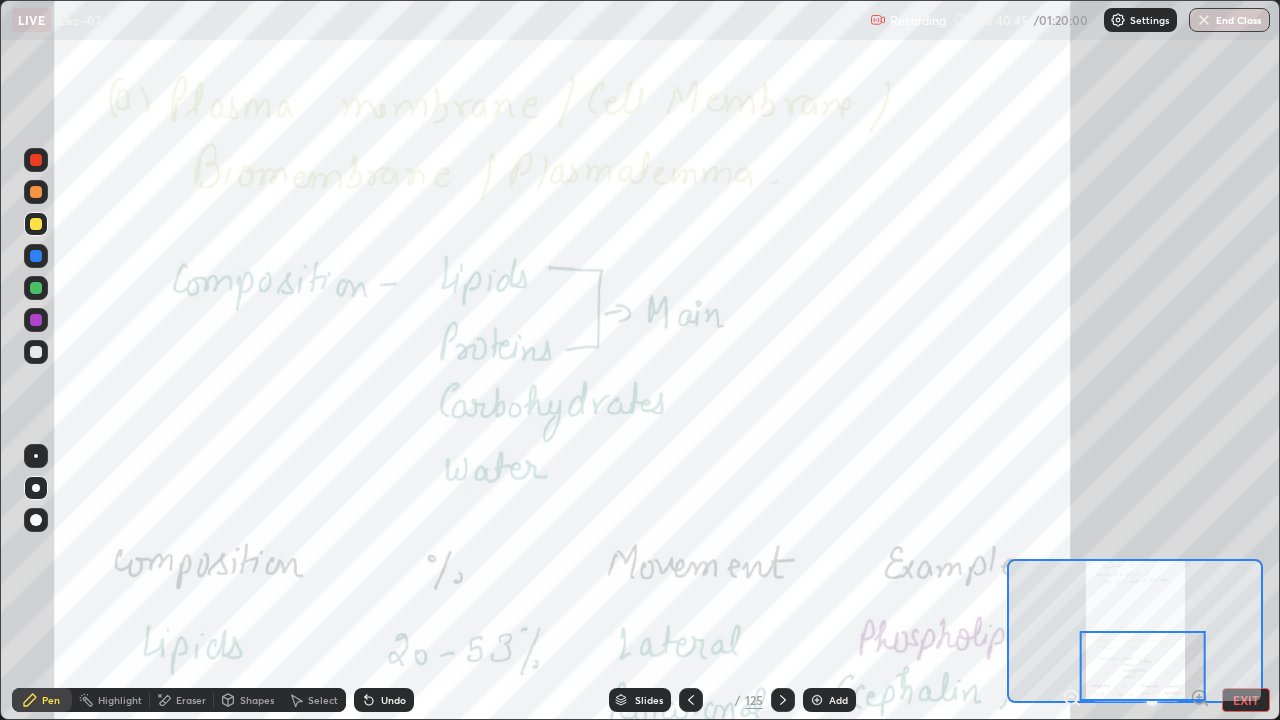 click on "Undo" at bounding box center (393, 700) 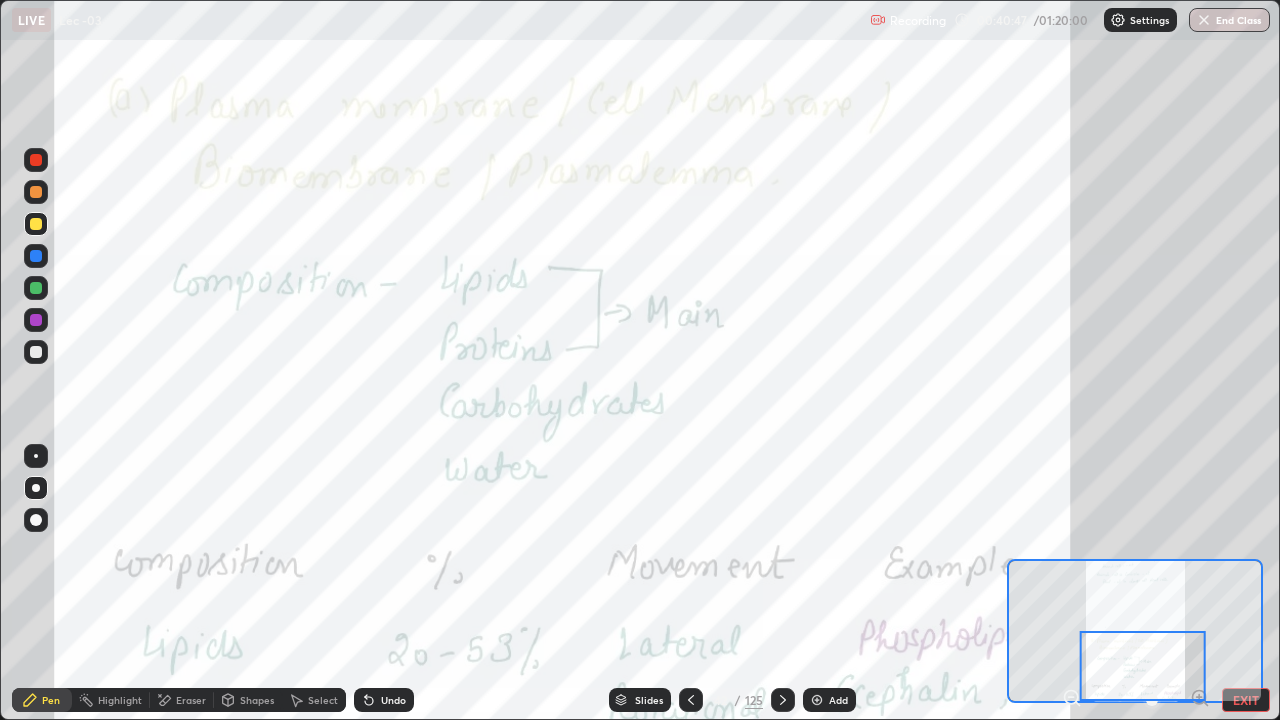 click on "Highlight" at bounding box center (111, 700) 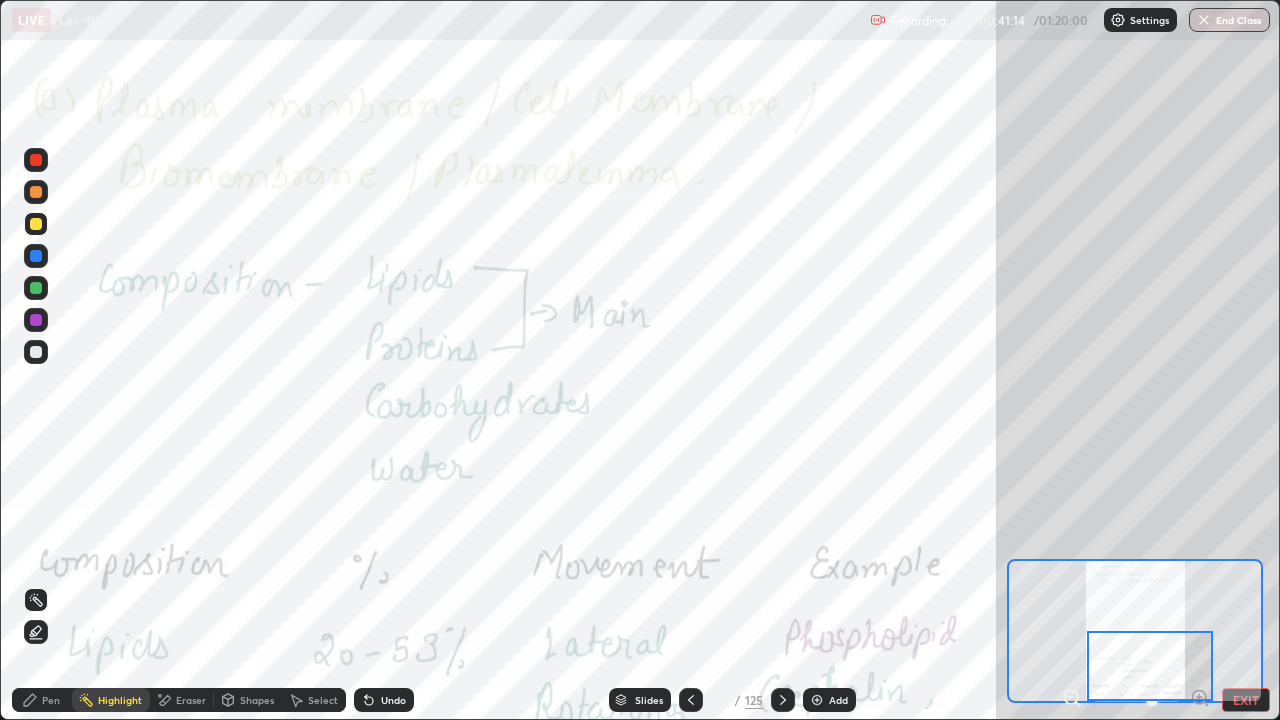 click 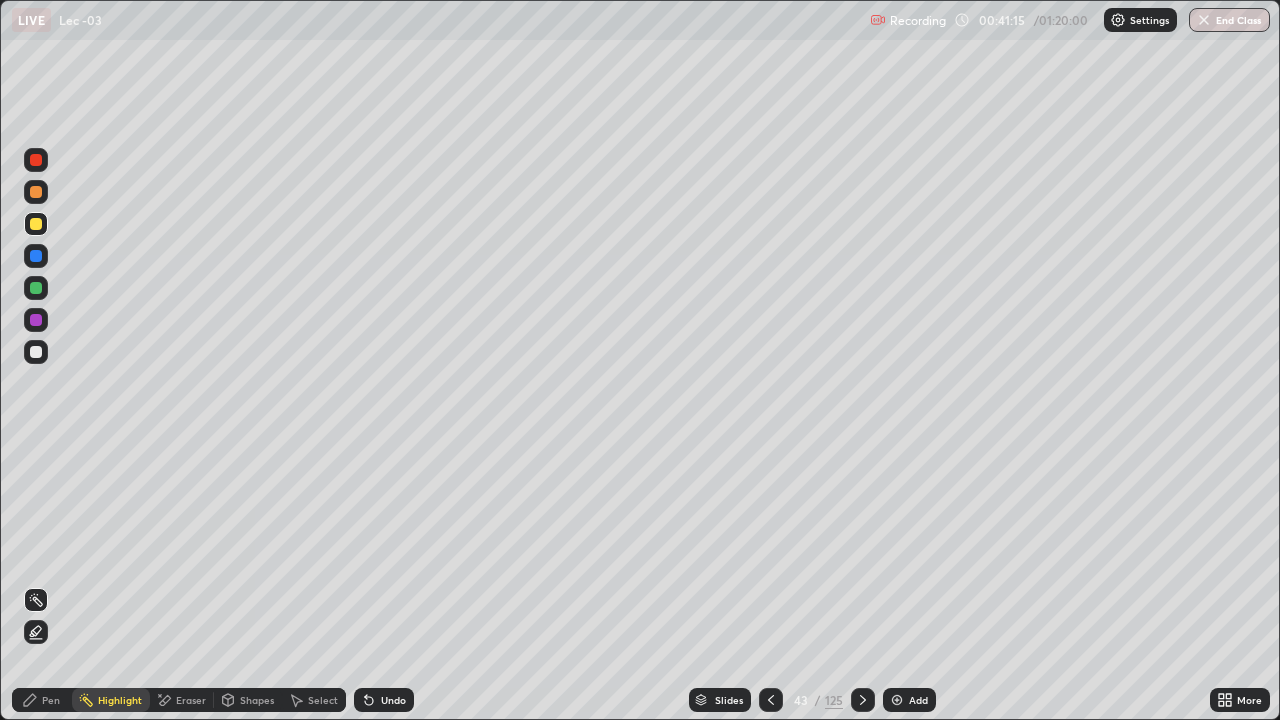 click 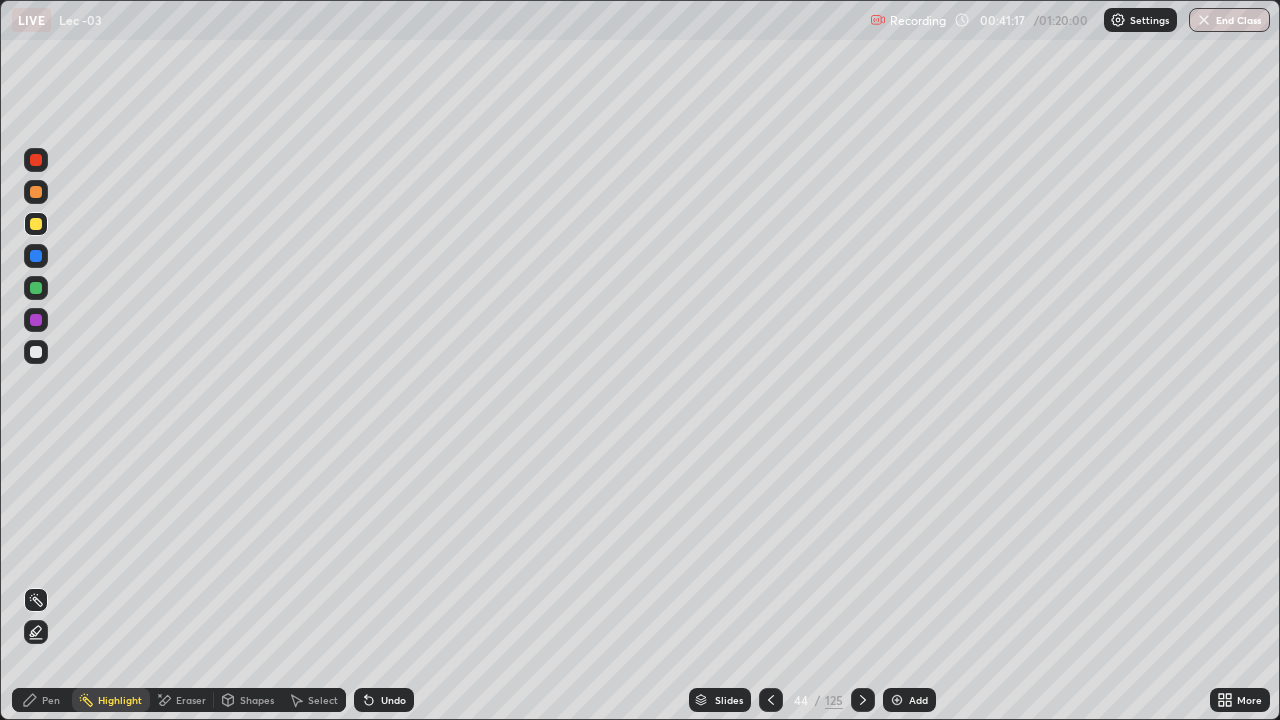 click 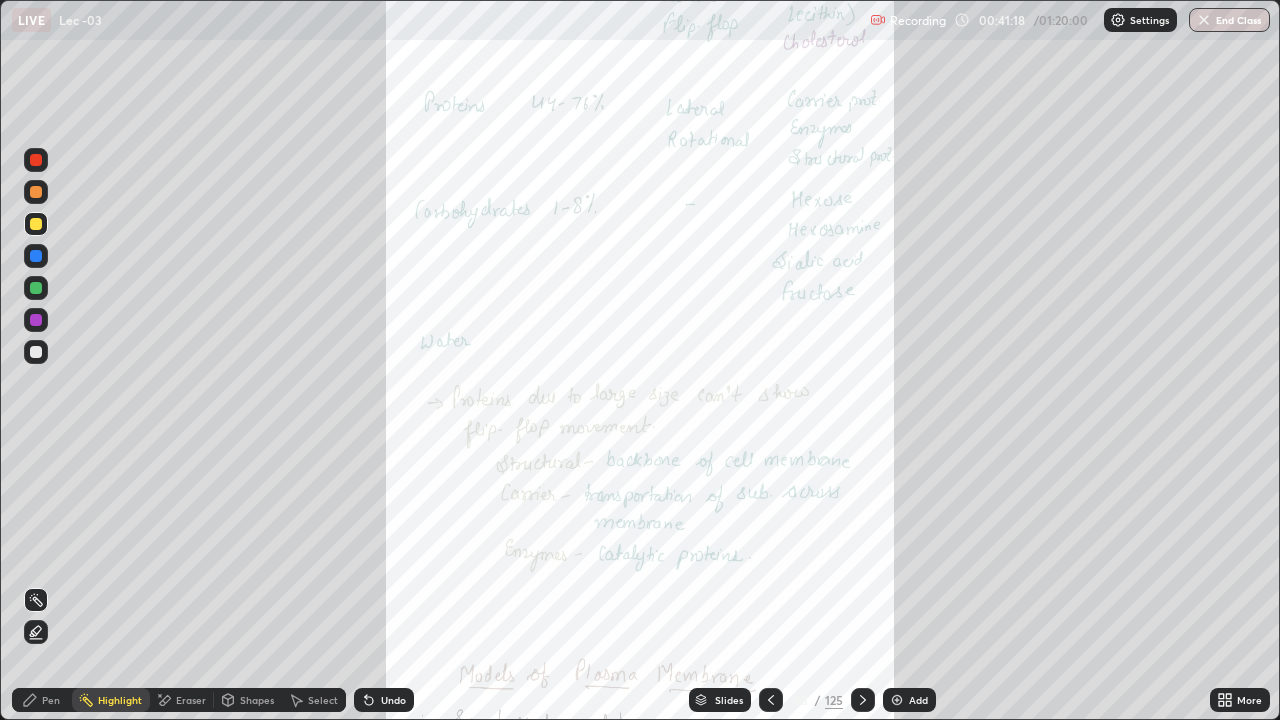 click on "More" at bounding box center [1240, 700] 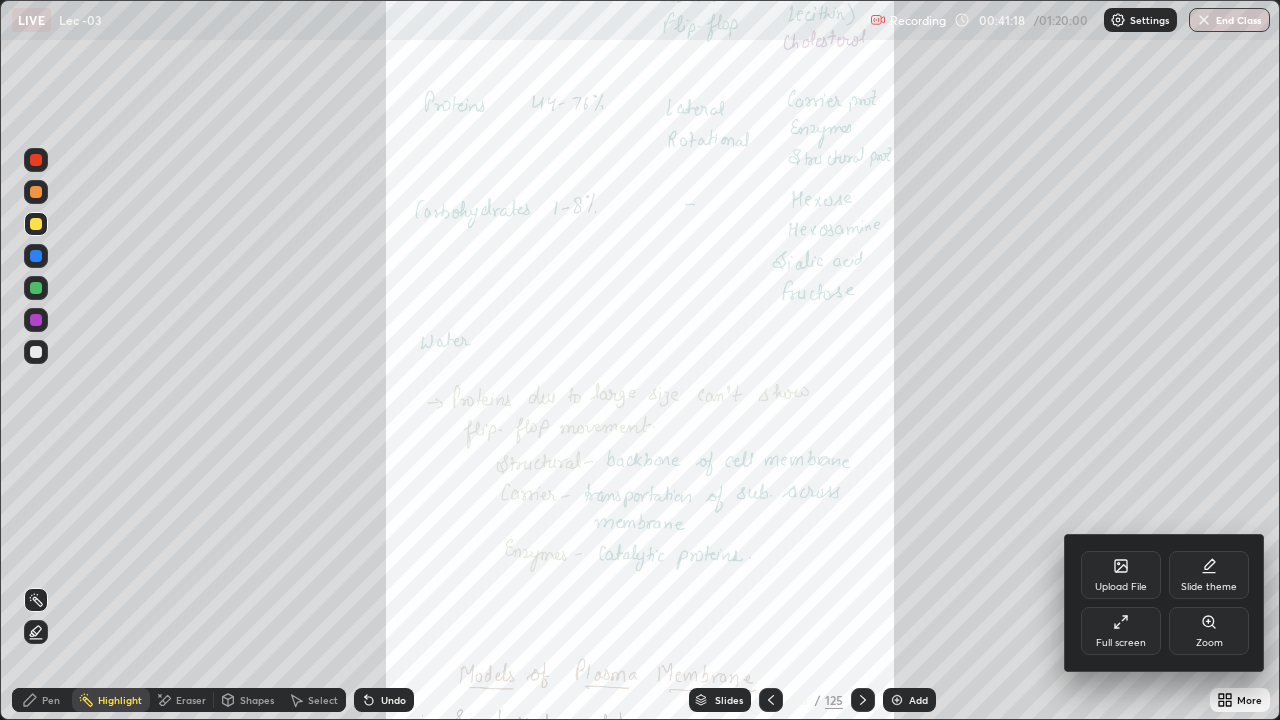 click on "Zoom" at bounding box center (1209, 631) 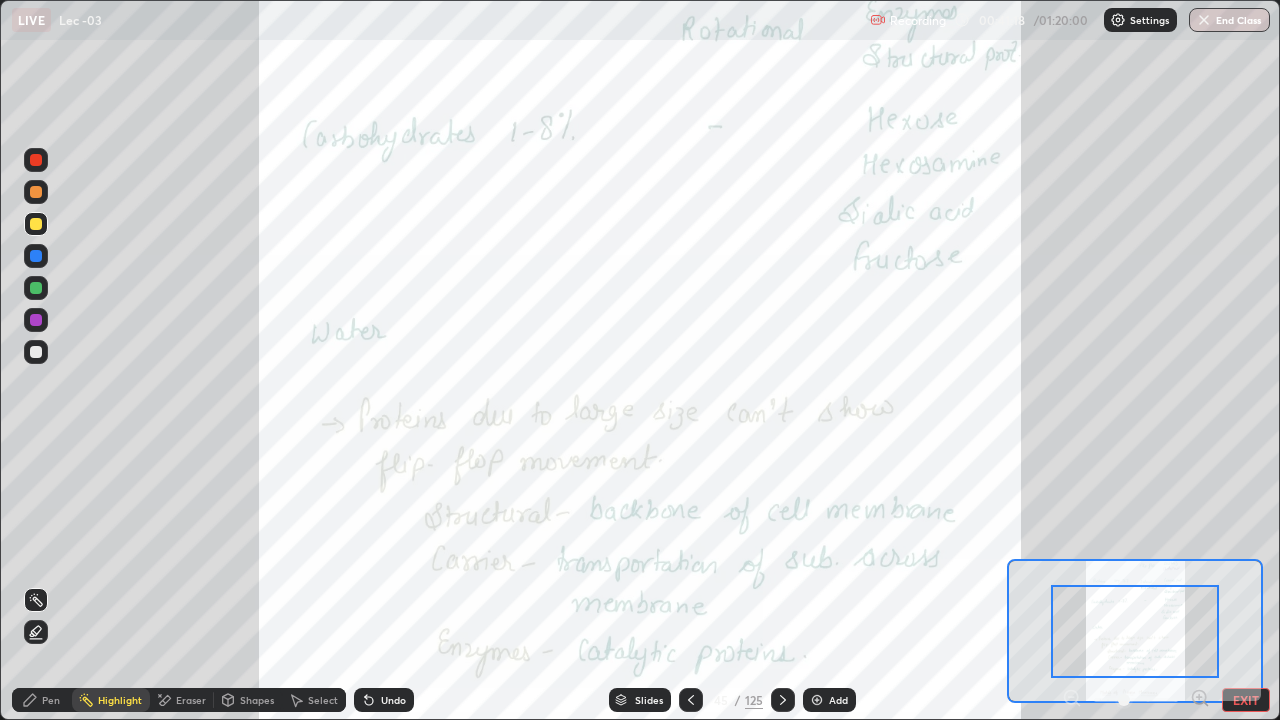 click 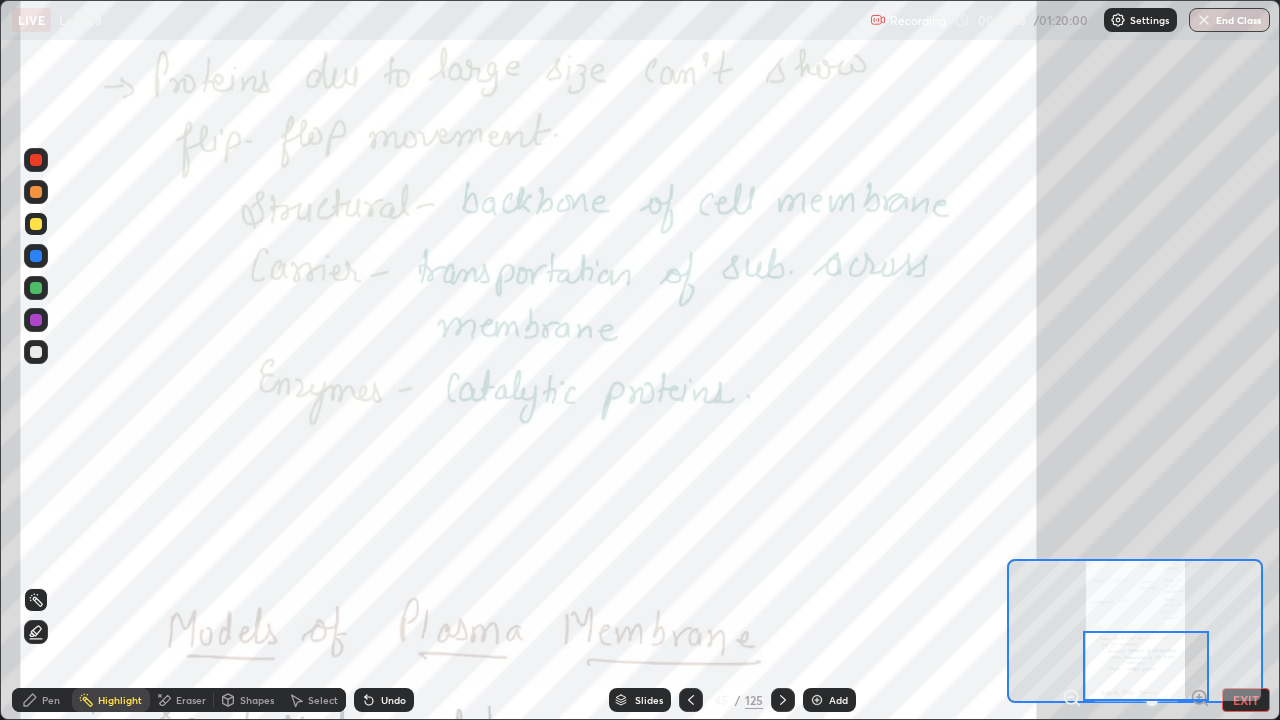 click 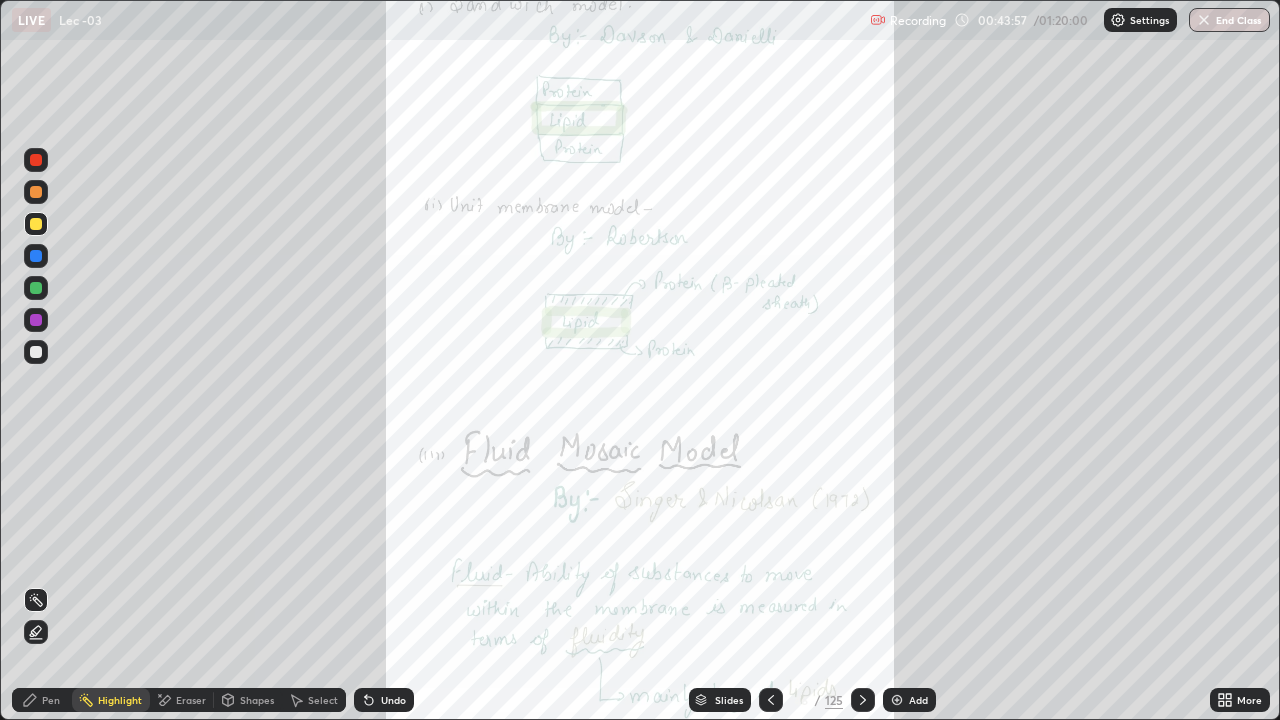 click at bounding box center (863, 700) 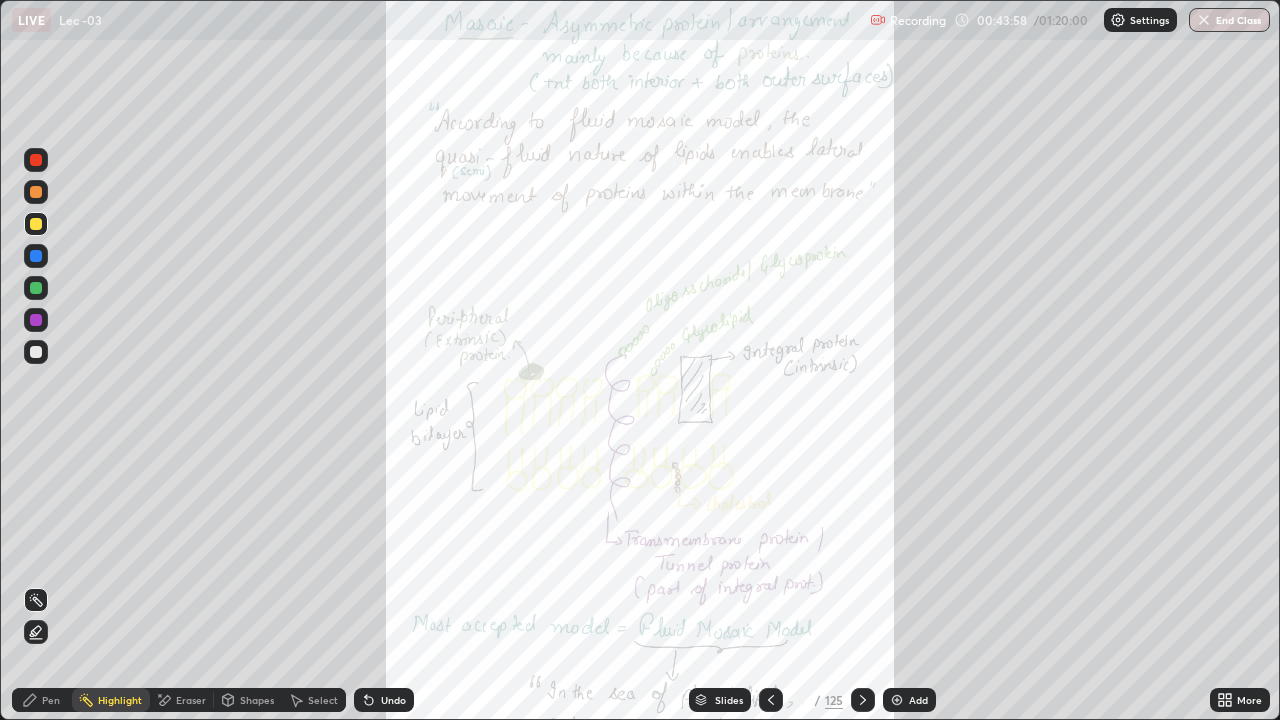 click 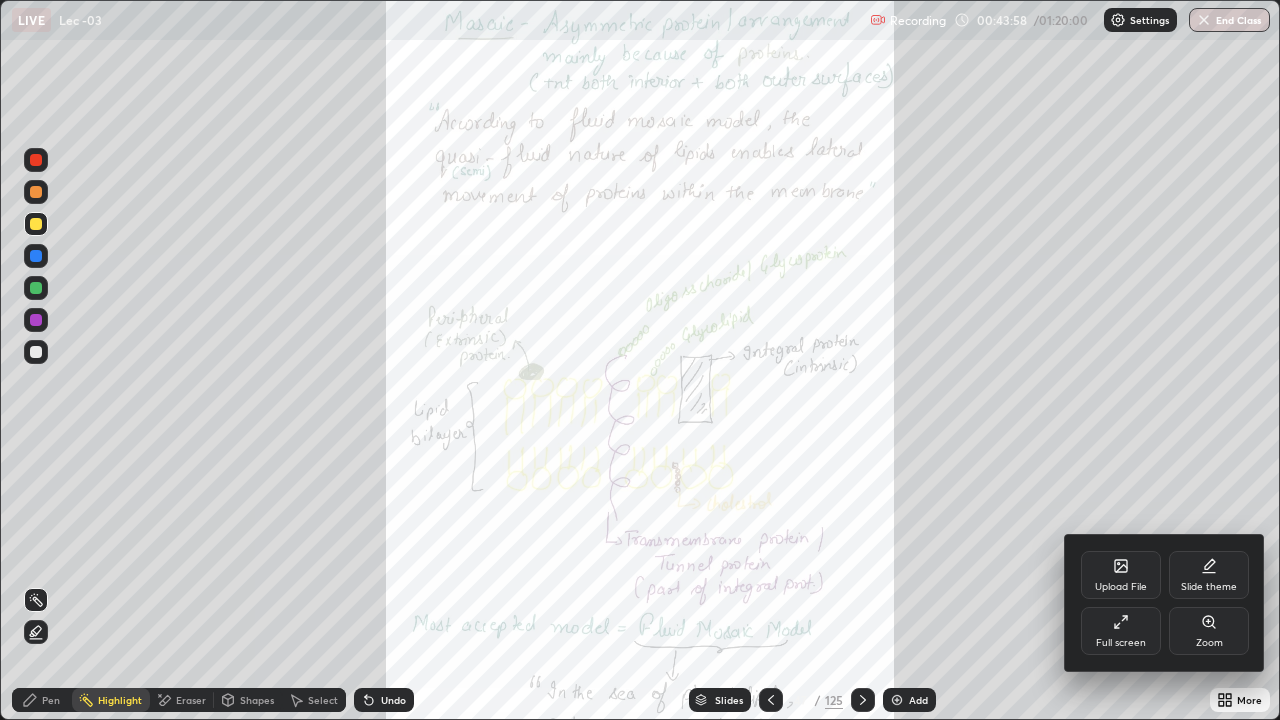 click on "Zoom" at bounding box center (1209, 643) 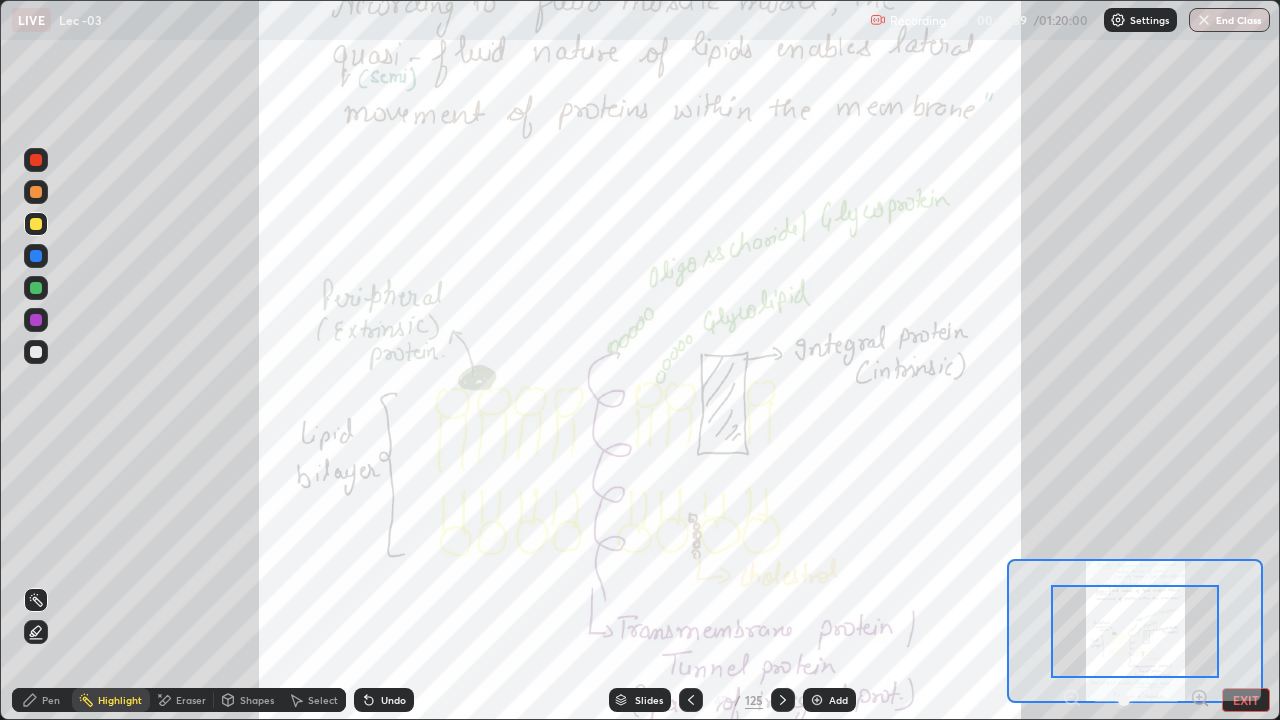 click 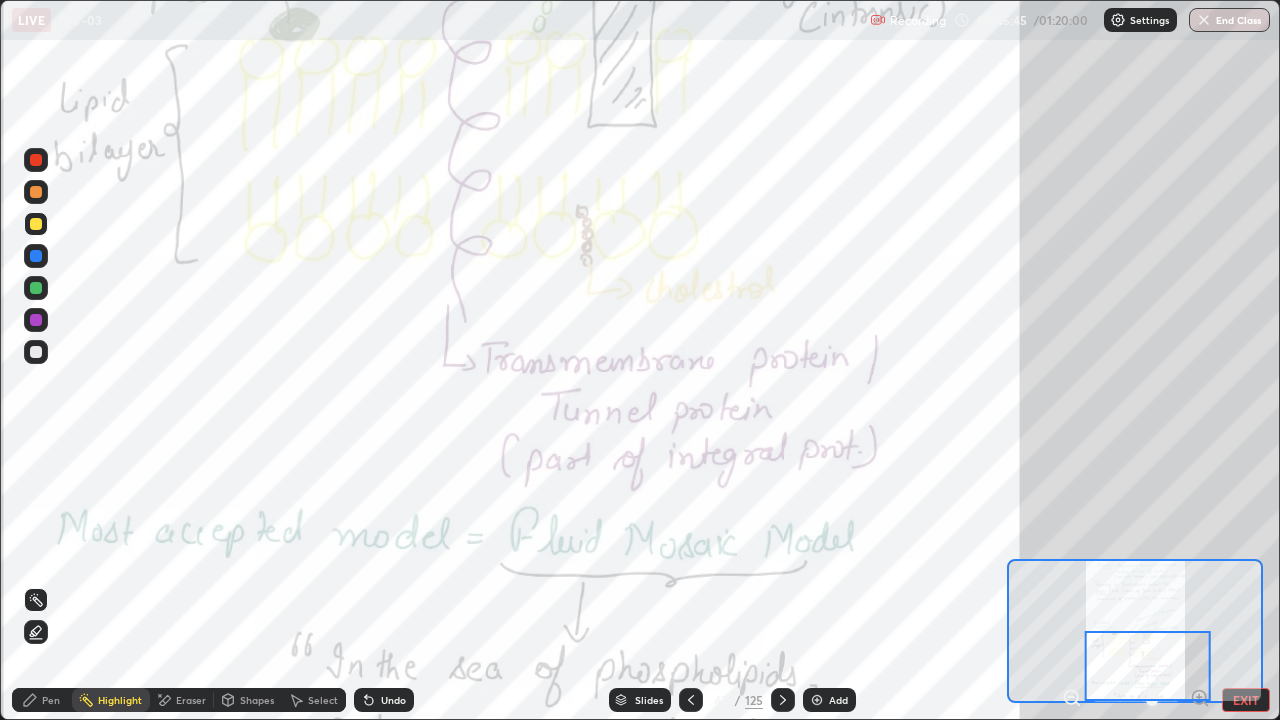 click 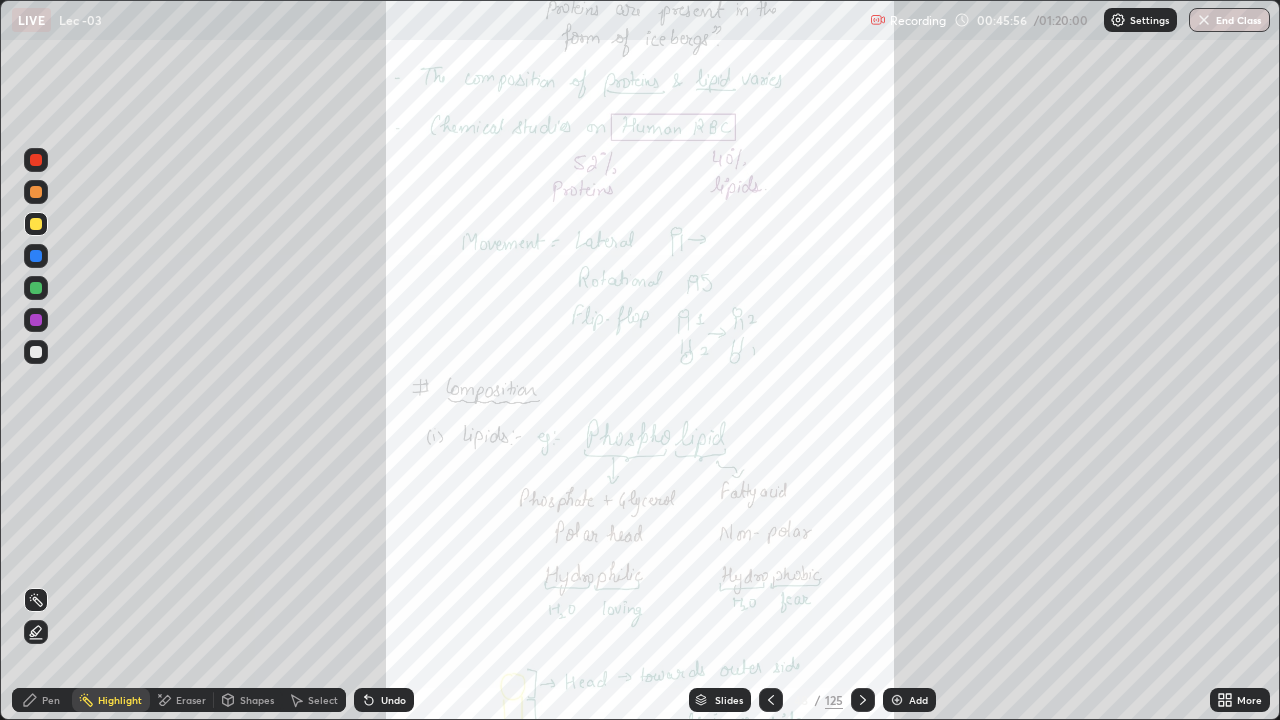 click on "More" at bounding box center (1249, 700) 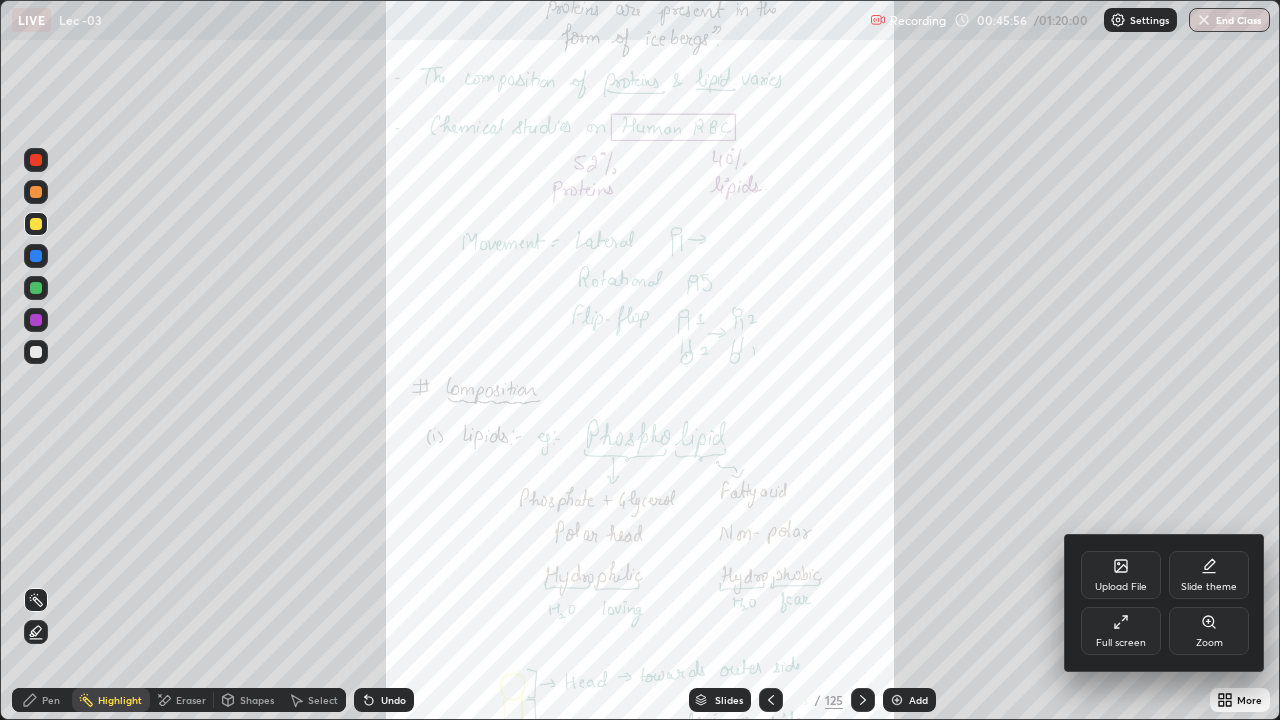 click on "Zoom" at bounding box center [1209, 631] 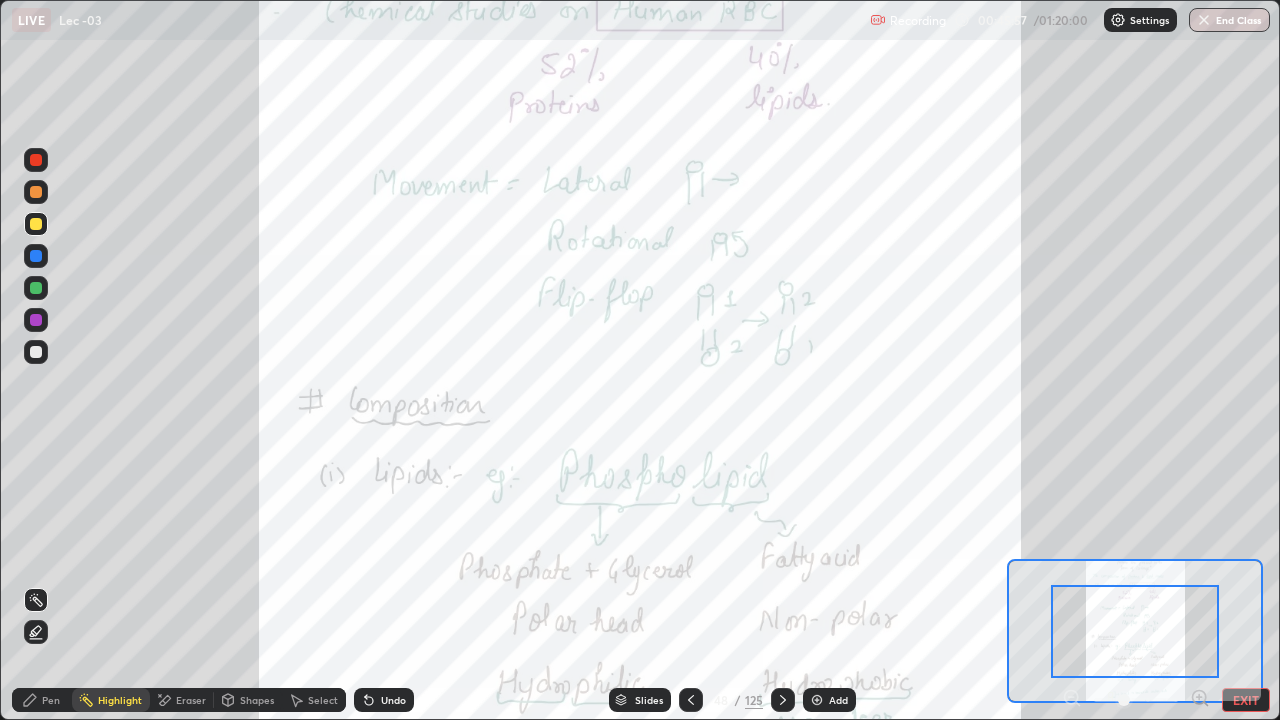 click 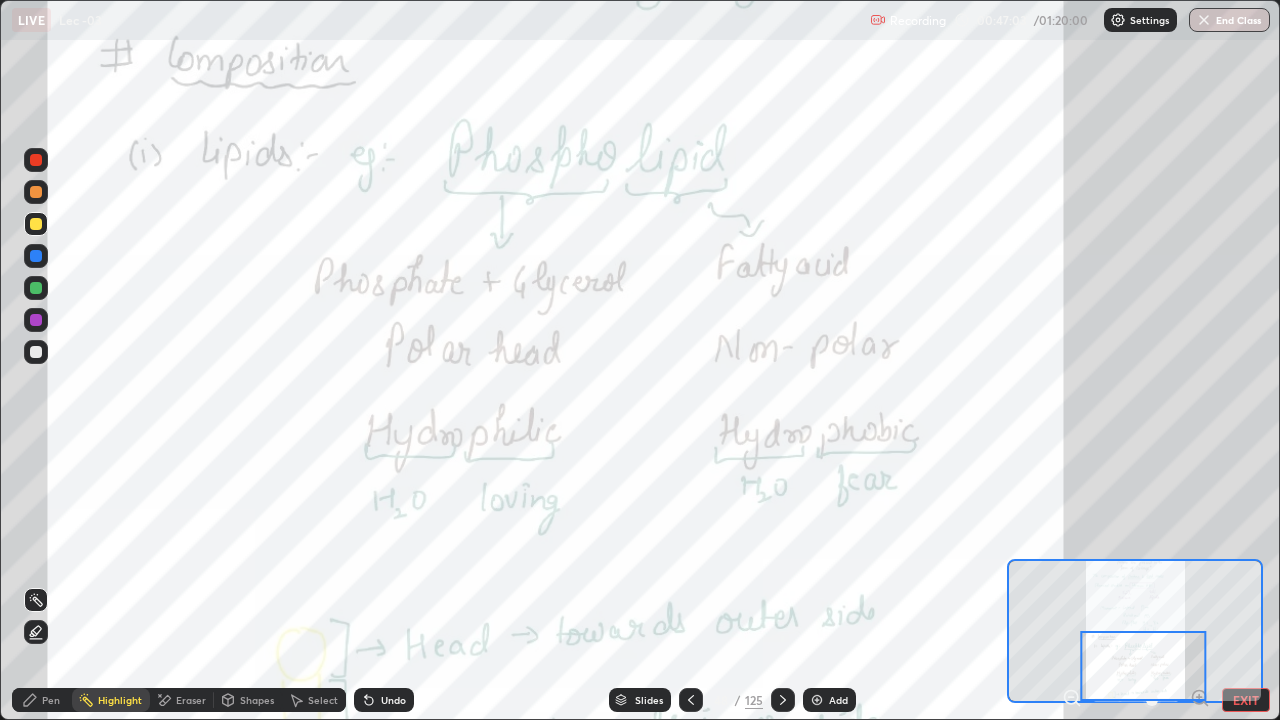 click 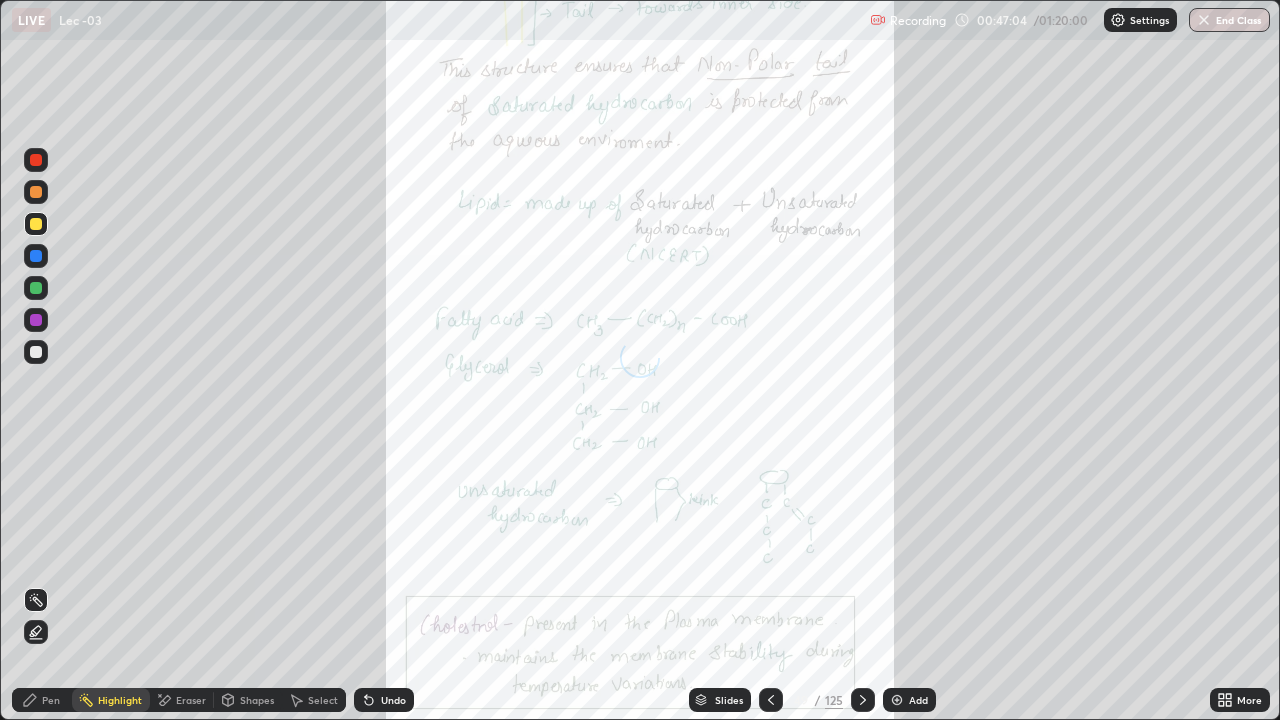 click on "More" at bounding box center (1240, 700) 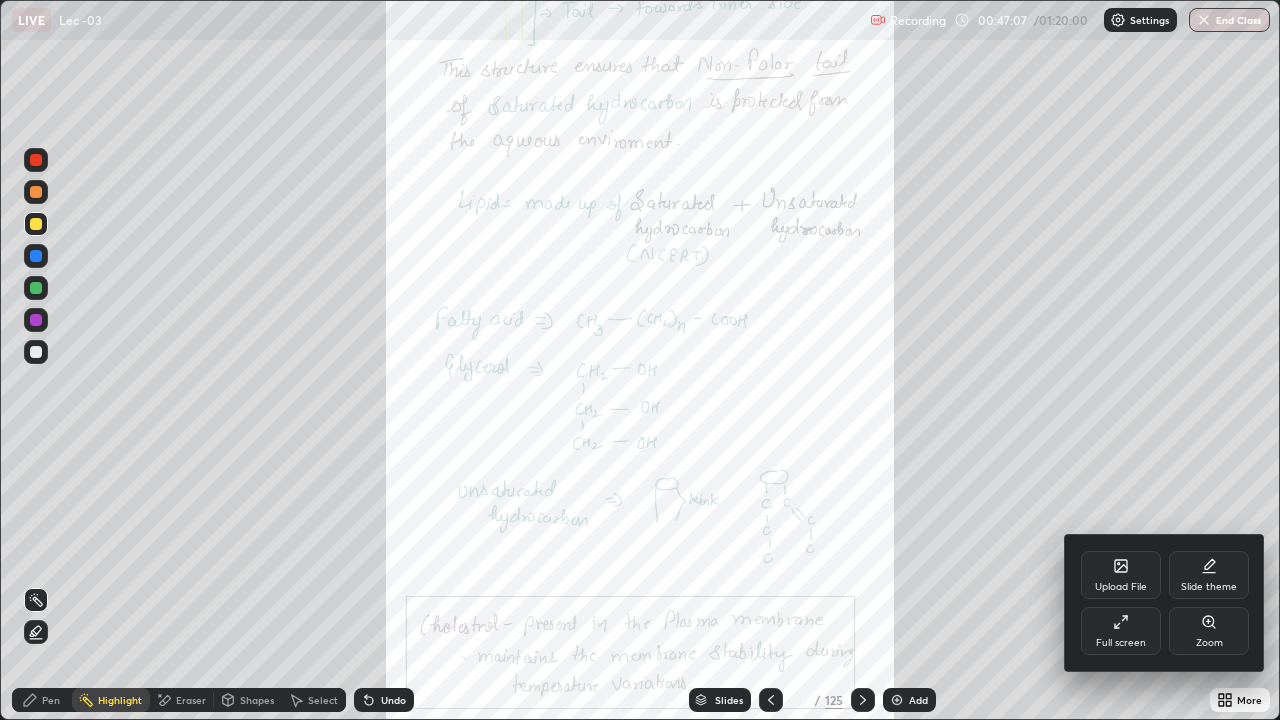 click on "Zoom" at bounding box center (1209, 643) 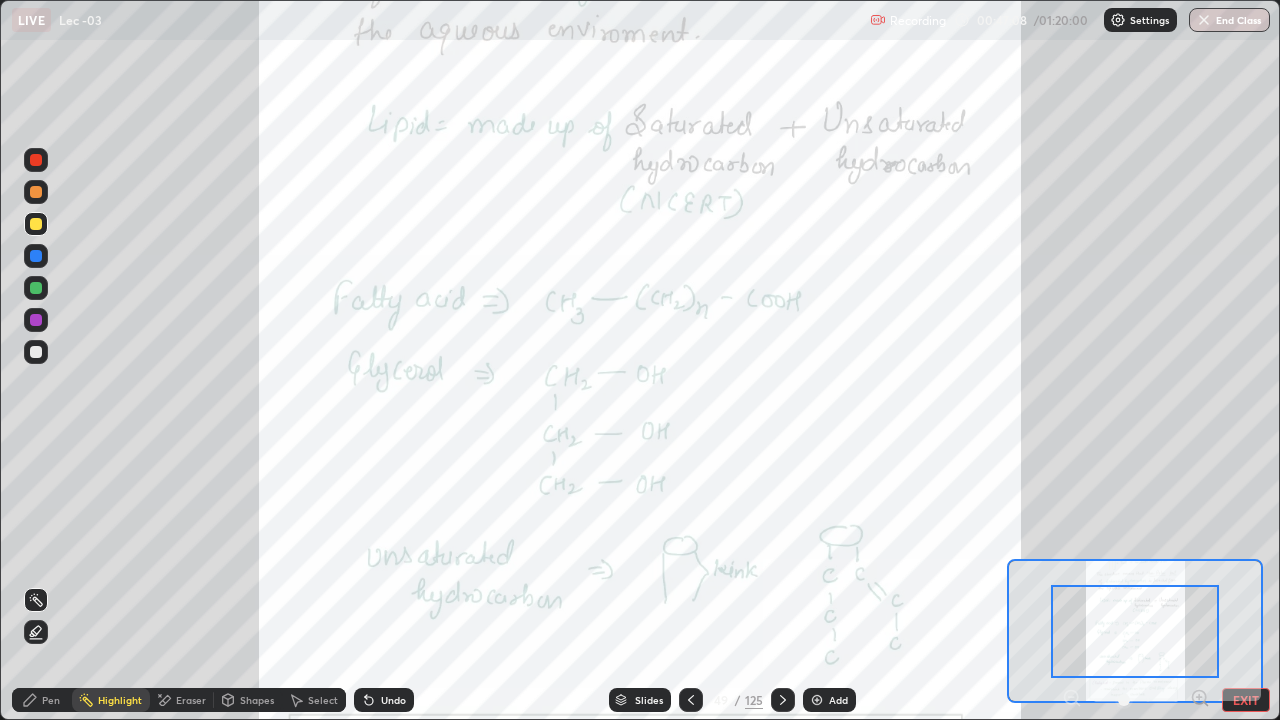 click 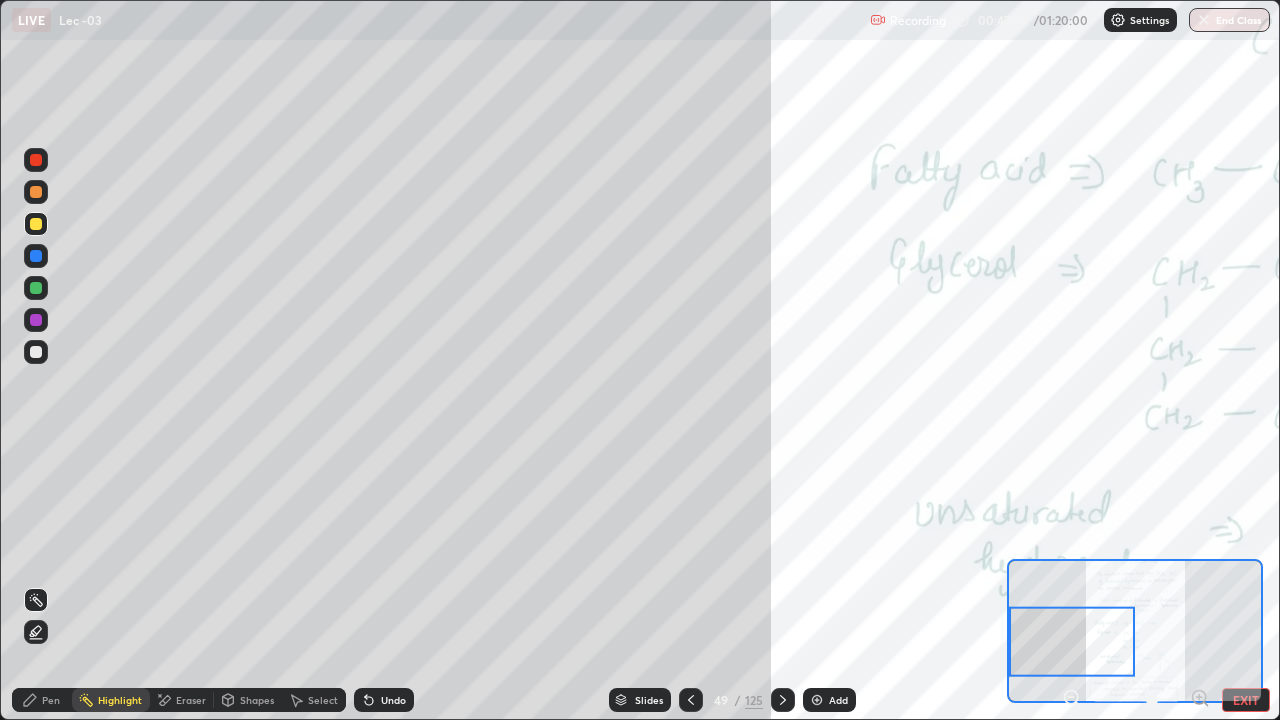 click 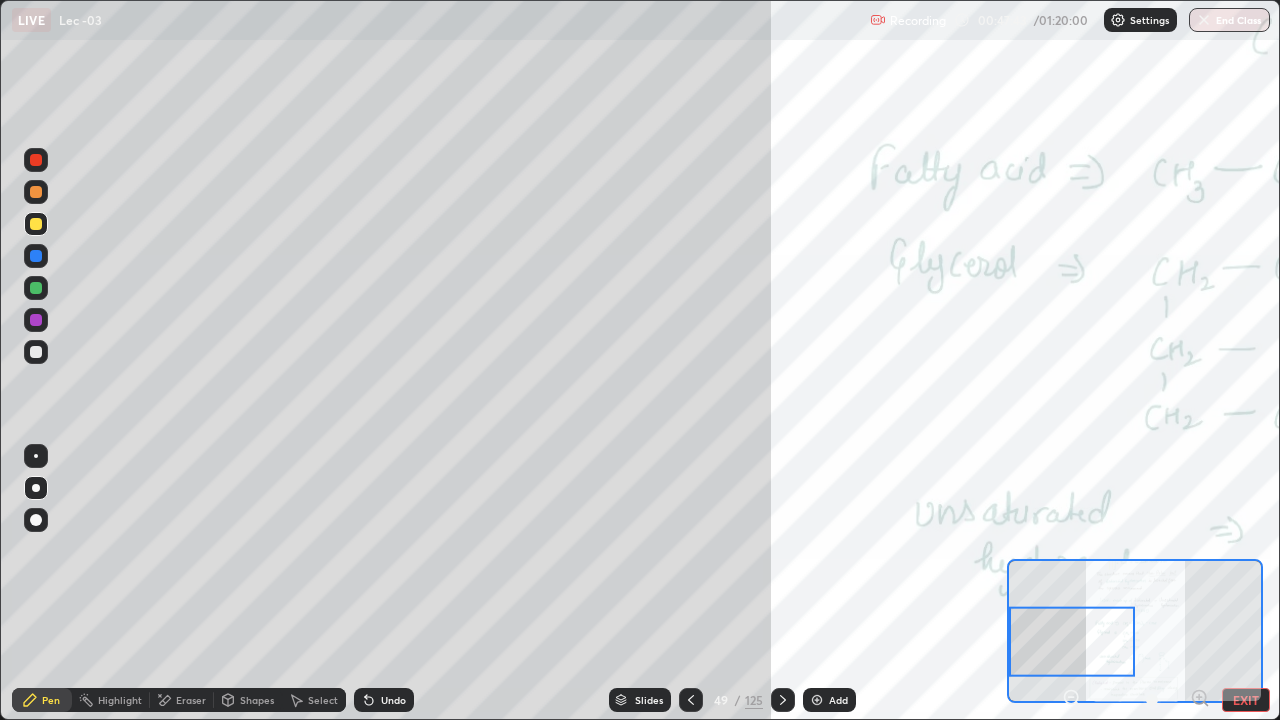 click at bounding box center (36, 352) 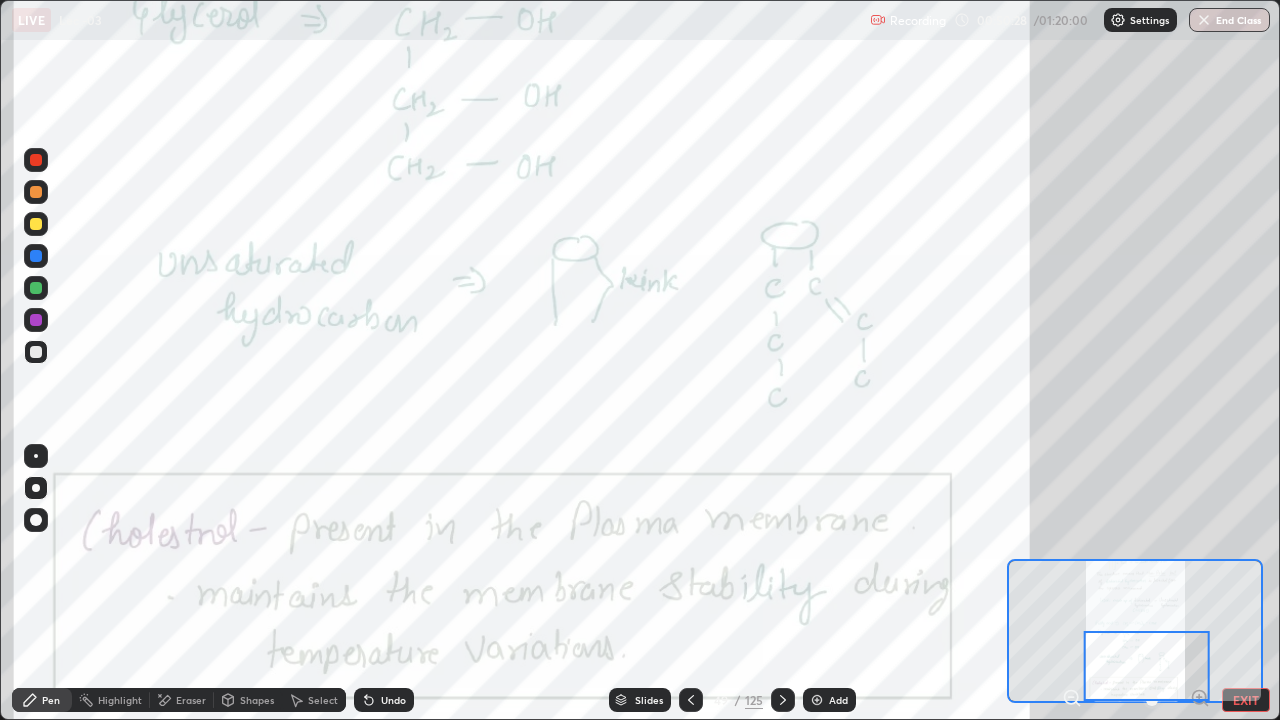 click 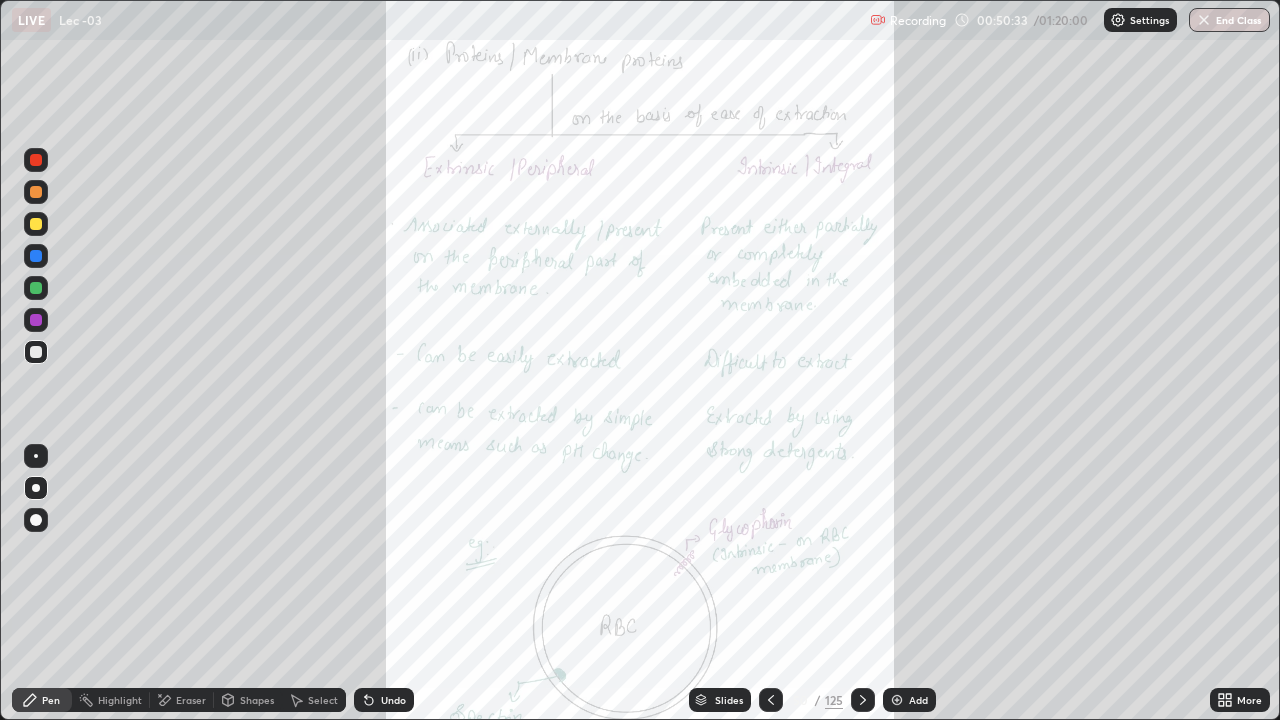 click 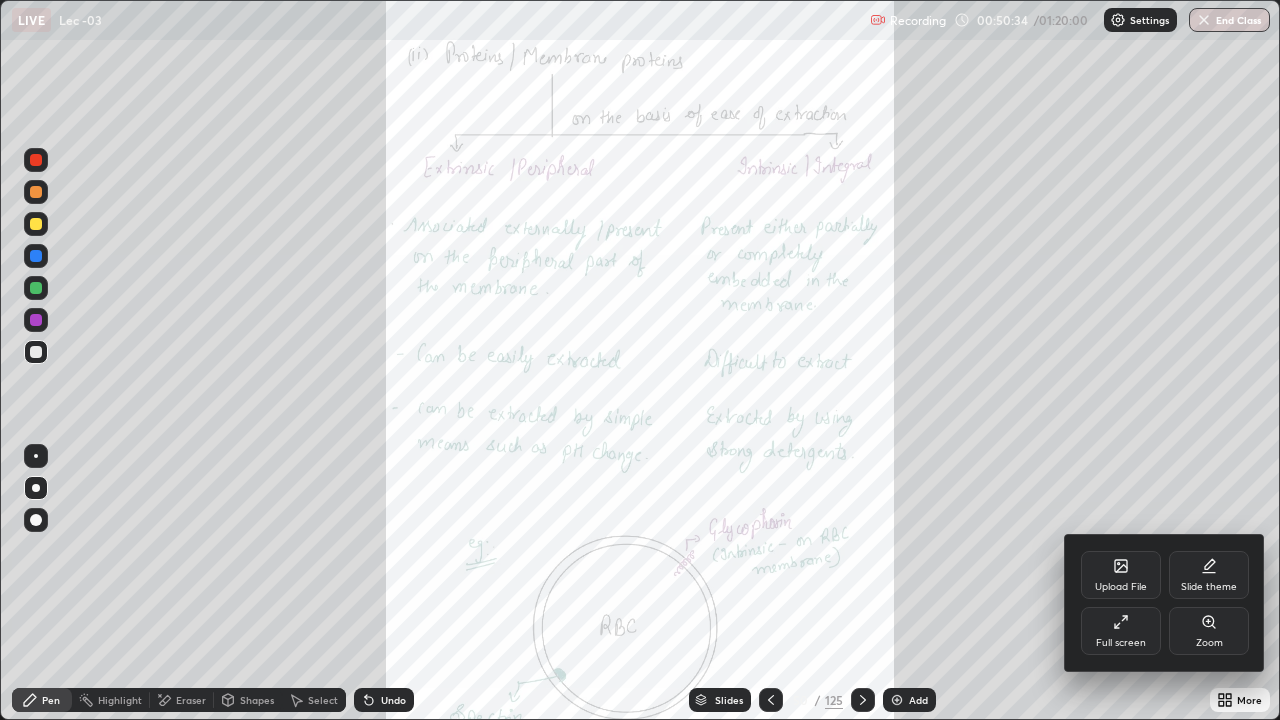 click 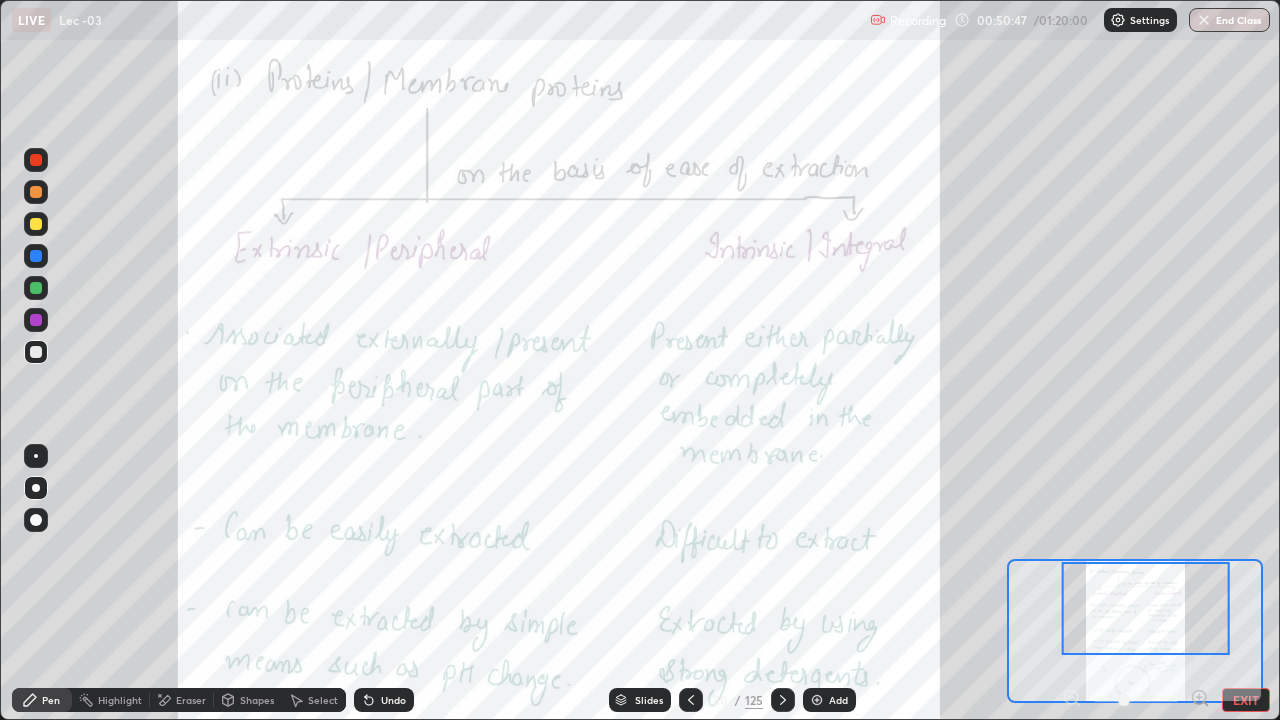 click on "EXIT" at bounding box center (1246, 700) 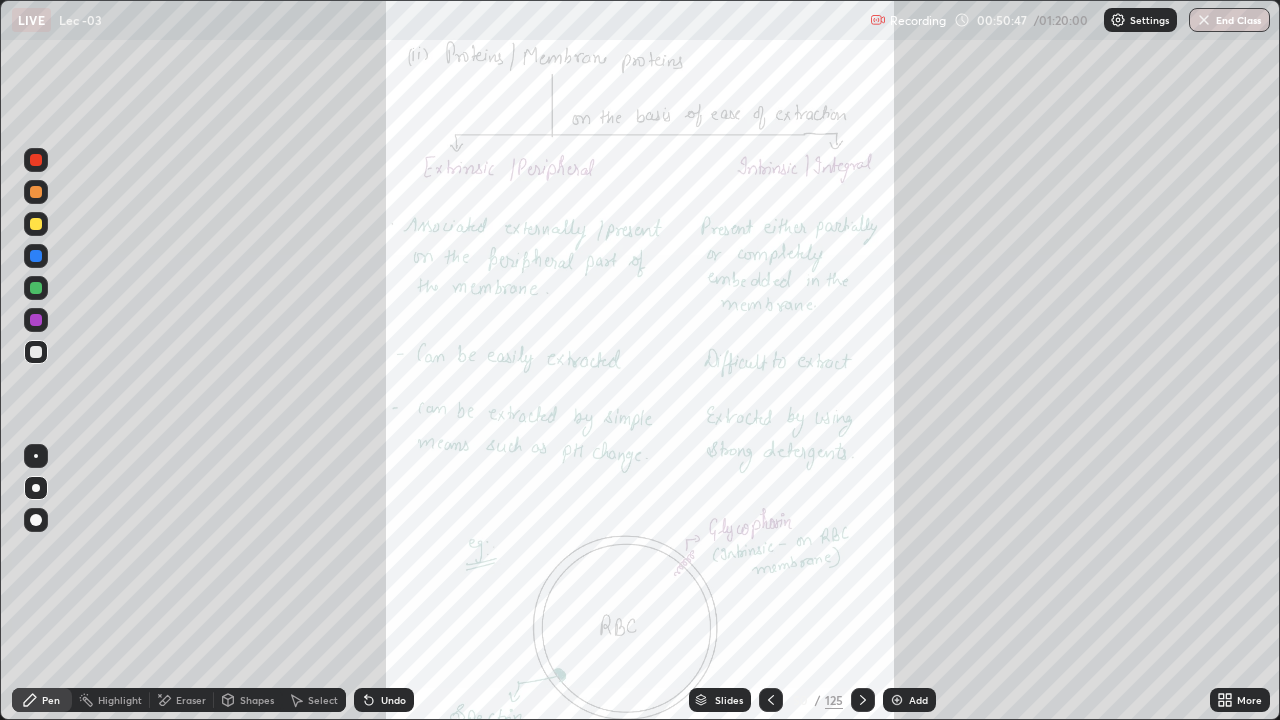 click 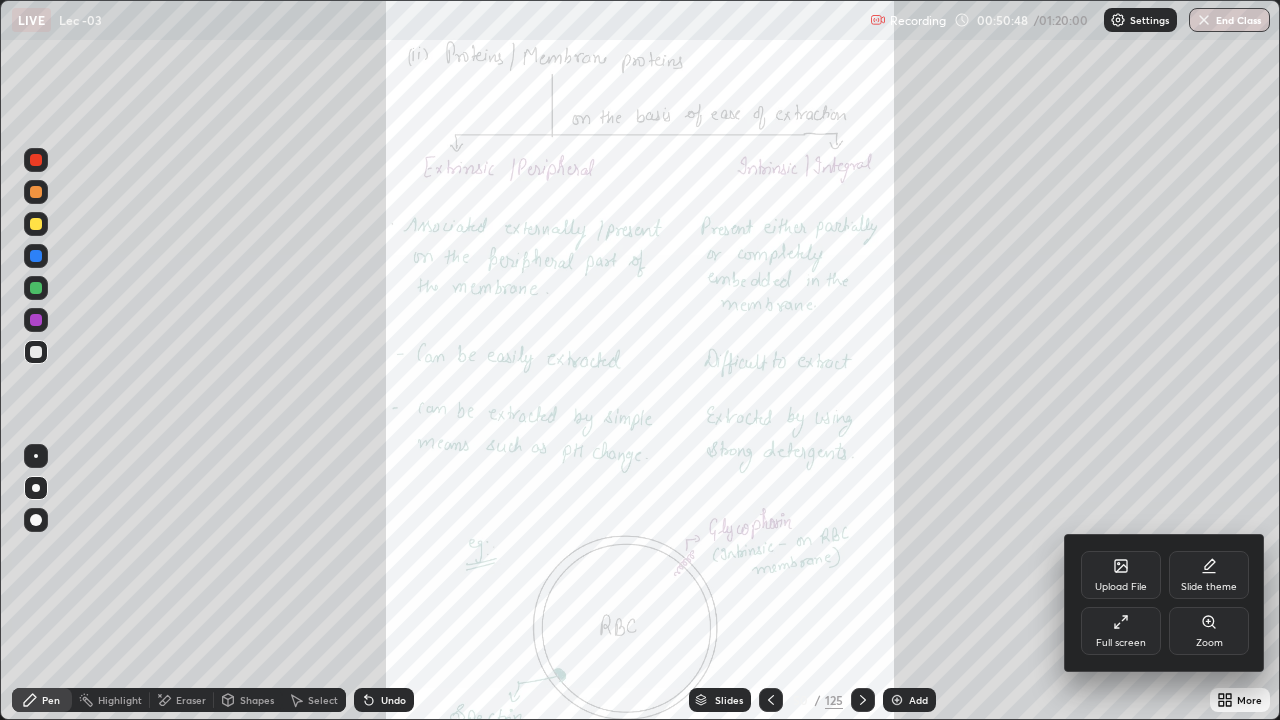 click on "Full screen" at bounding box center [1121, 643] 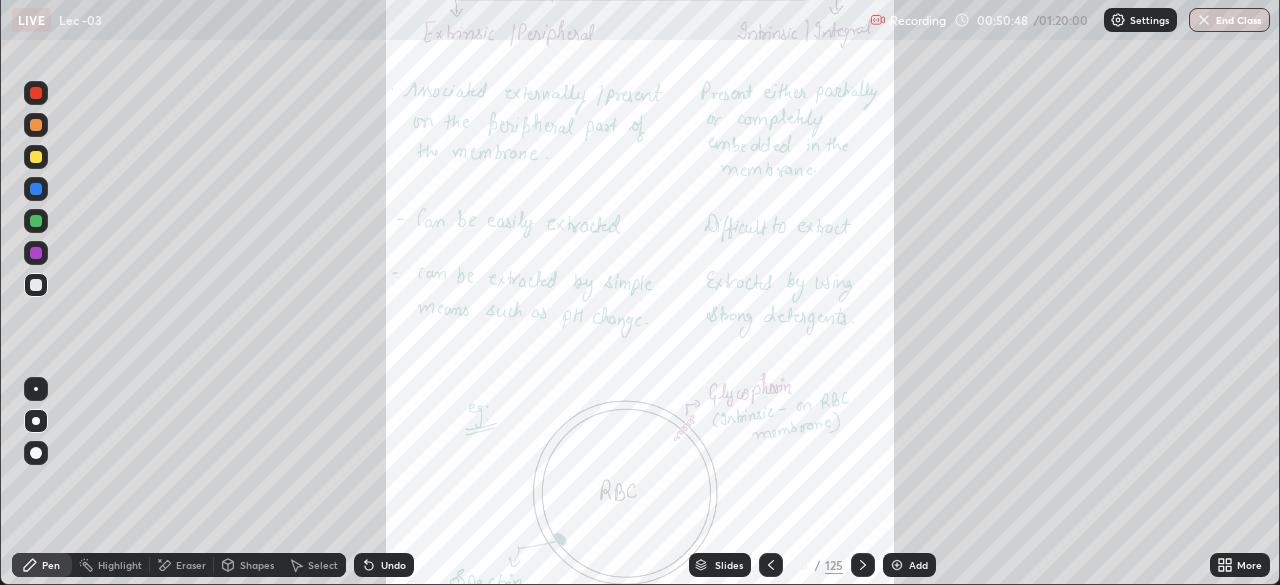 scroll, scrollTop: 585, scrollLeft: 1280, axis: both 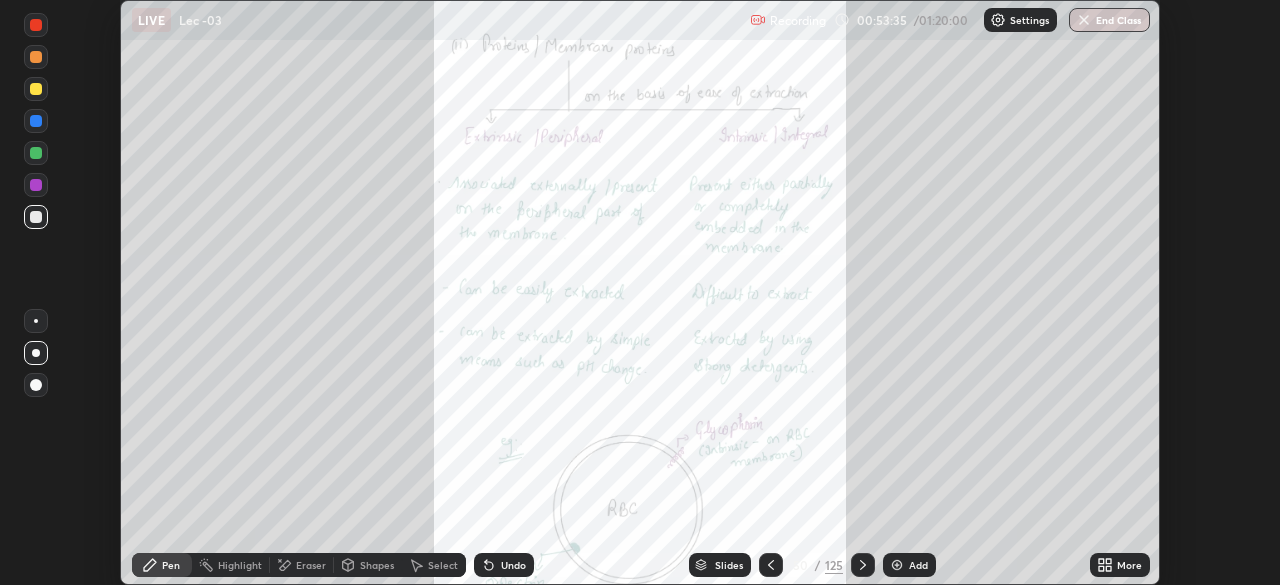 click on "More" at bounding box center [1120, 565] 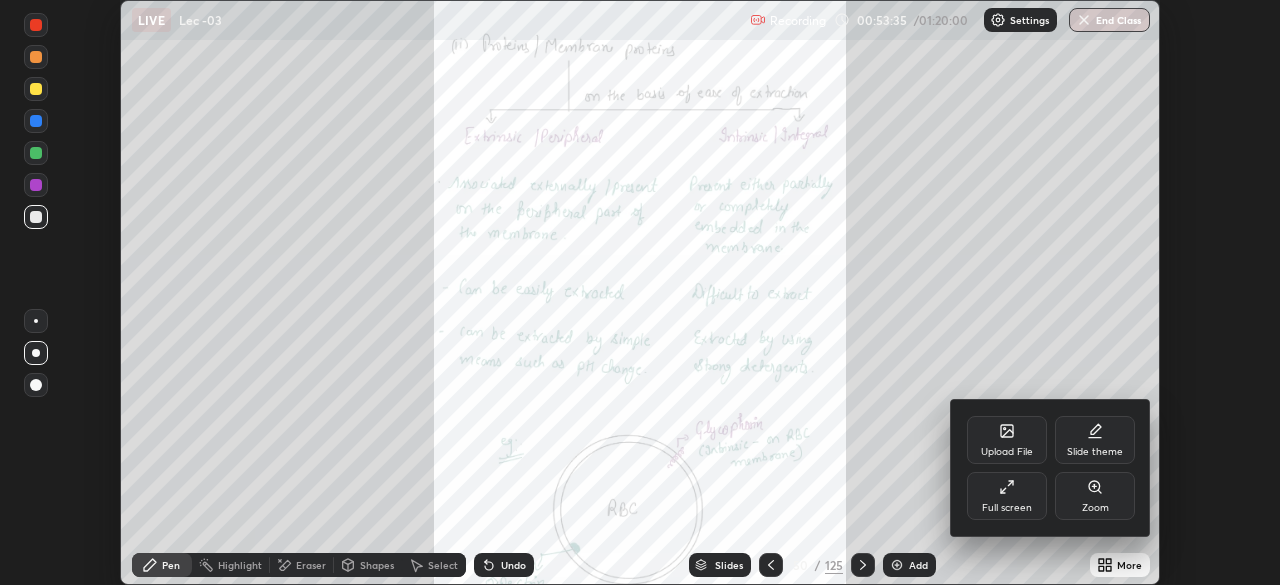 click on "Full screen" at bounding box center [1007, 496] 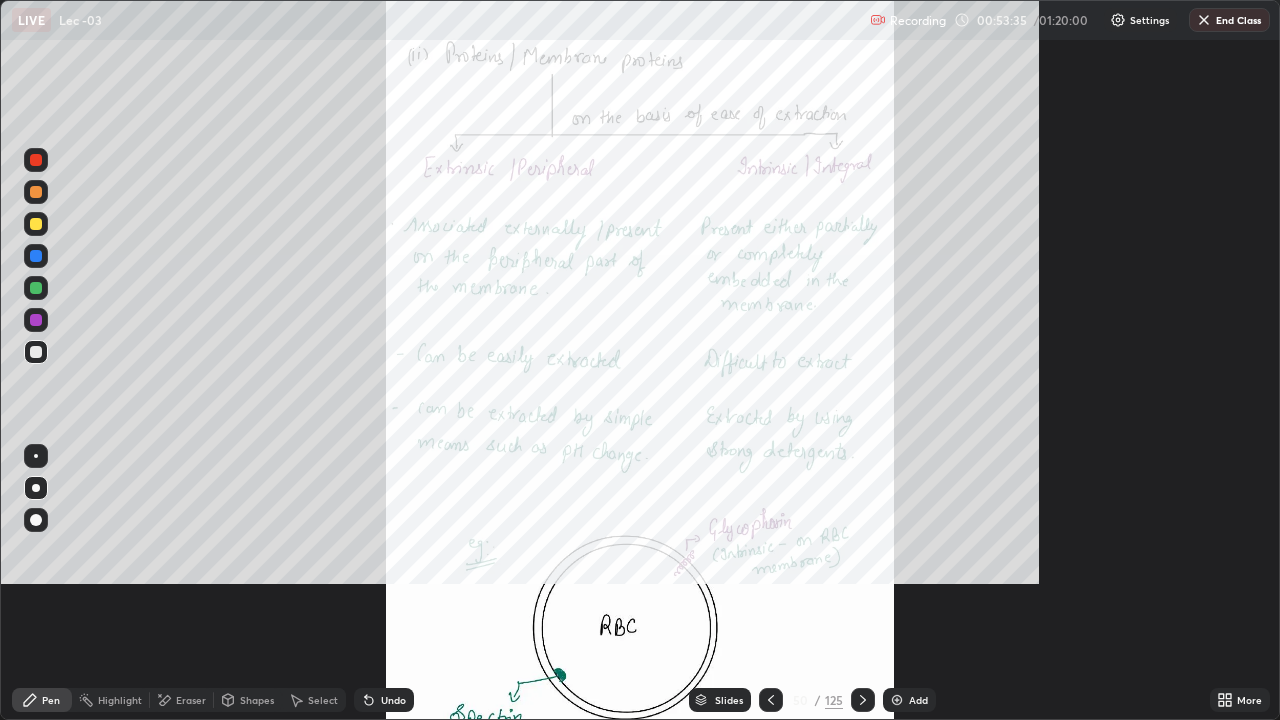 scroll, scrollTop: 99280, scrollLeft: 98720, axis: both 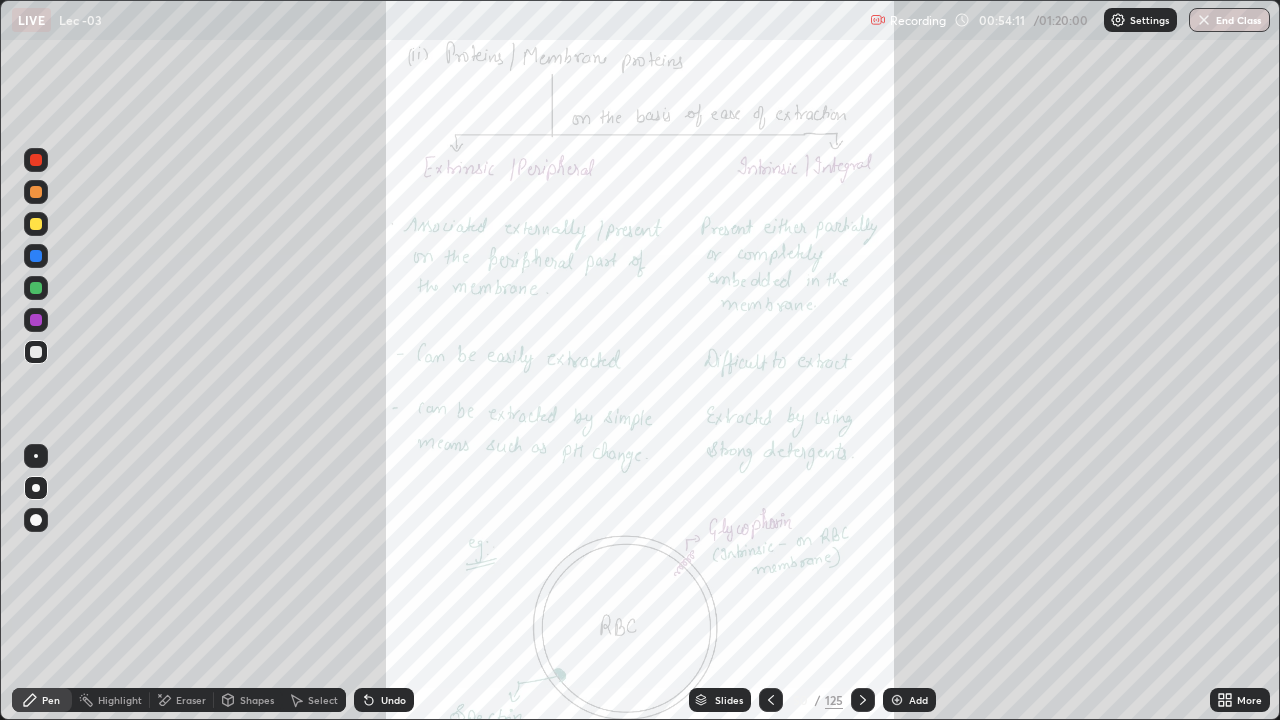 click on "Highlight" at bounding box center (111, 700) 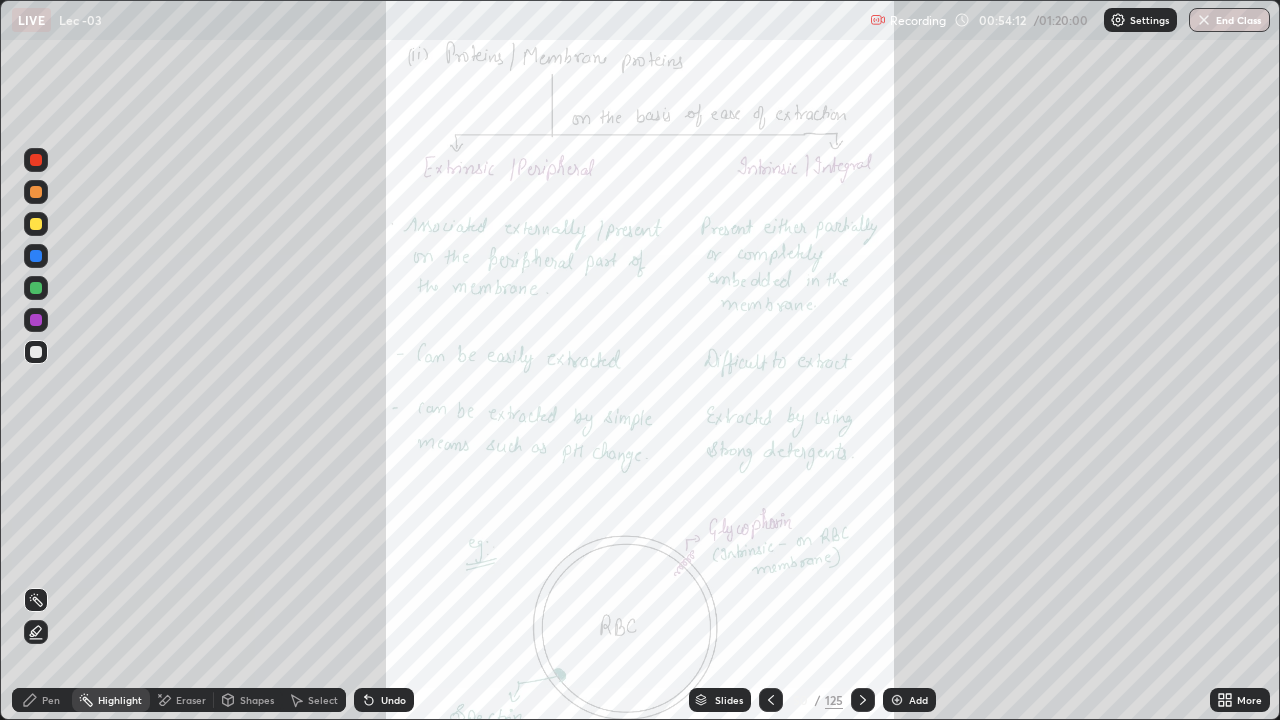 click at bounding box center [36, 224] 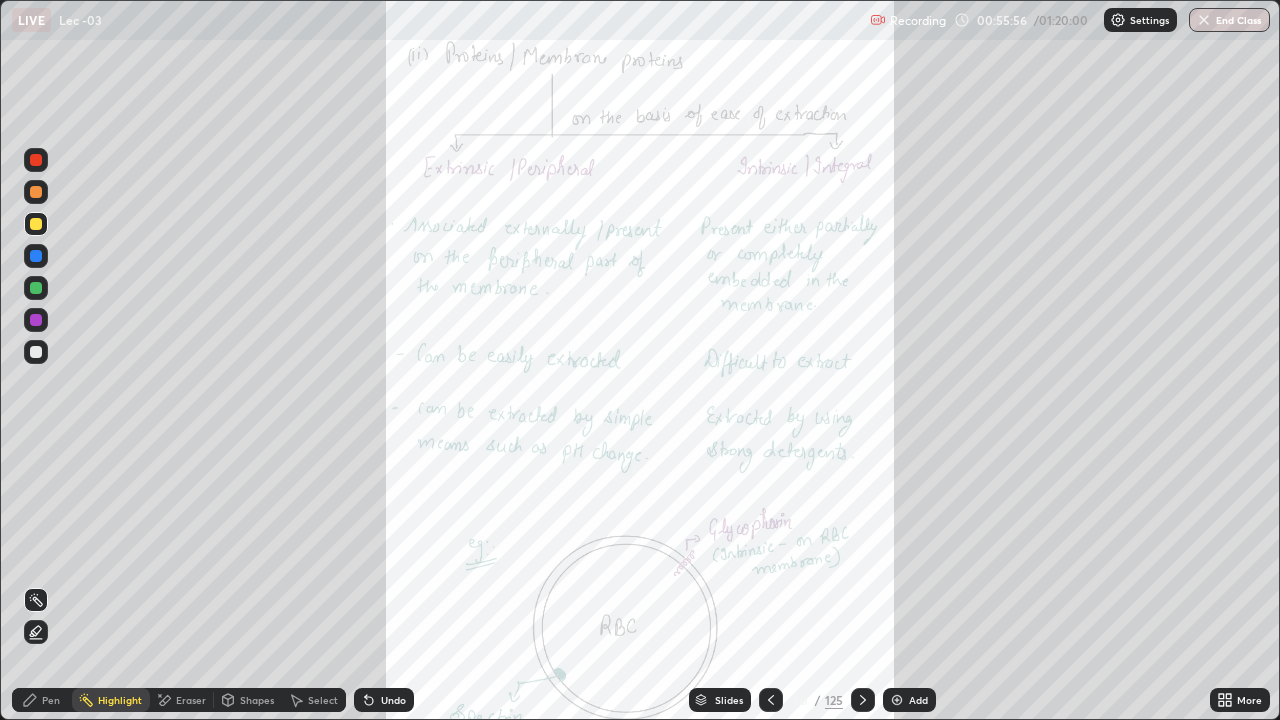 click 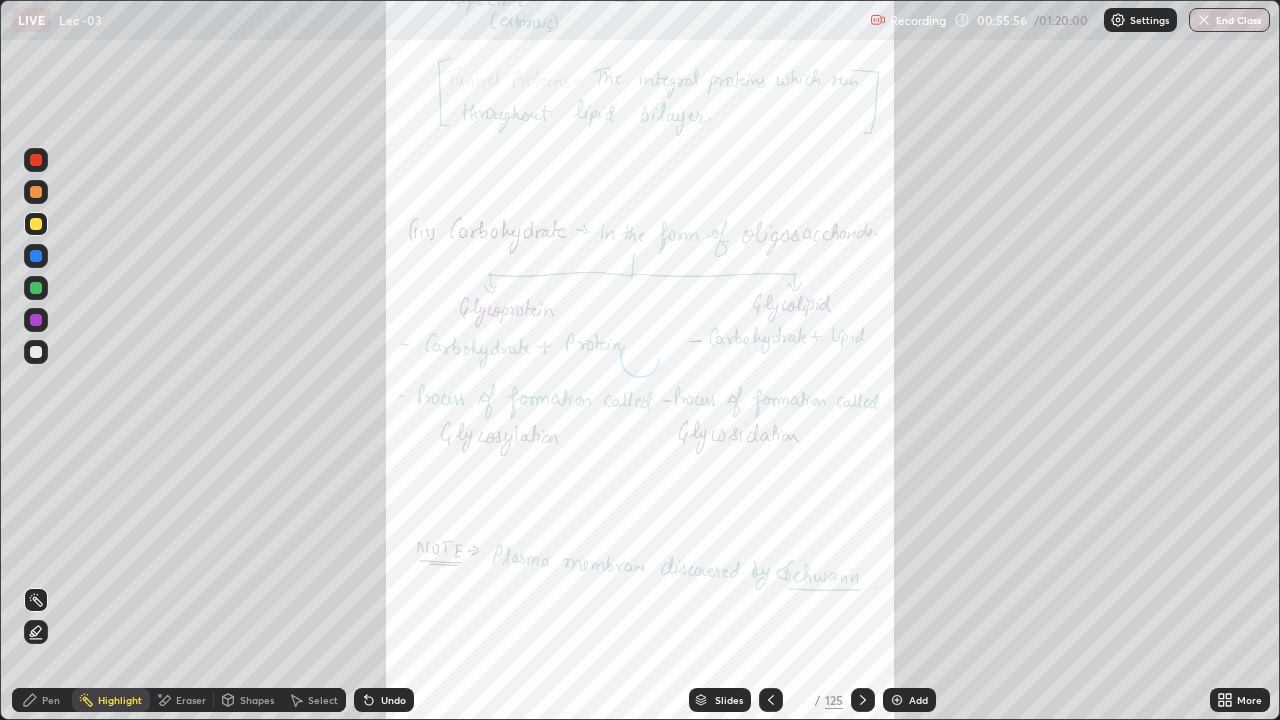 click 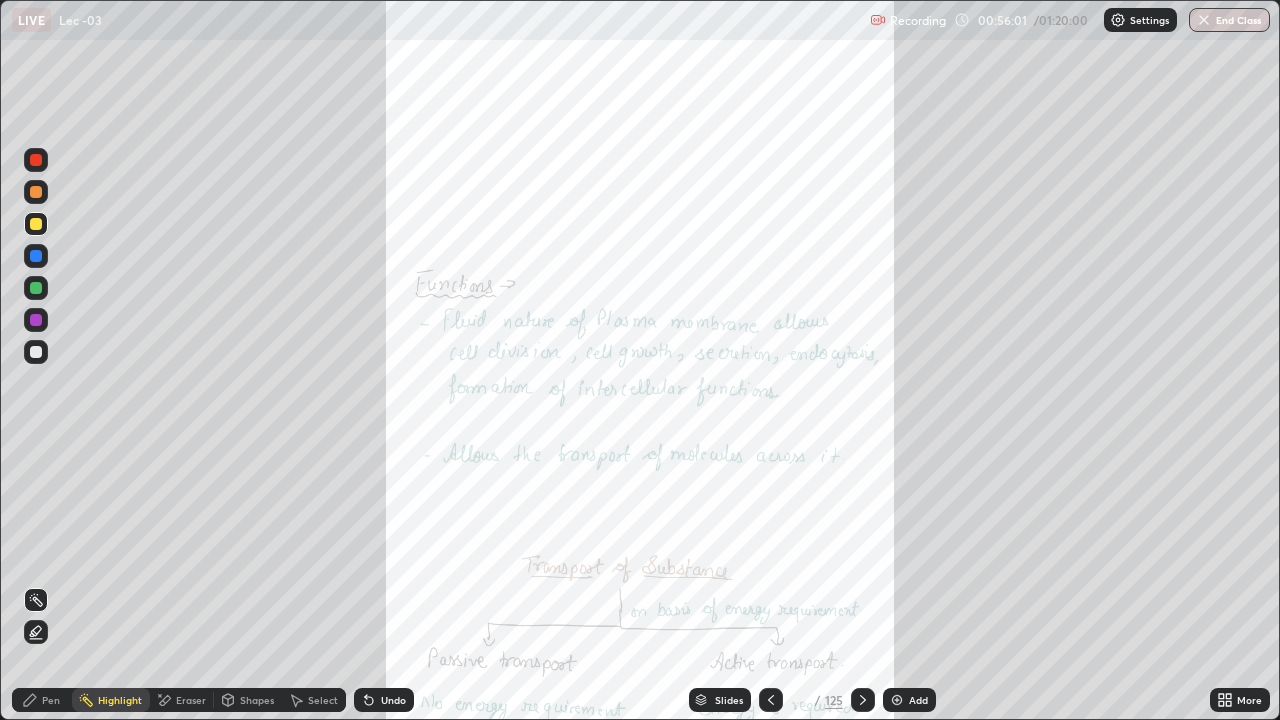 click 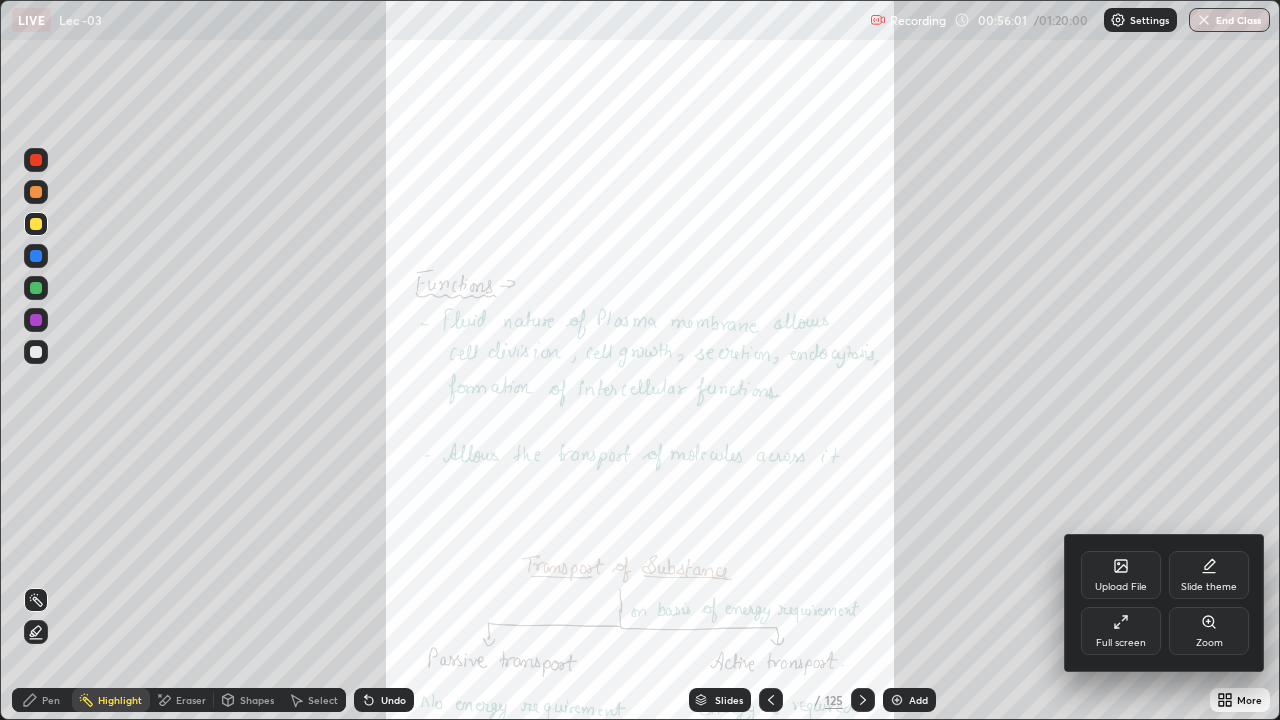 click on "Zoom" at bounding box center (1209, 643) 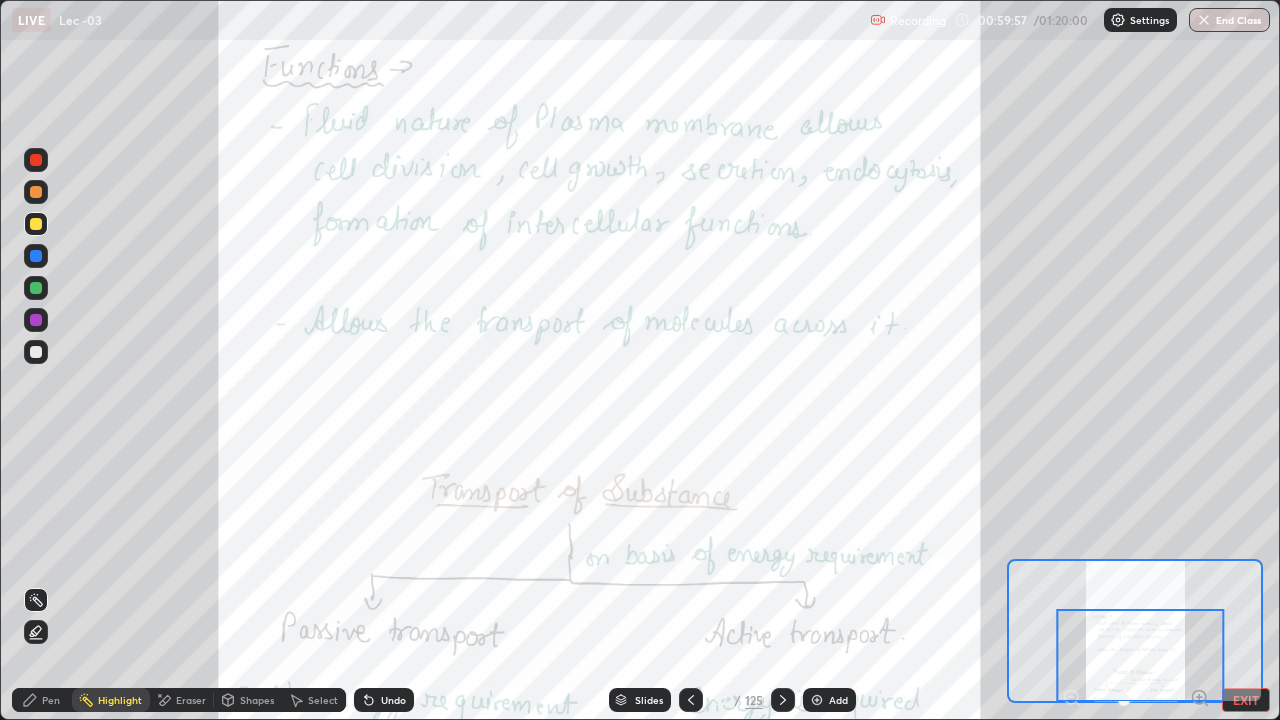 click at bounding box center (783, 700) 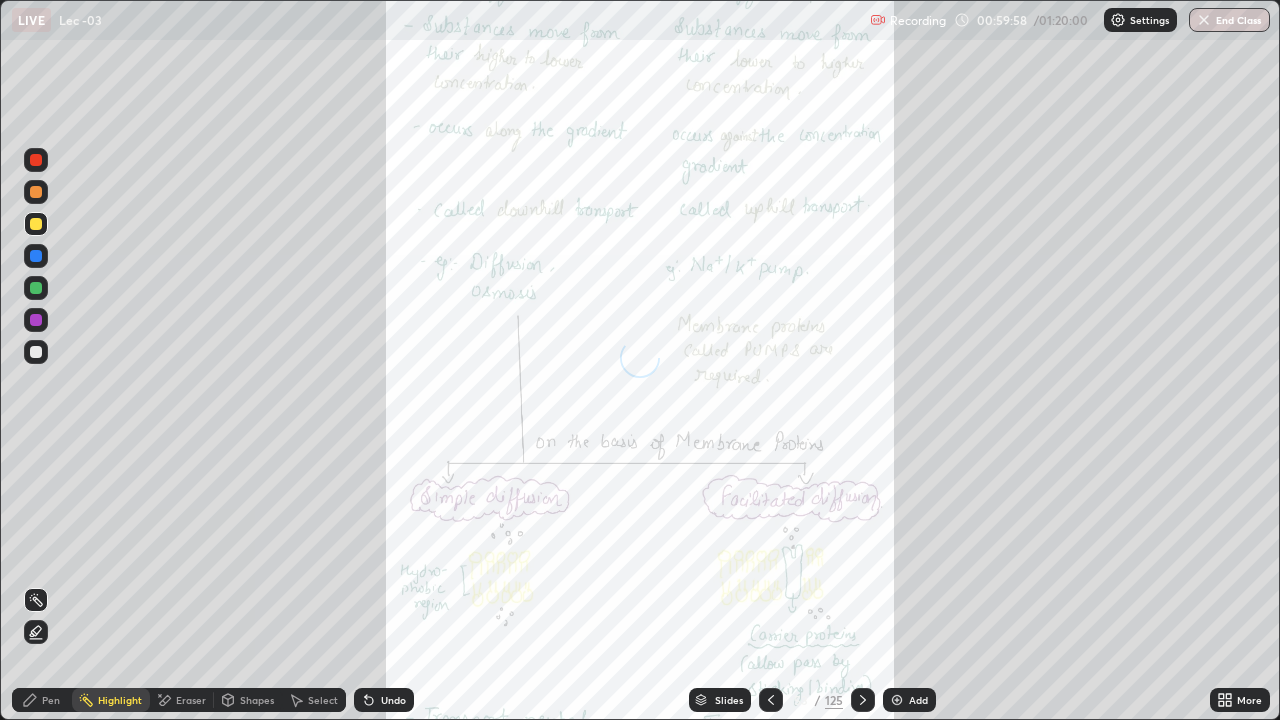 click 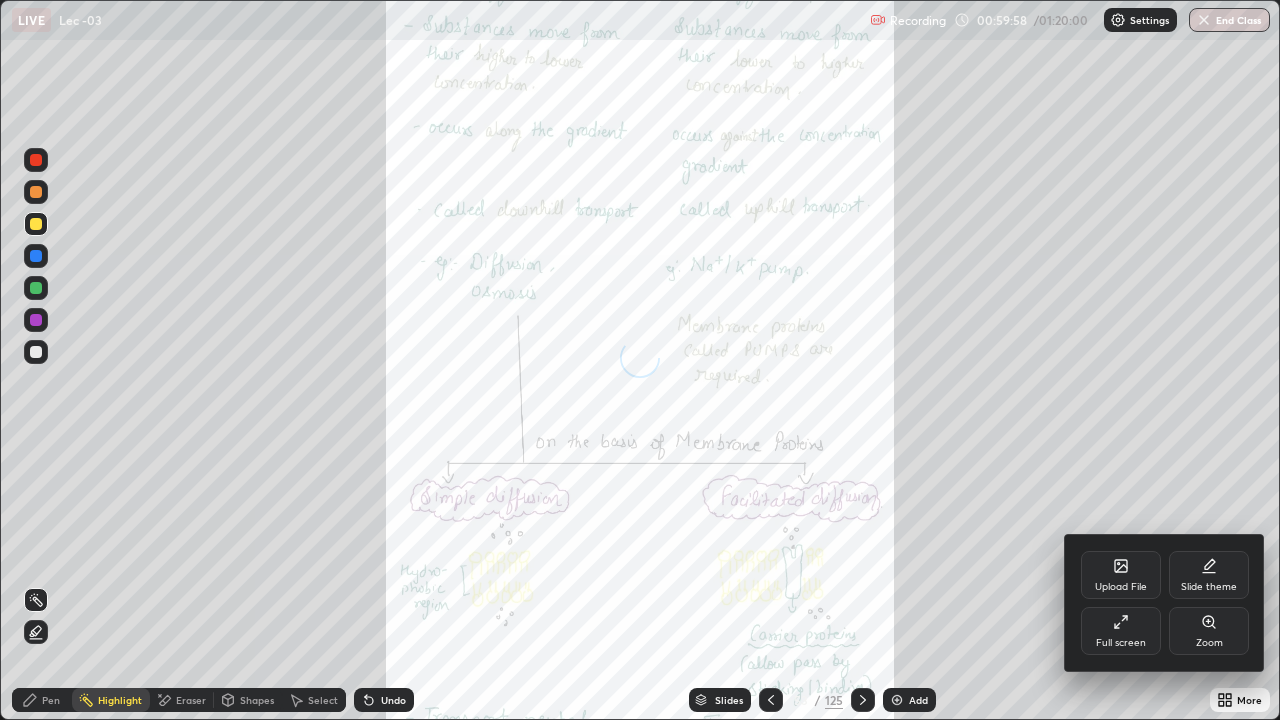 click on "Zoom" at bounding box center (1209, 631) 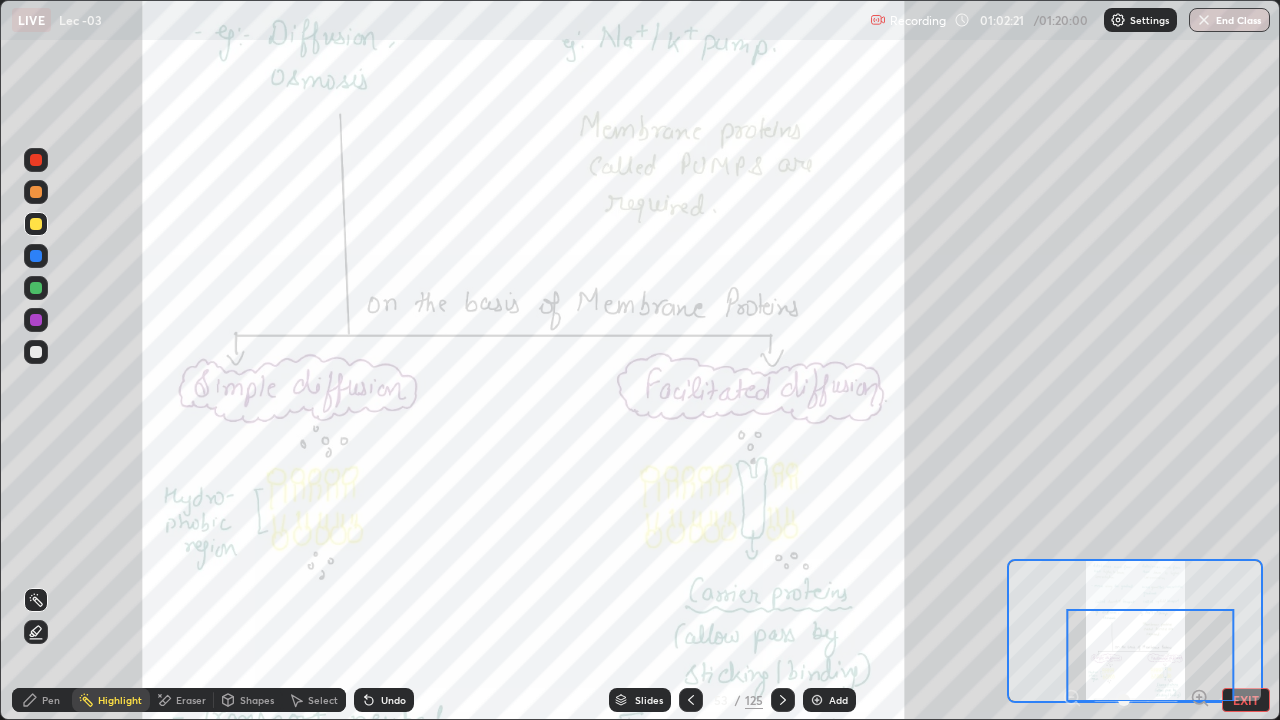 click 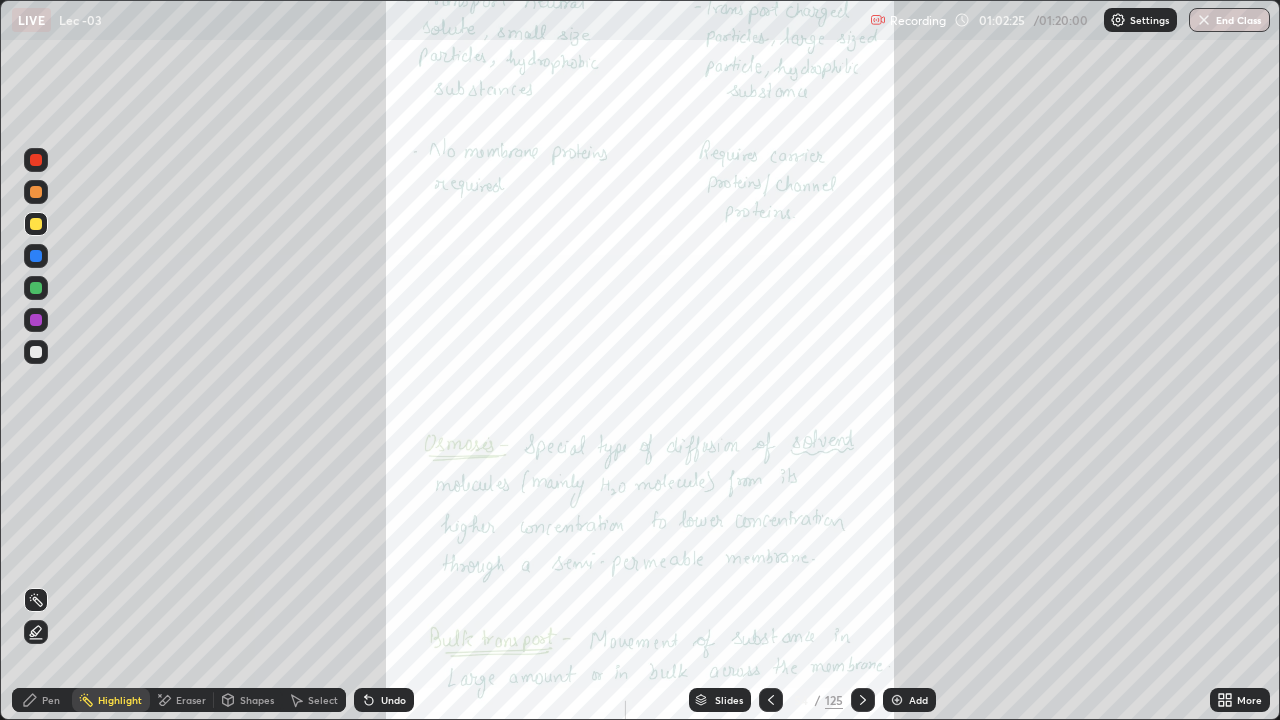 click on "More" at bounding box center (1240, 700) 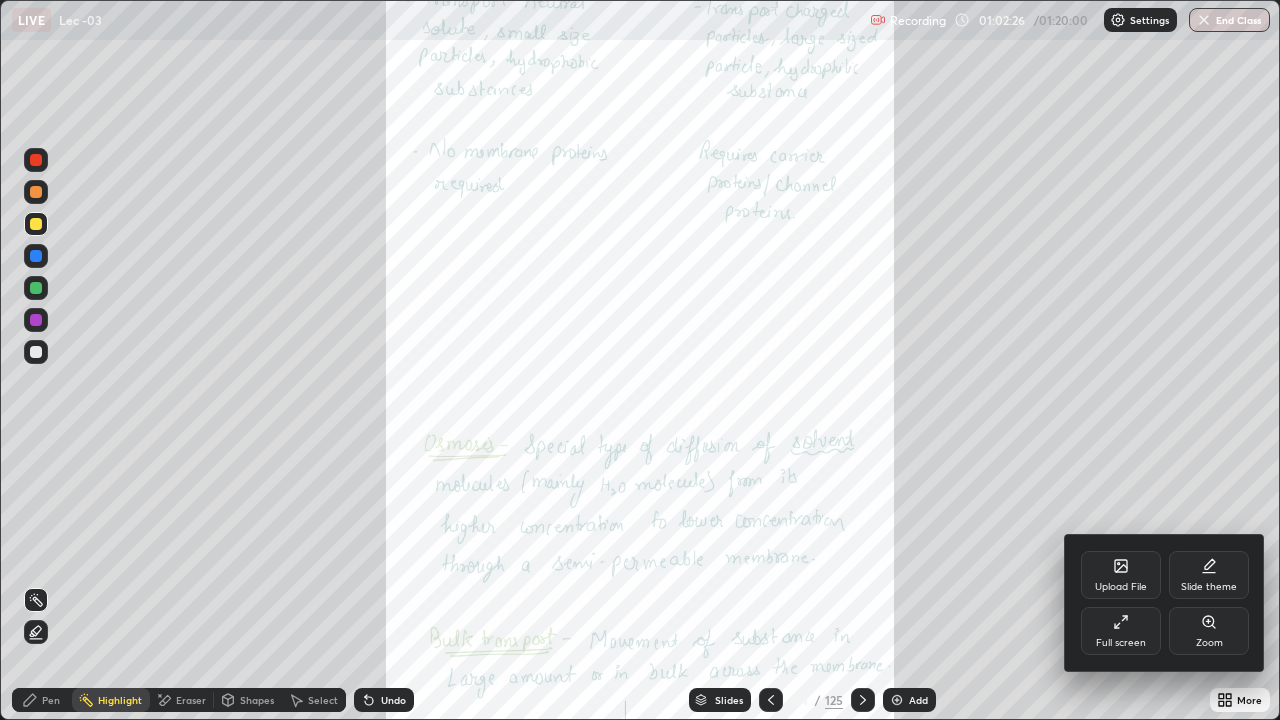 click on "Zoom" at bounding box center [1209, 631] 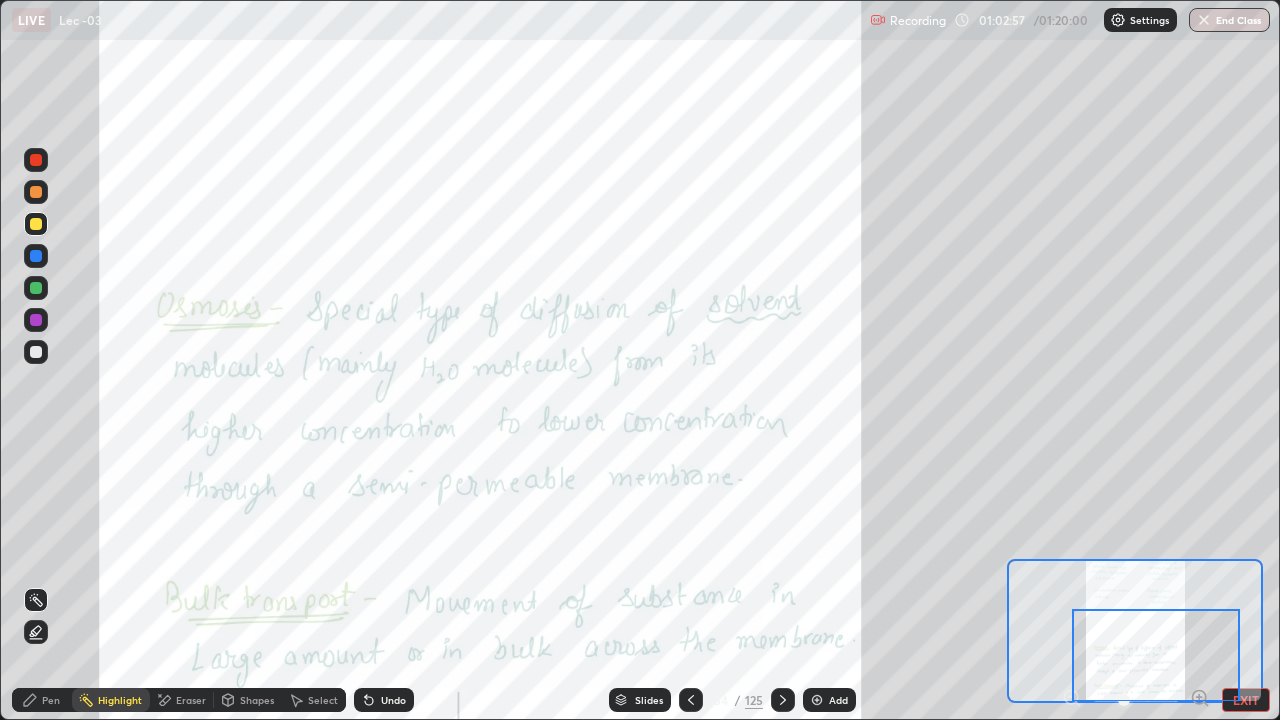 click 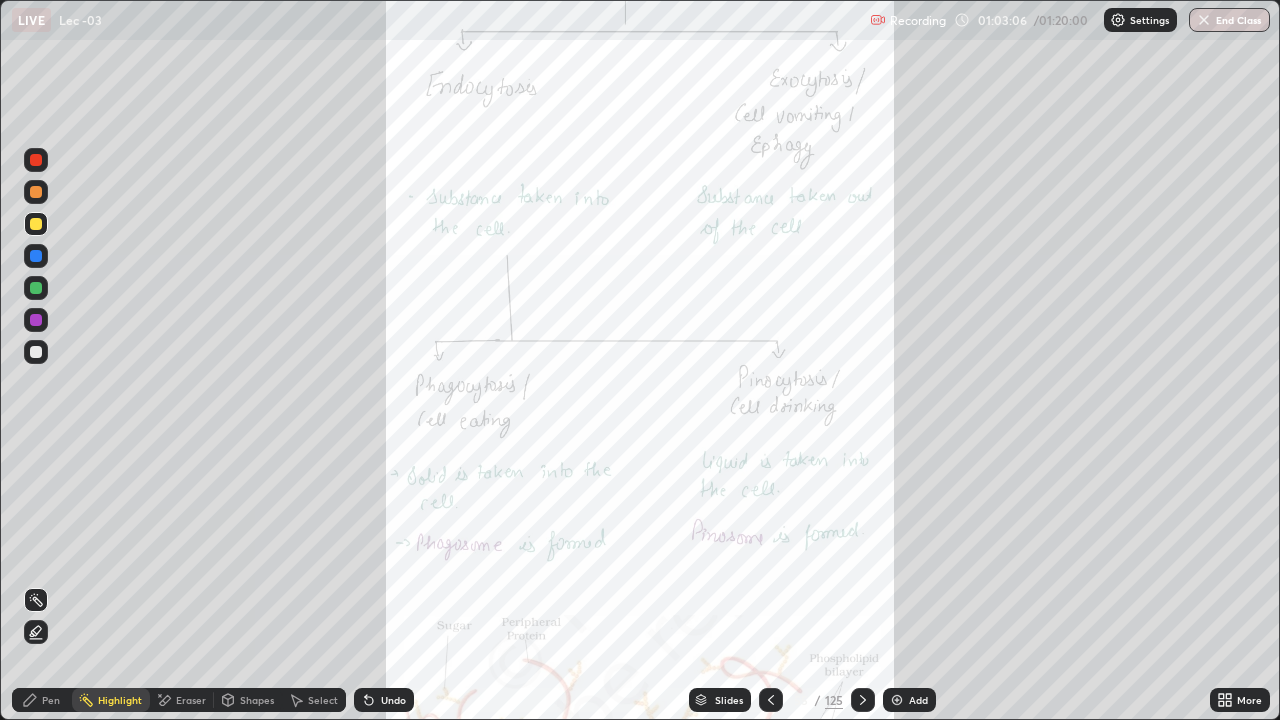 click on "More" at bounding box center [1249, 700] 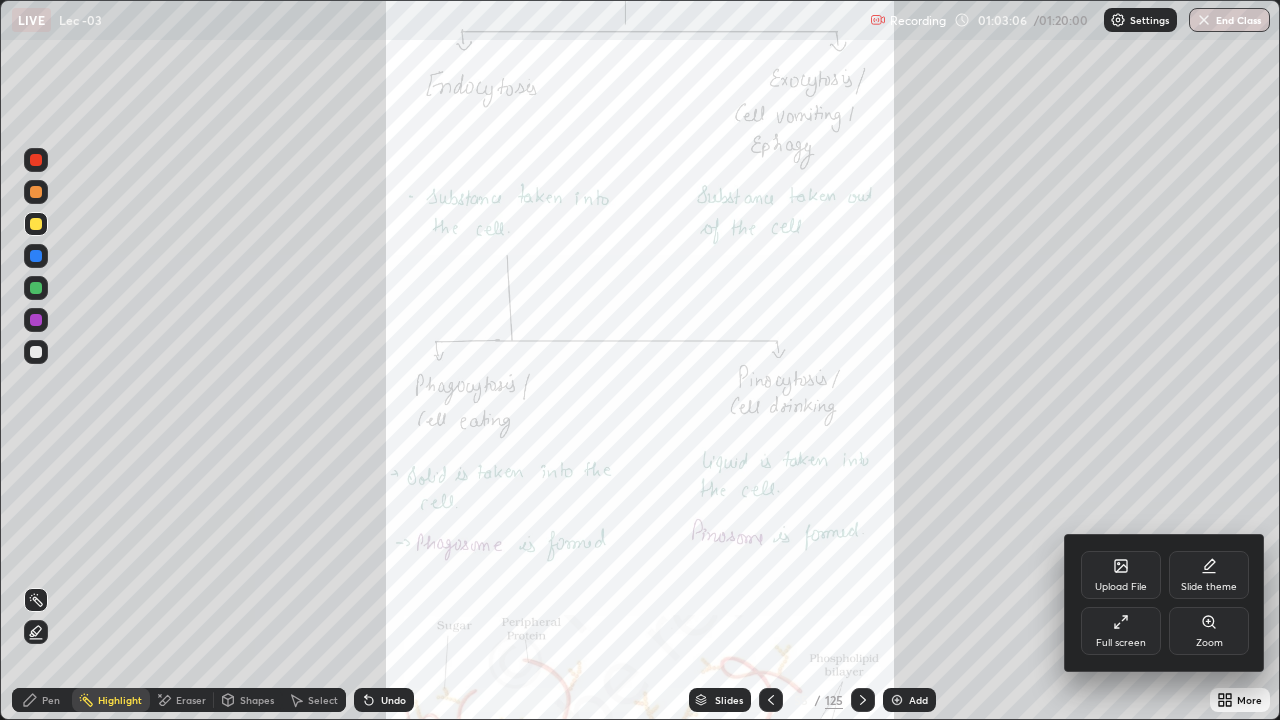 click on "Zoom" at bounding box center (1209, 631) 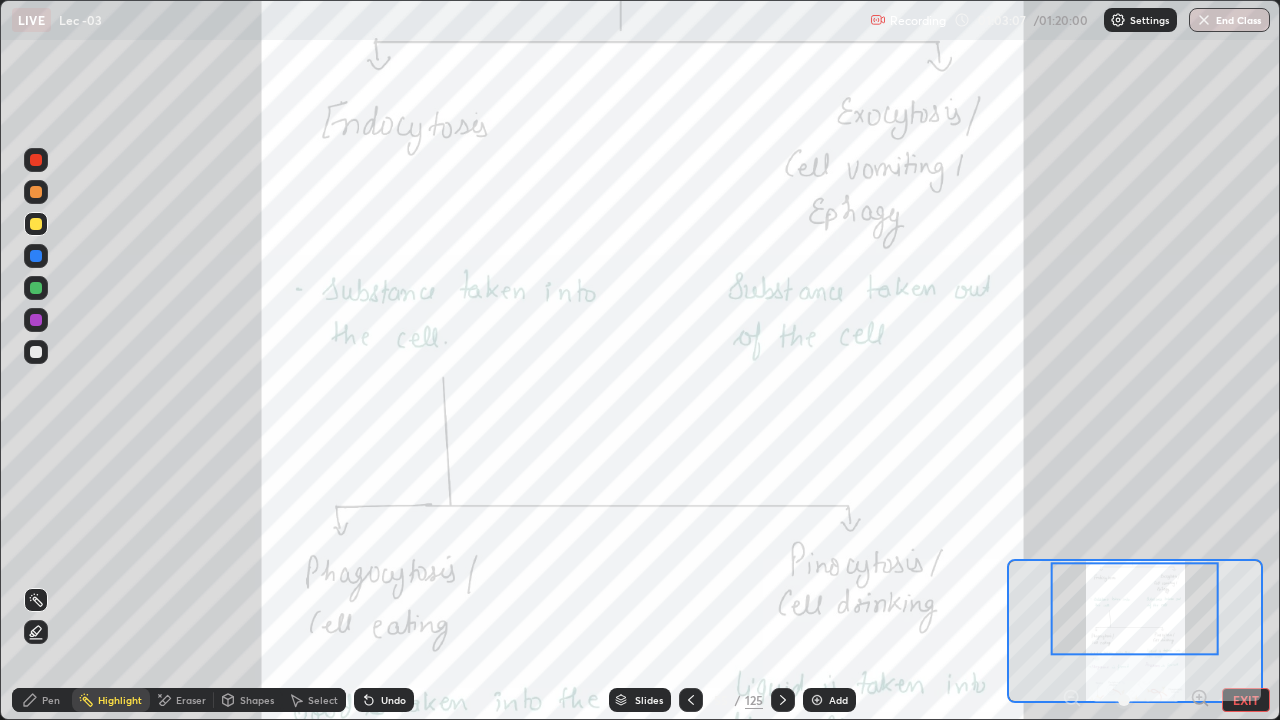 click at bounding box center [1135, 608] 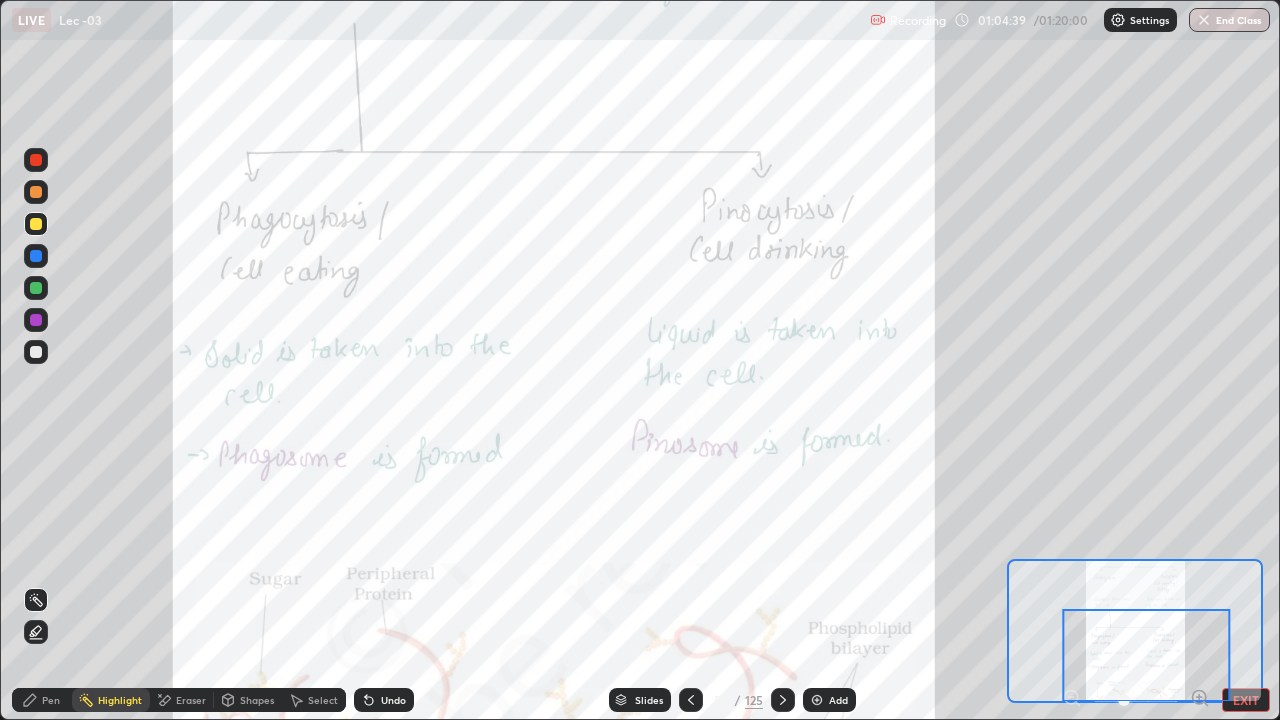 click at bounding box center [783, 700] 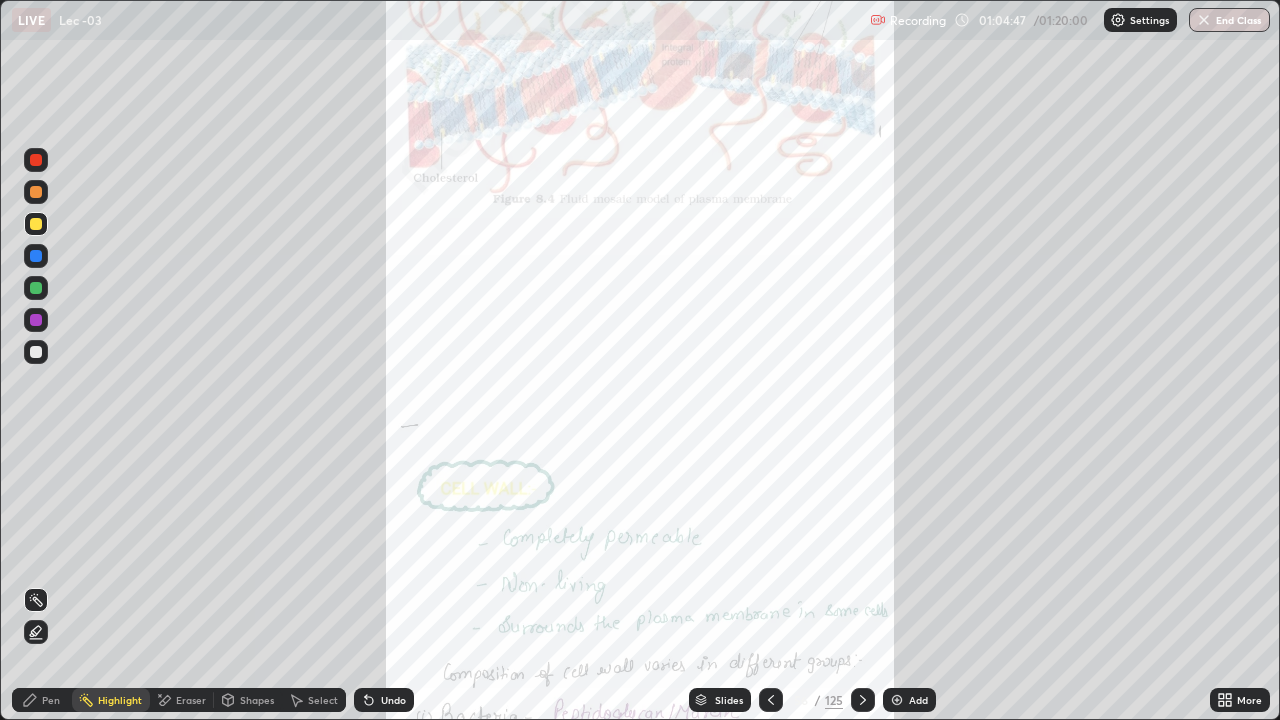 click 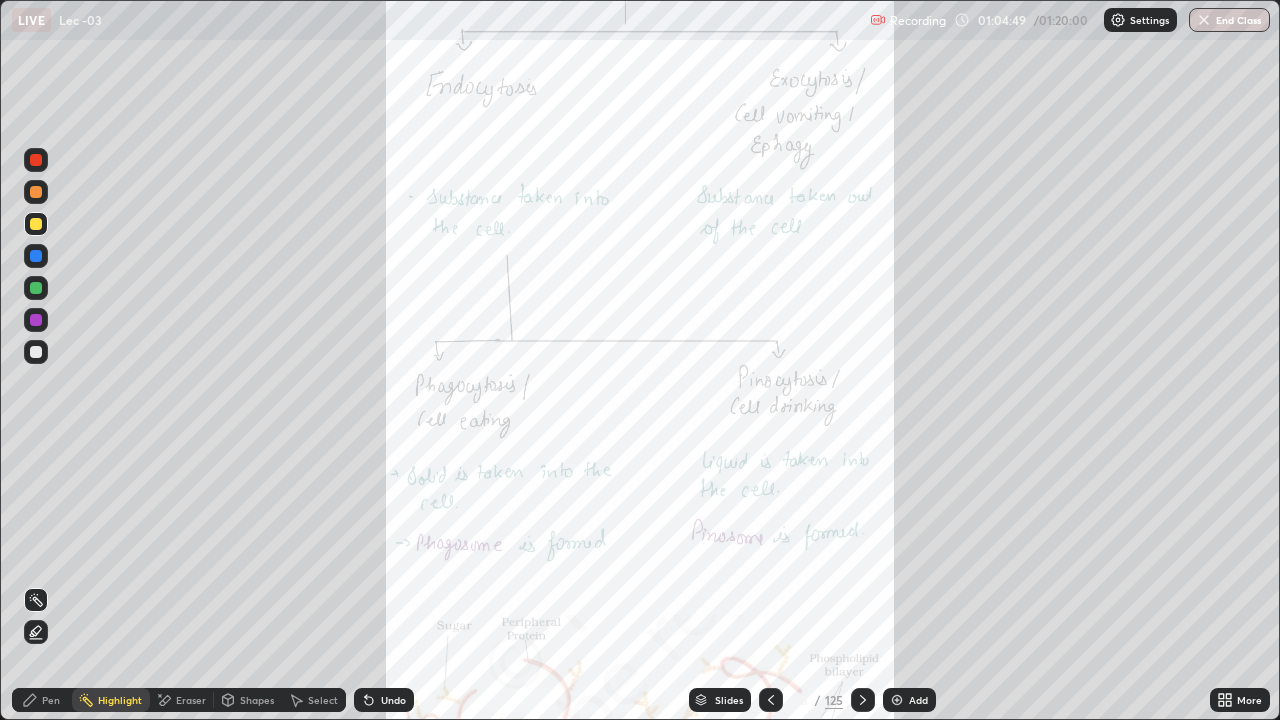 click on "Pen" at bounding box center [42, 700] 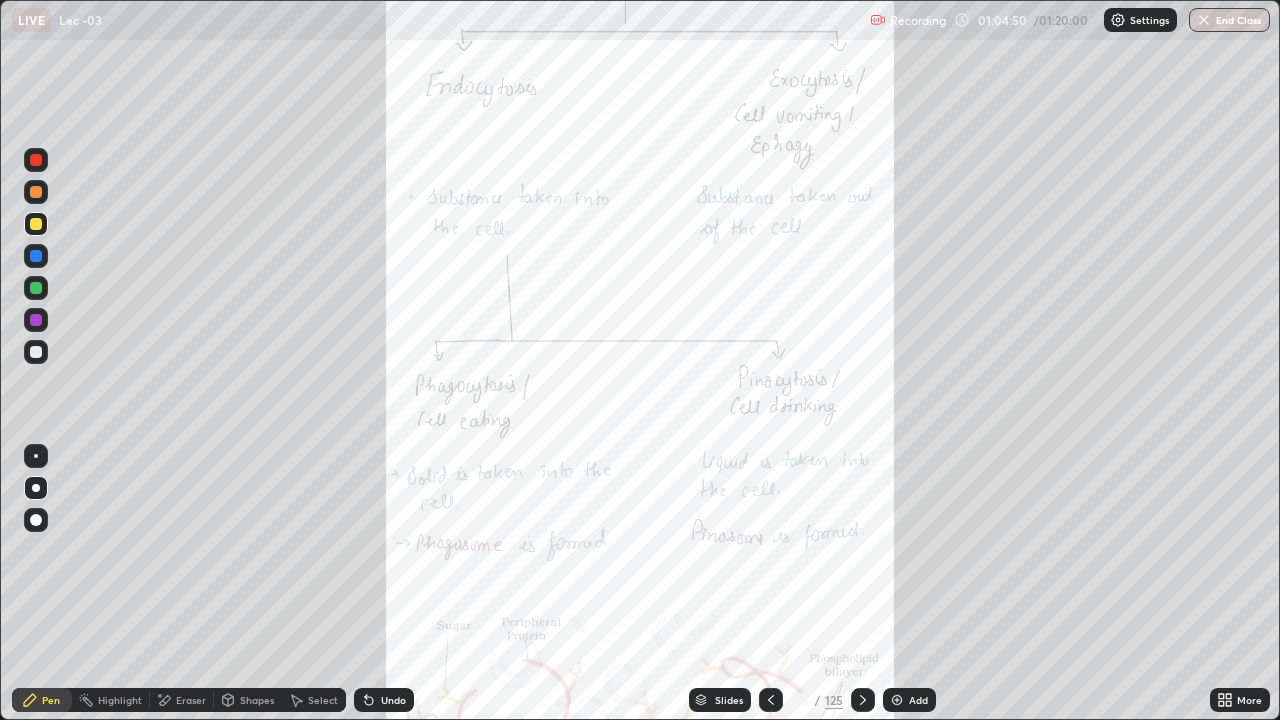 click at bounding box center (36, 352) 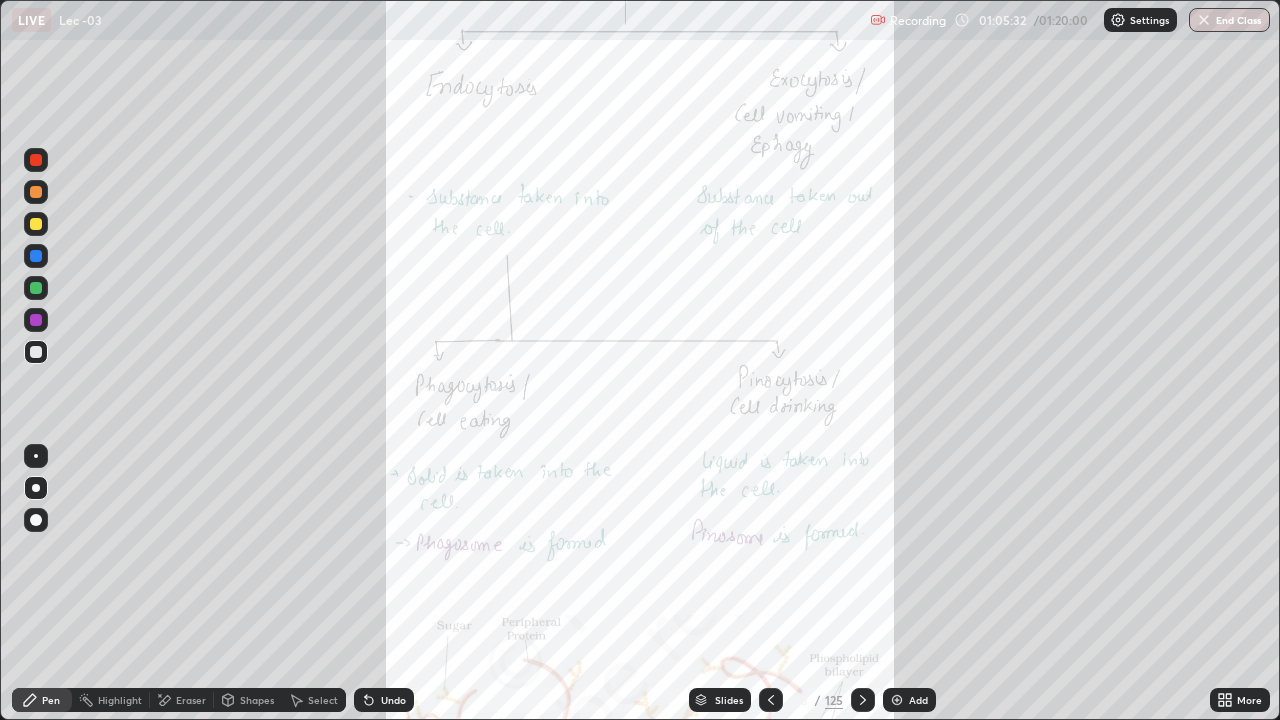 click on "LIVE Lec -03" at bounding box center [437, 20] 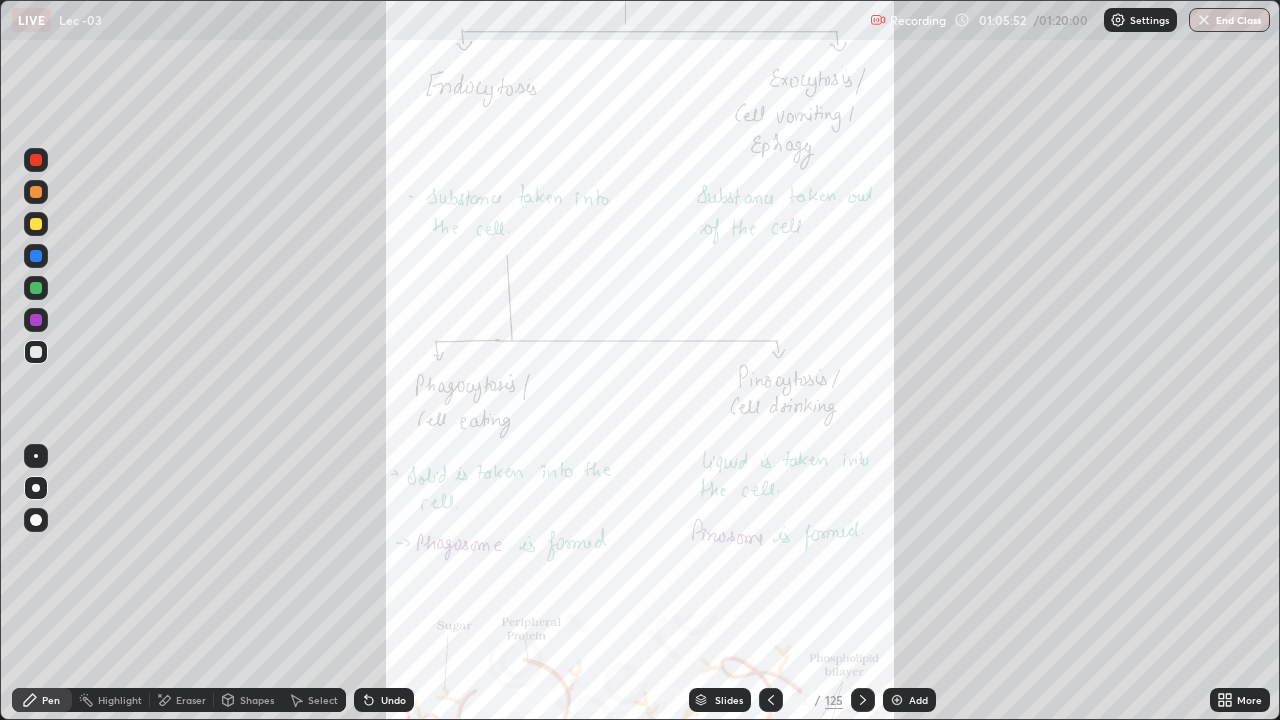 click at bounding box center (36, 224) 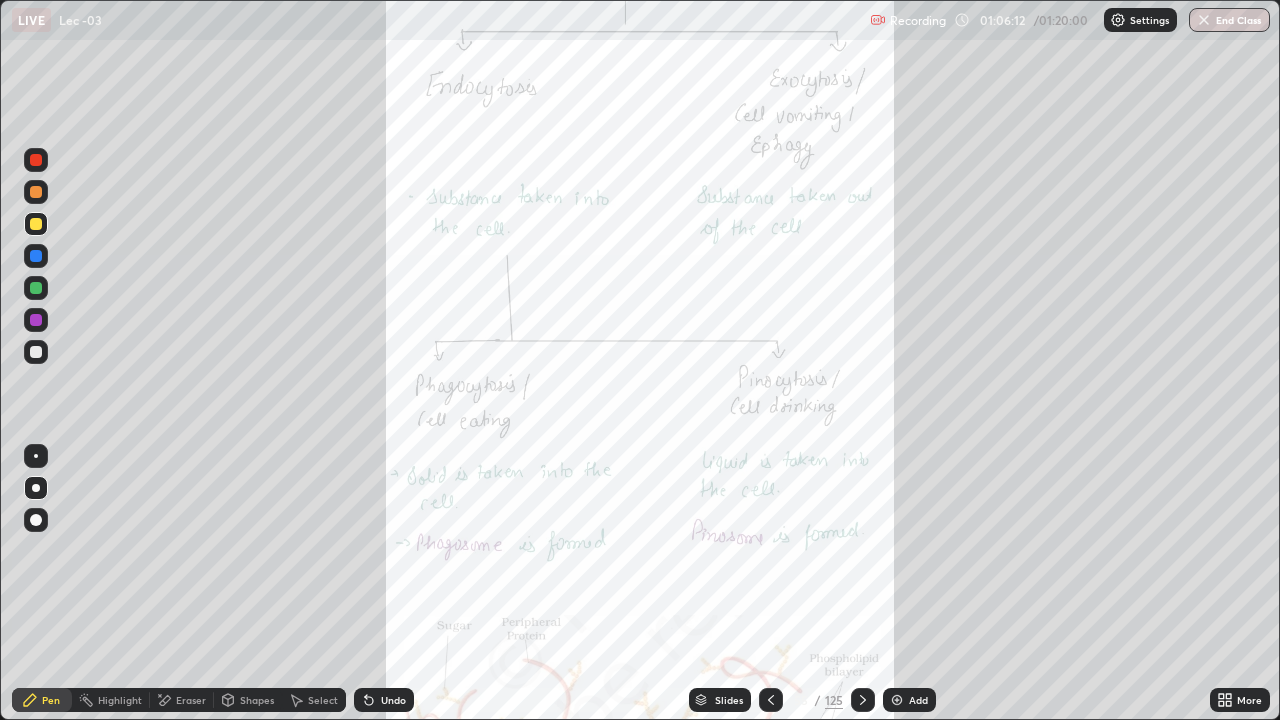 click 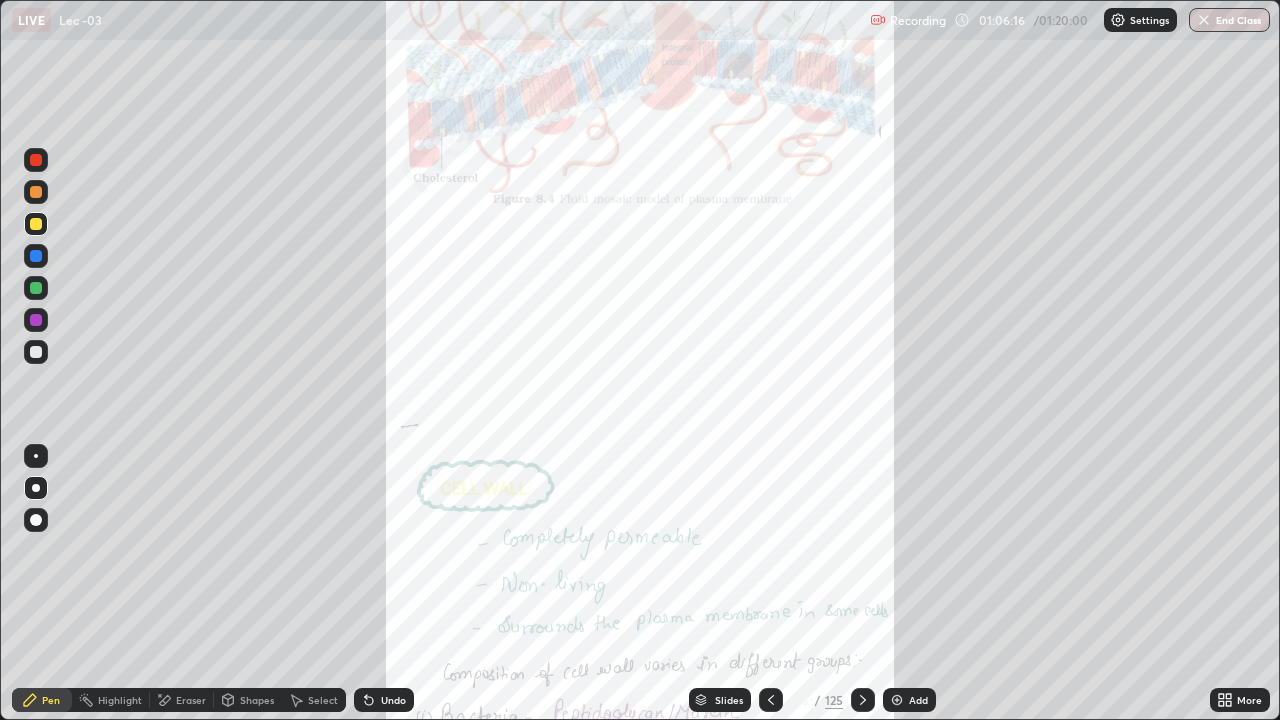 click on "Slides" at bounding box center [720, 700] 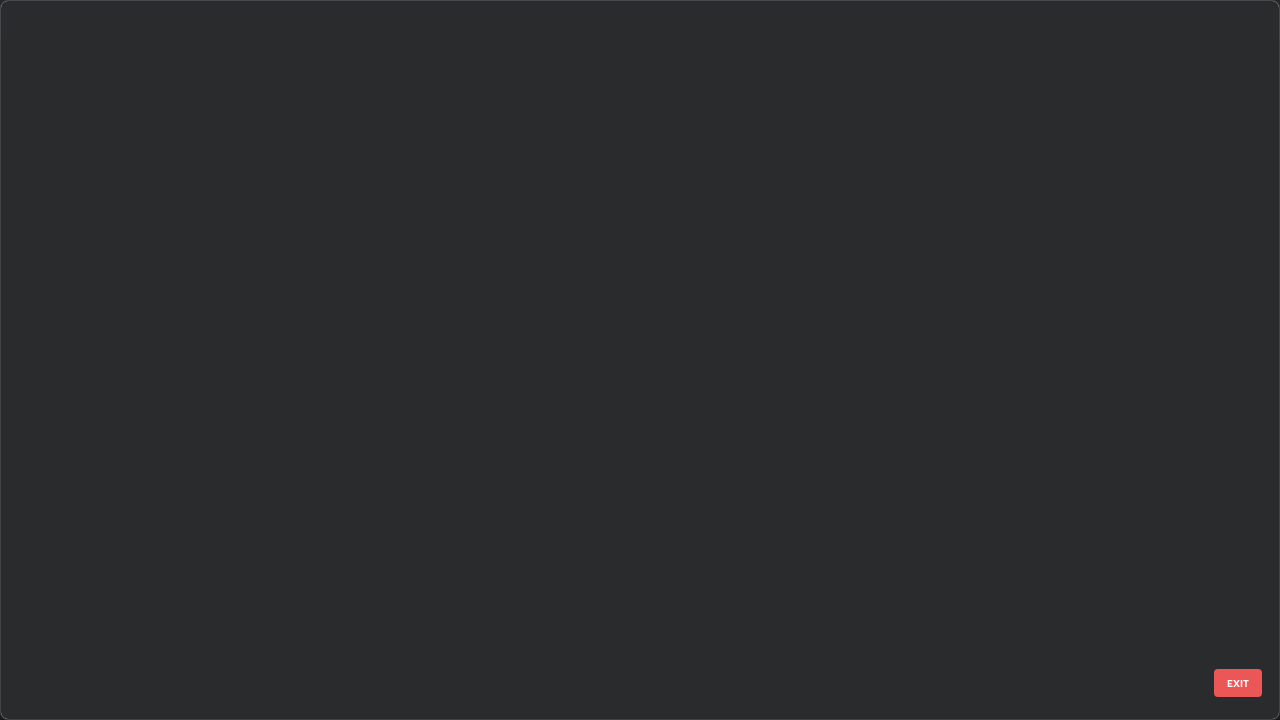 scroll, scrollTop: 3550, scrollLeft: 0, axis: vertical 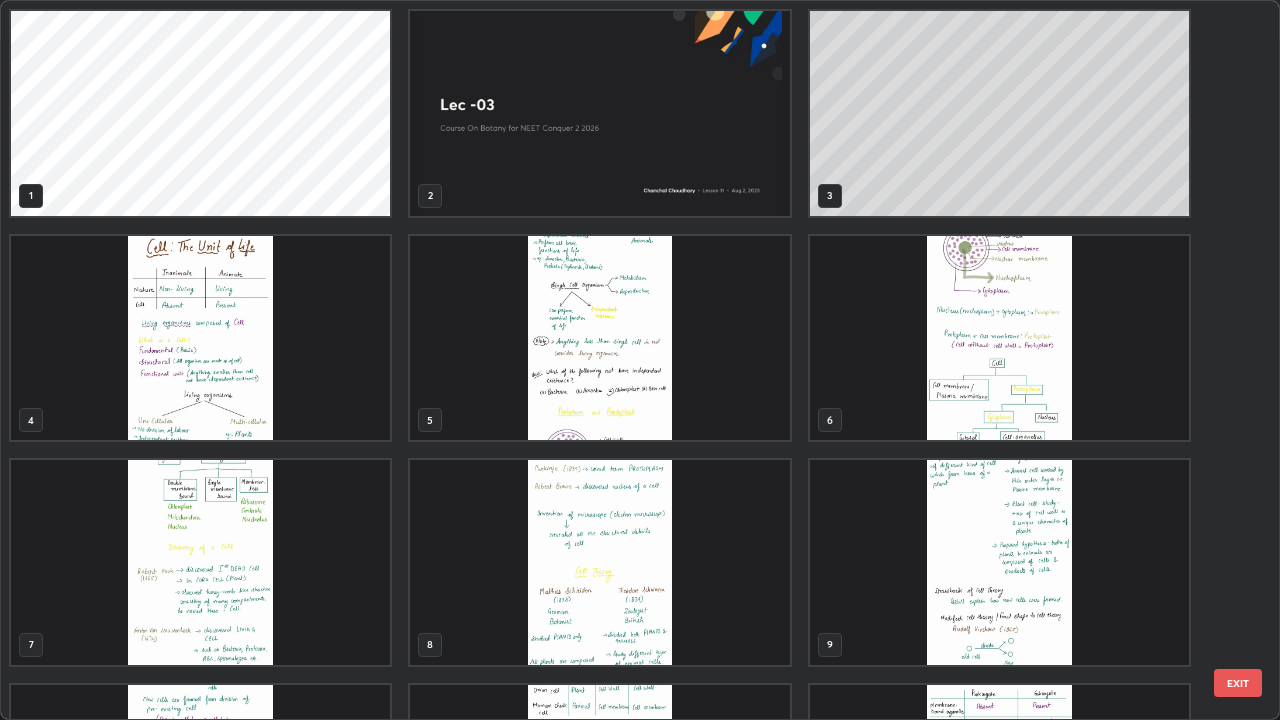 click on "EXIT" at bounding box center (1238, 683) 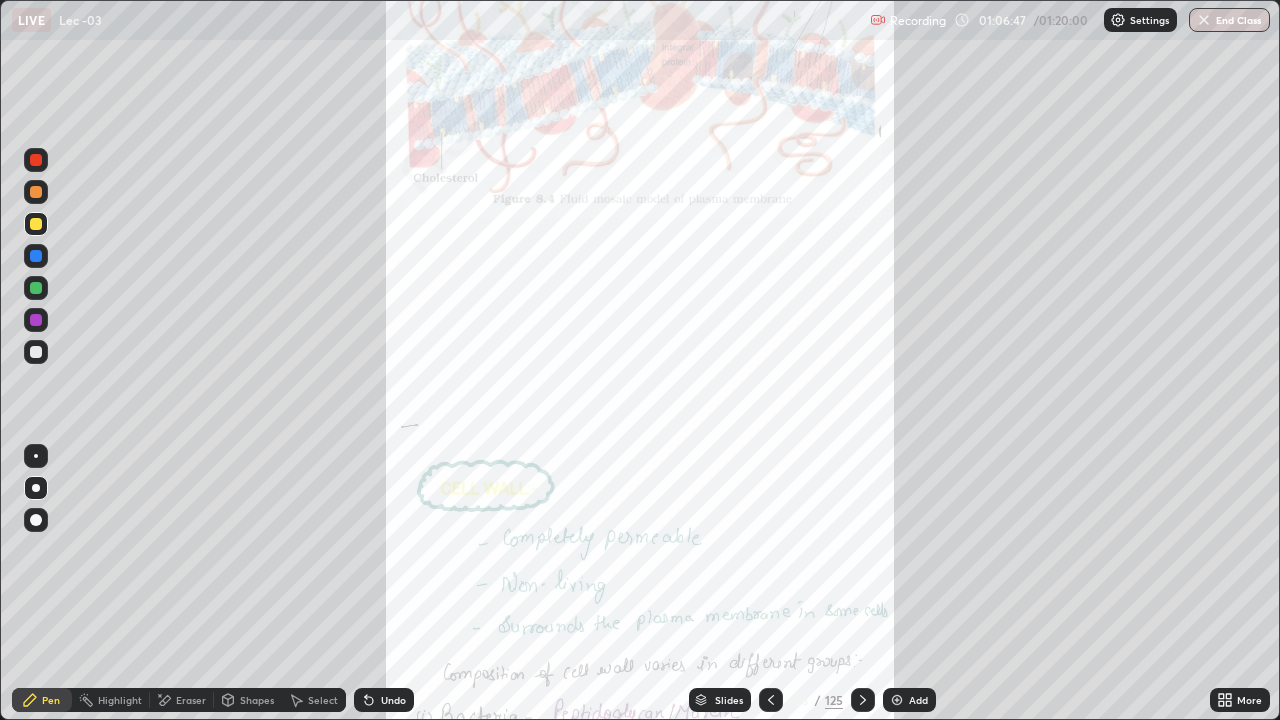 scroll, scrollTop: 0, scrollLeft: 0, axis: both 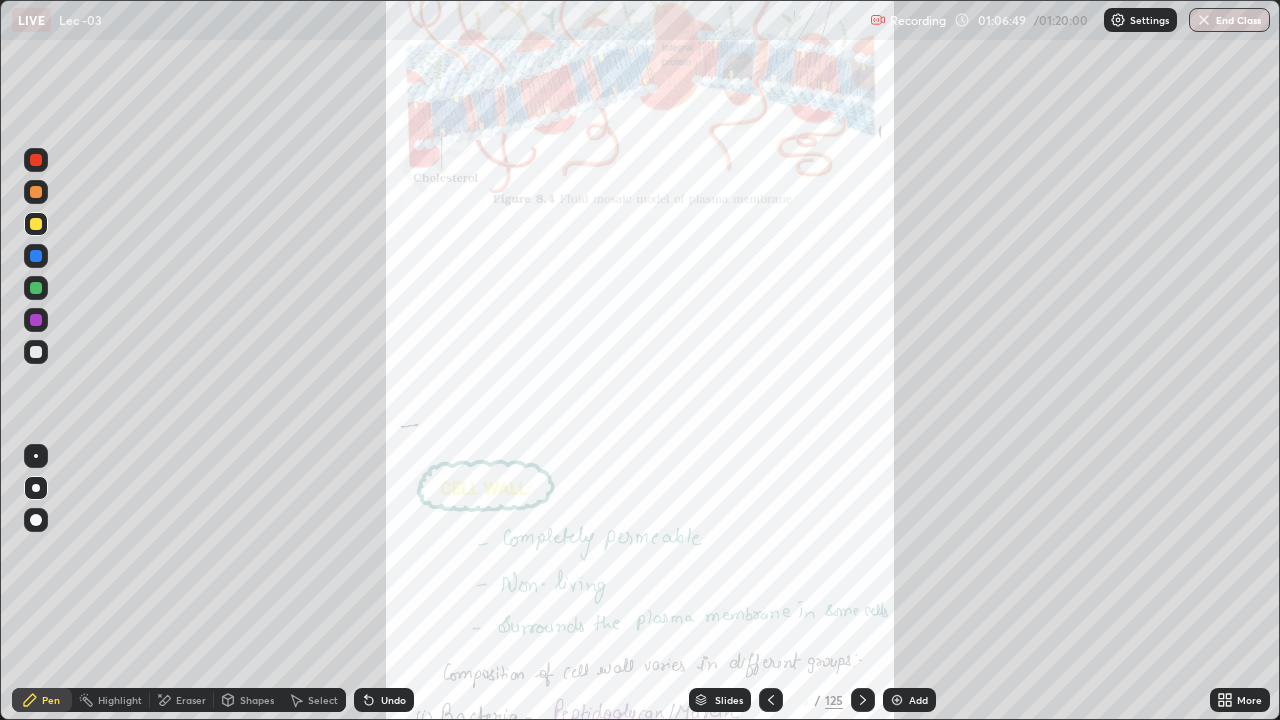 click on "Slides 56 / 125 Add" at bounding box center (812, 700) 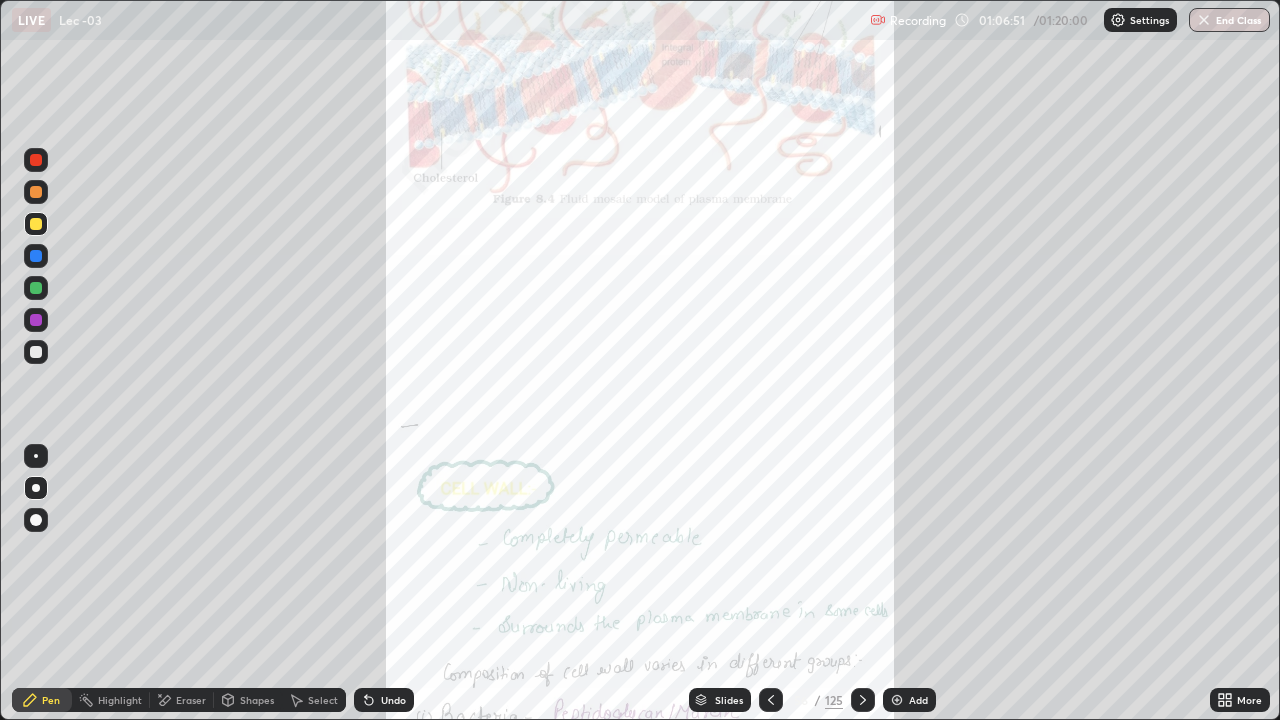 click on "Add" at bounding box center (918, 700) 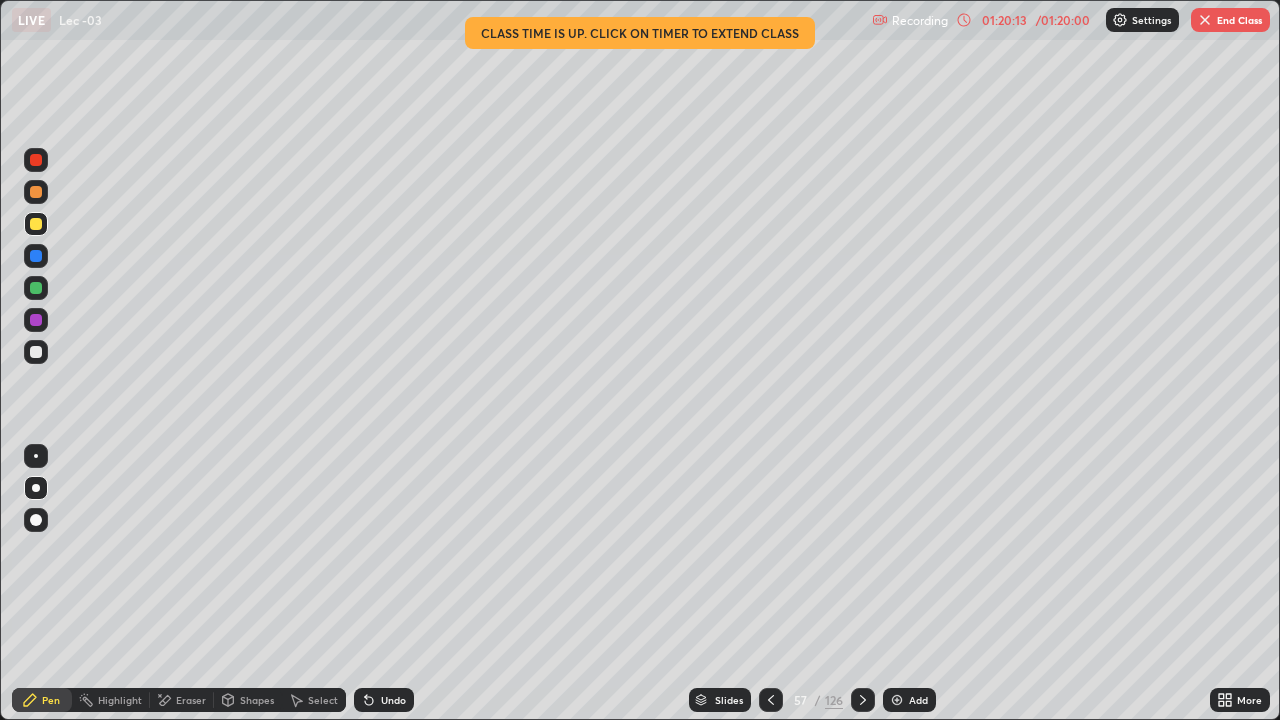 click on "End Class" at bounding box center [1230, 20] 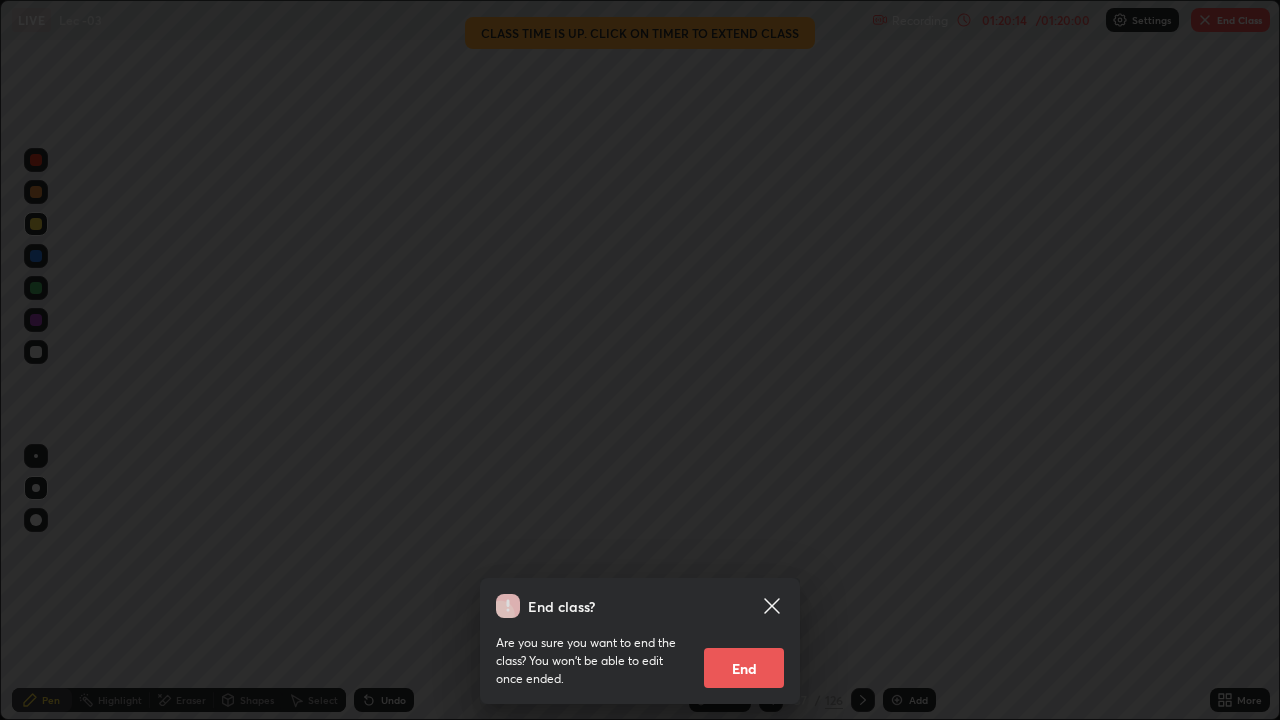 click on "End" at bounding box center [744, 668] 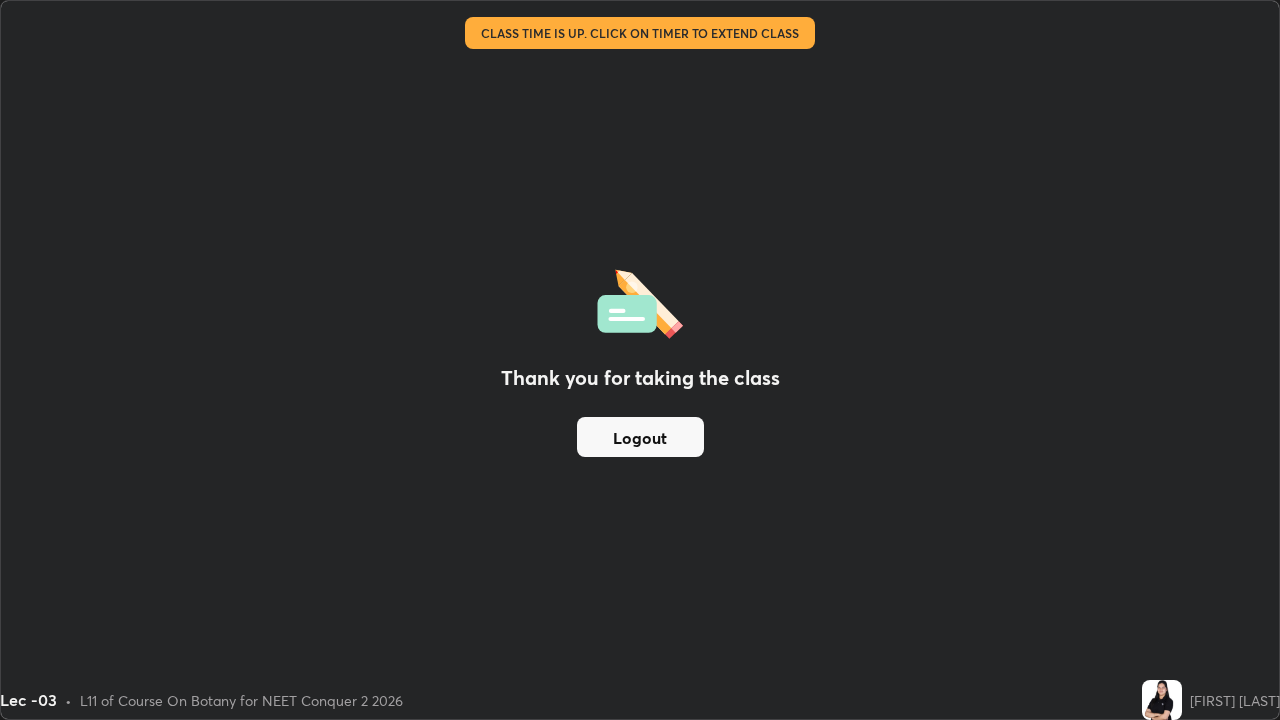 click on "Logout" at bounding box center (640, 437) 